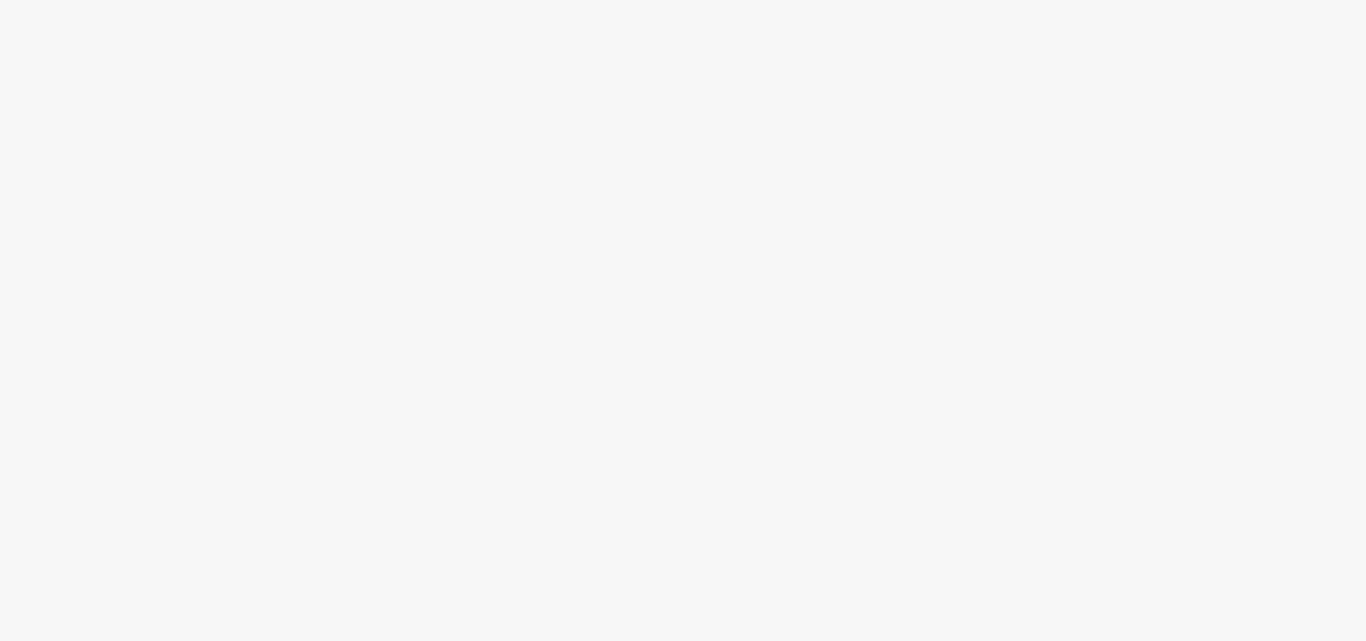 scroll, scrollTop: 0, scrollLeft: 0, axis: both 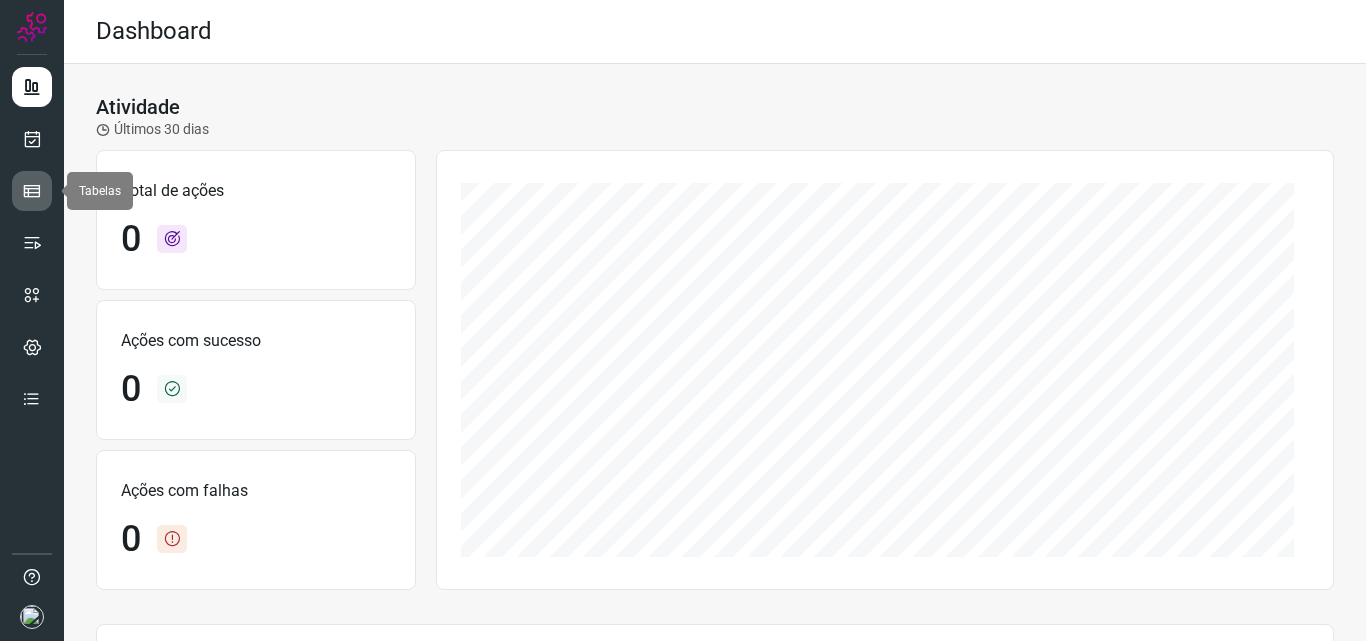 click at bounding box center (32, 191) 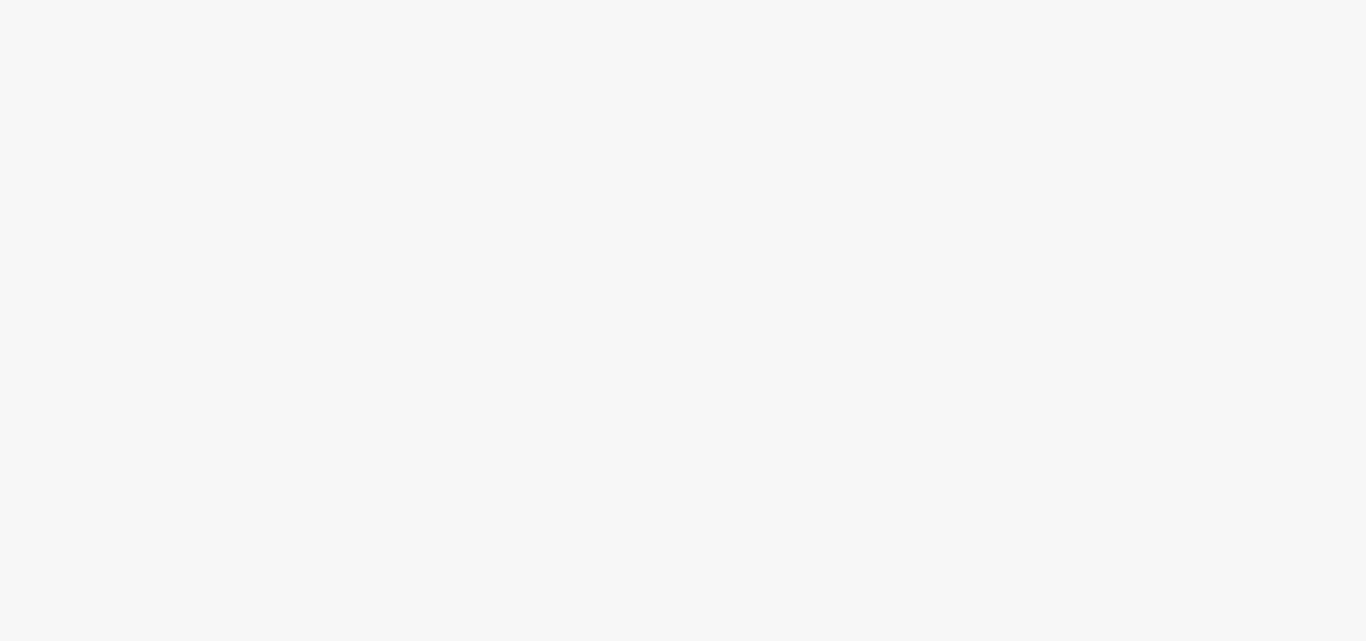 scroll, scrollTop: 0, scrollLeft: 0, axis: both 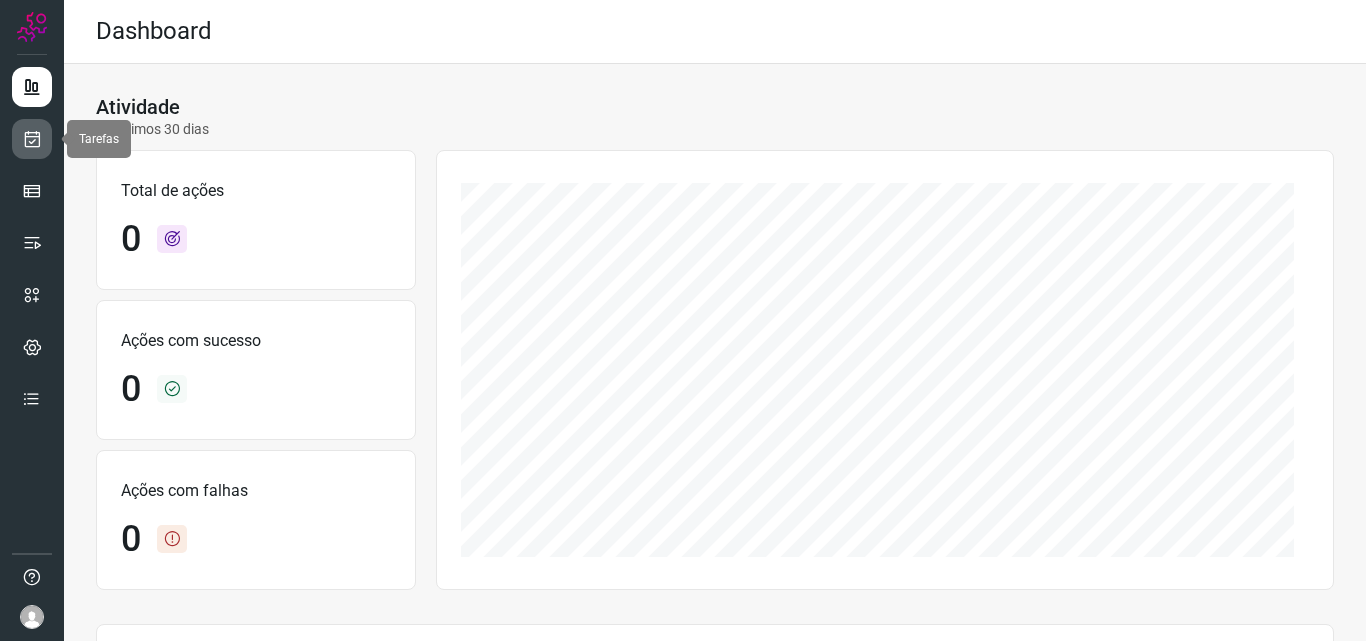 click at bounding box center (32, 139) 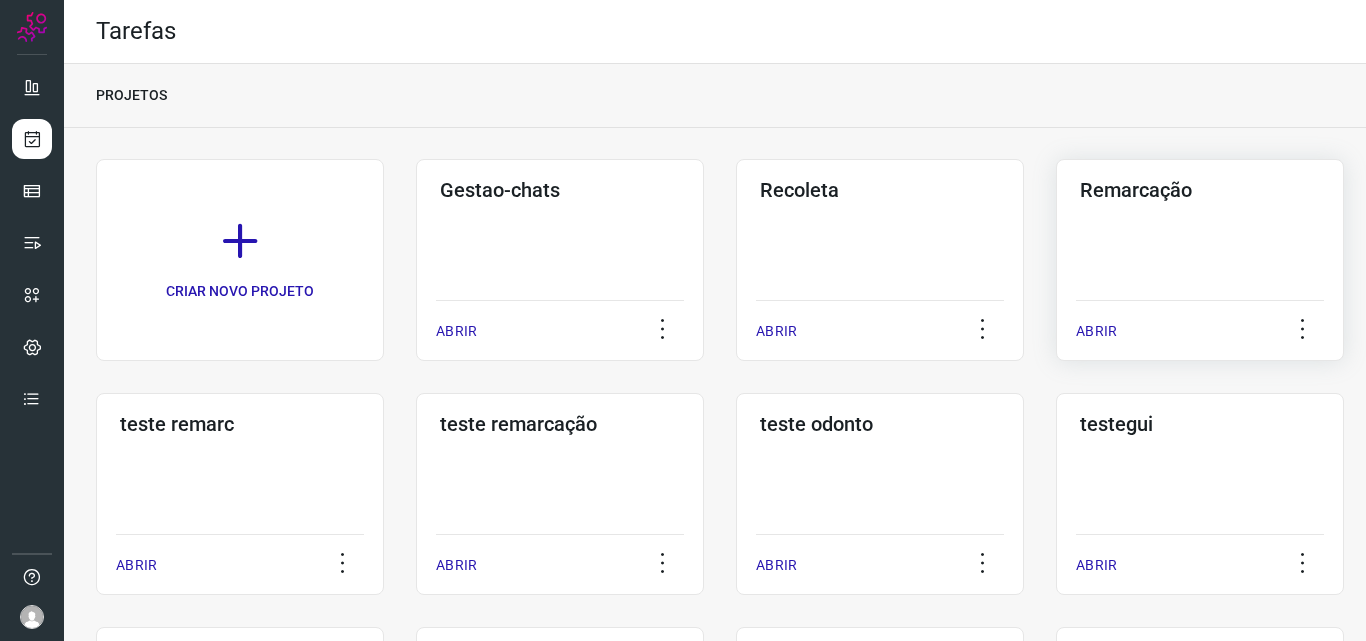 click on "Remarcação  ABRIR" 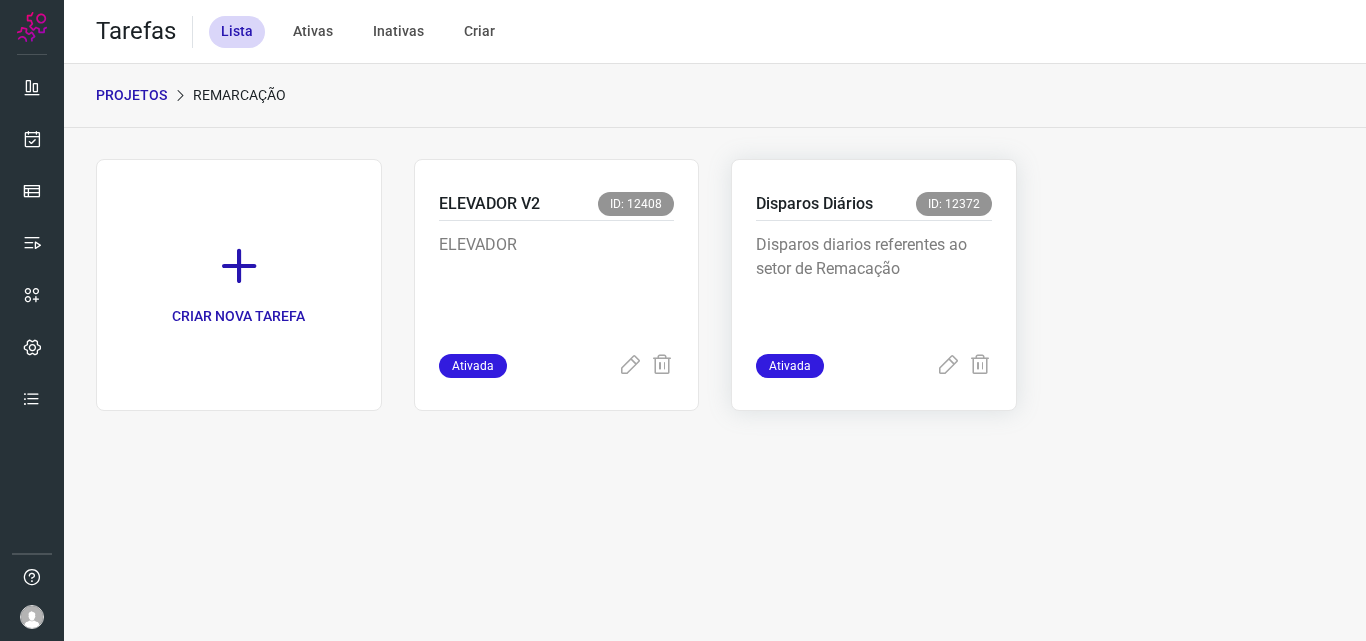 click on "Disparos diarios referentes ao setor de Remacação" at bounding box center (874, 283) 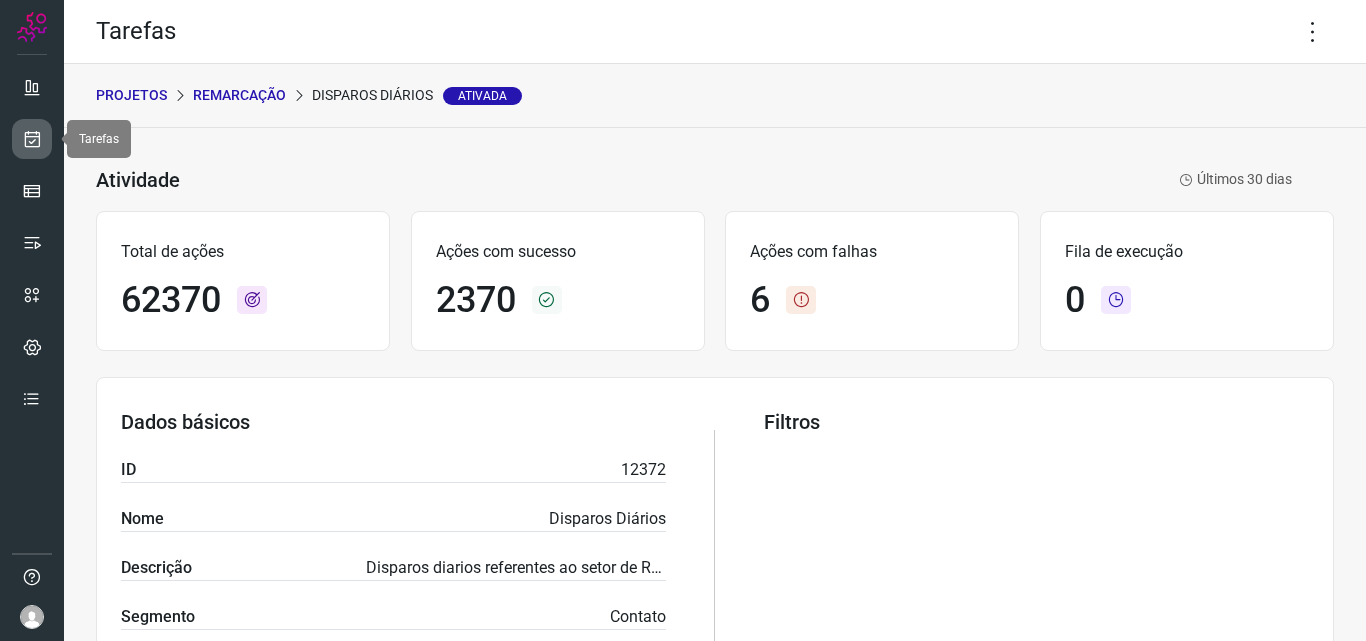 click at bounding box center [32, 139] 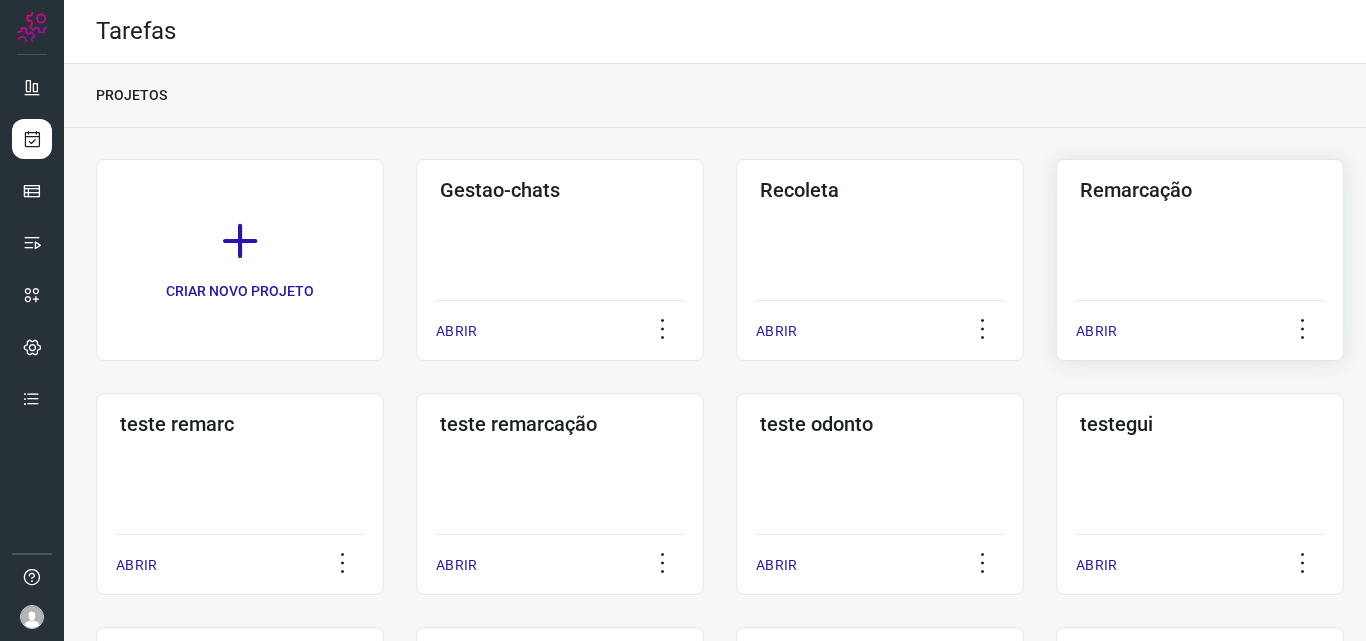 click on "Remarcação  ABRIR" 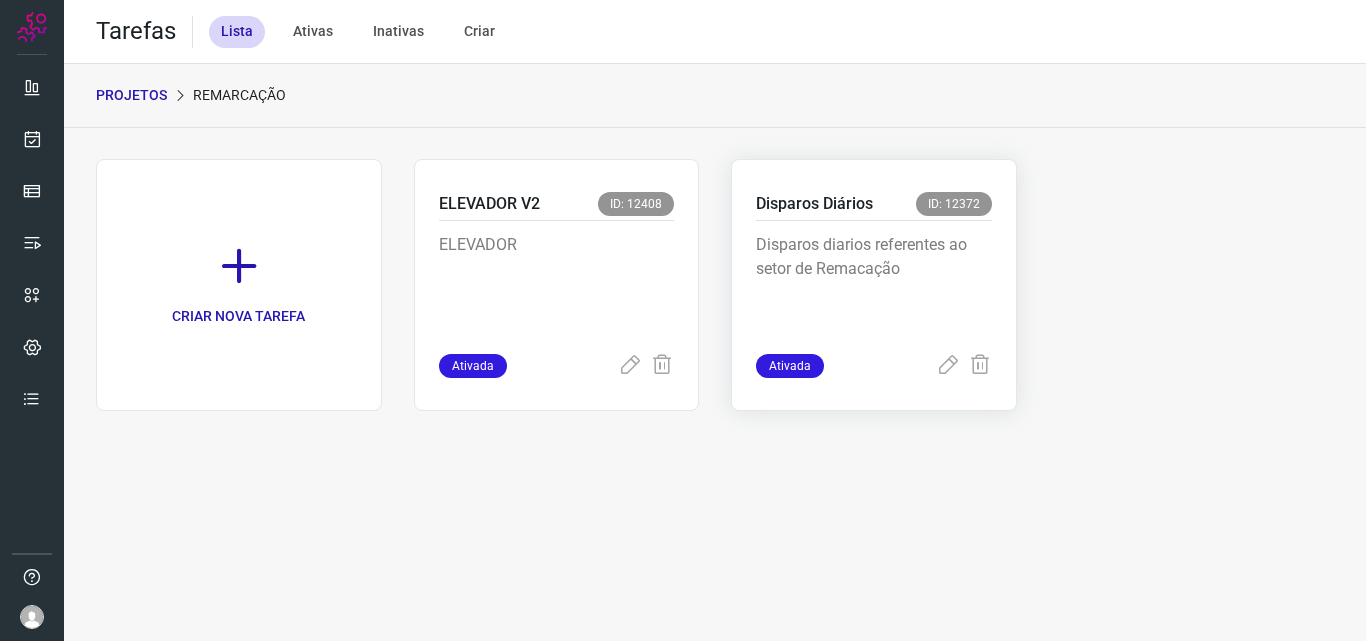 click on "Disparos diarios referentes ao setor de Remacação" at bounding box center (874, 283) 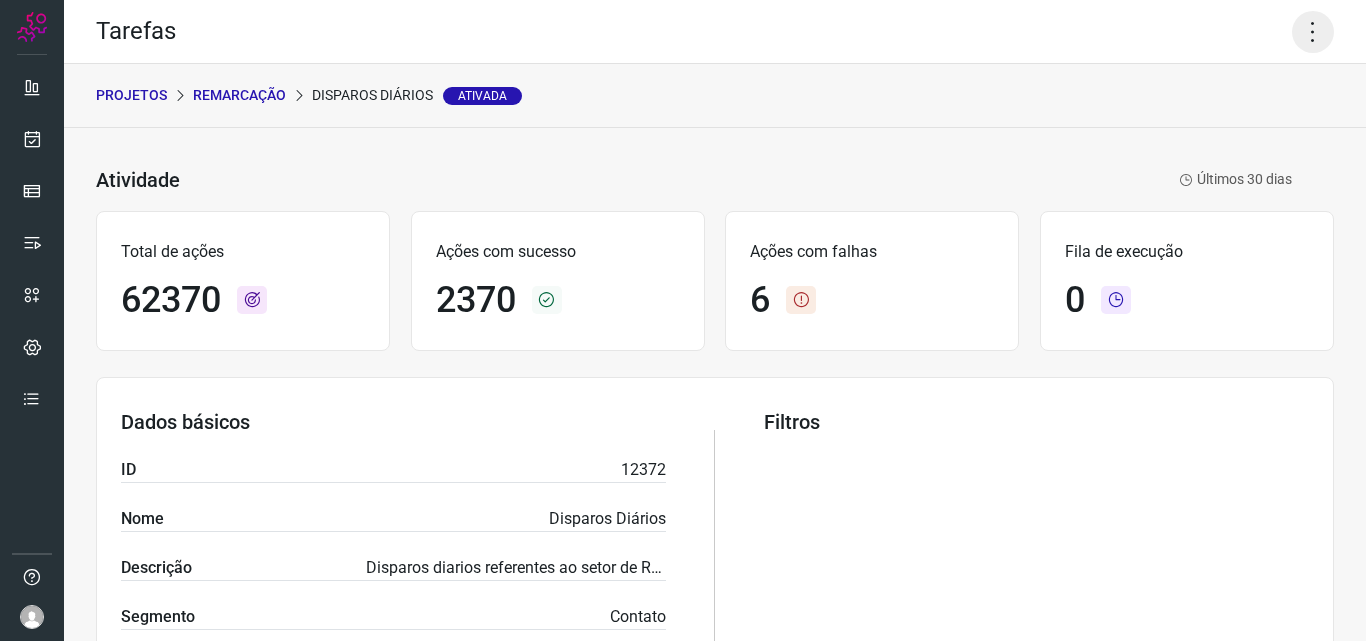 click 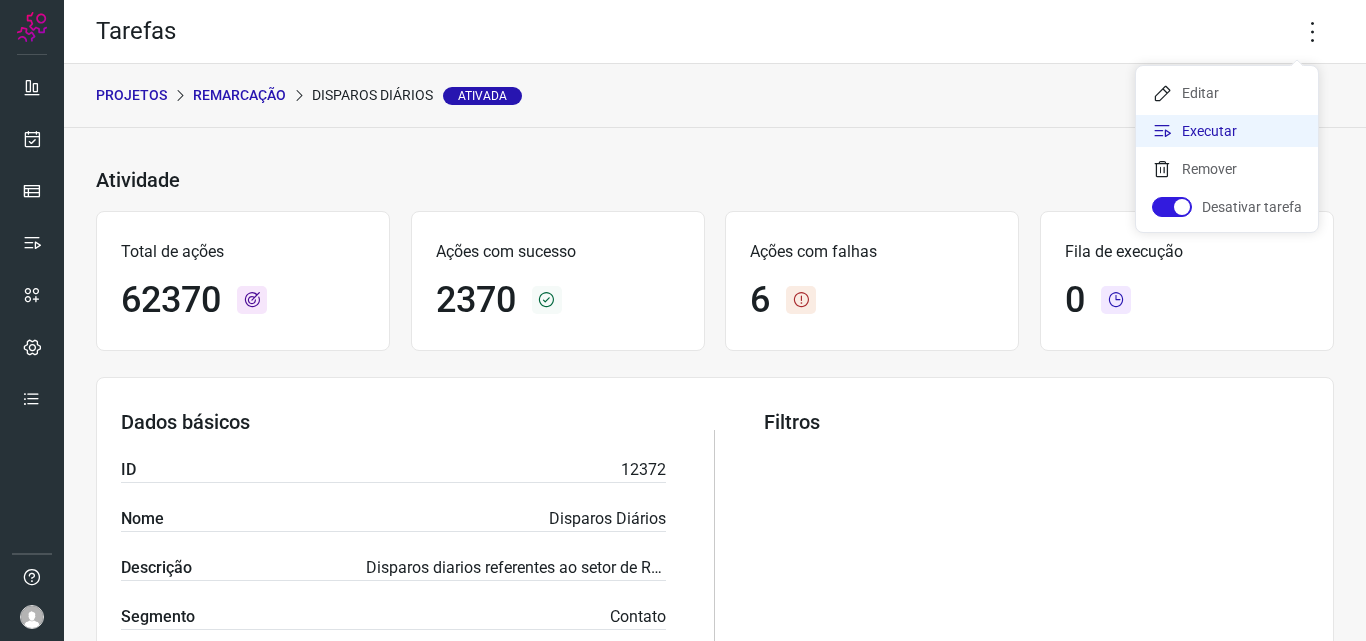 click on "Executar" 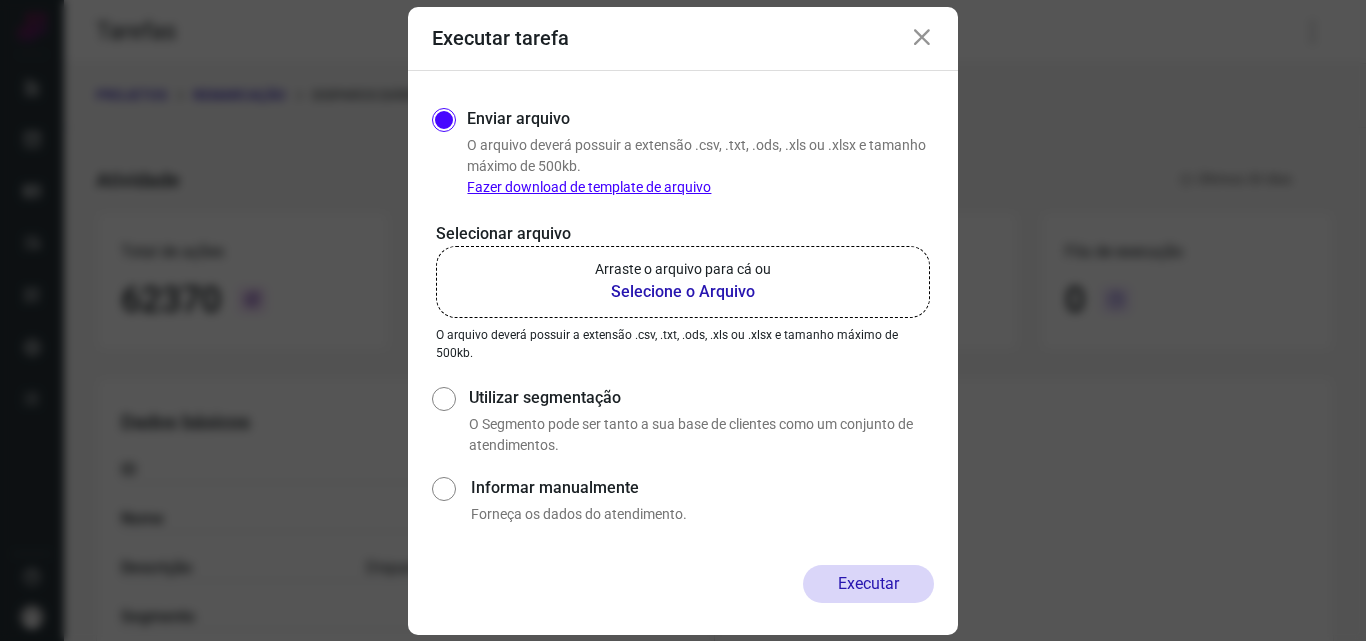click on "Selecione o Arquivo" at bounding box center (683, 292) 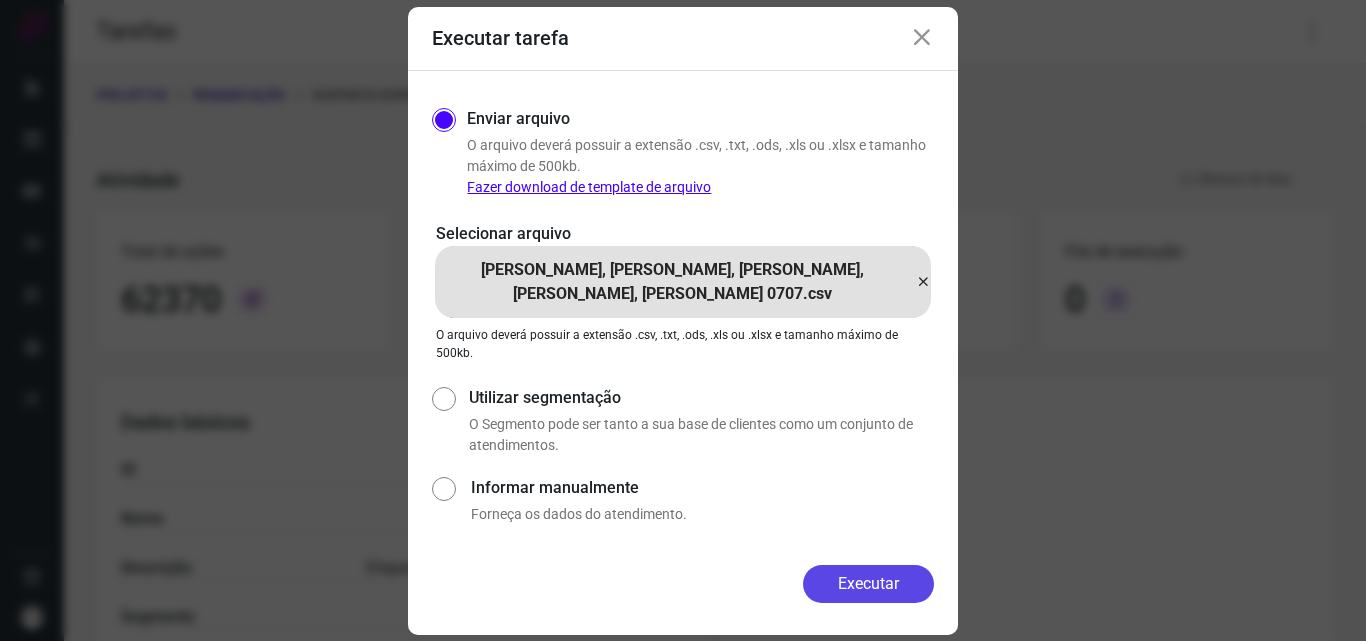 click on "Executar" at bounding box center [868, 584] 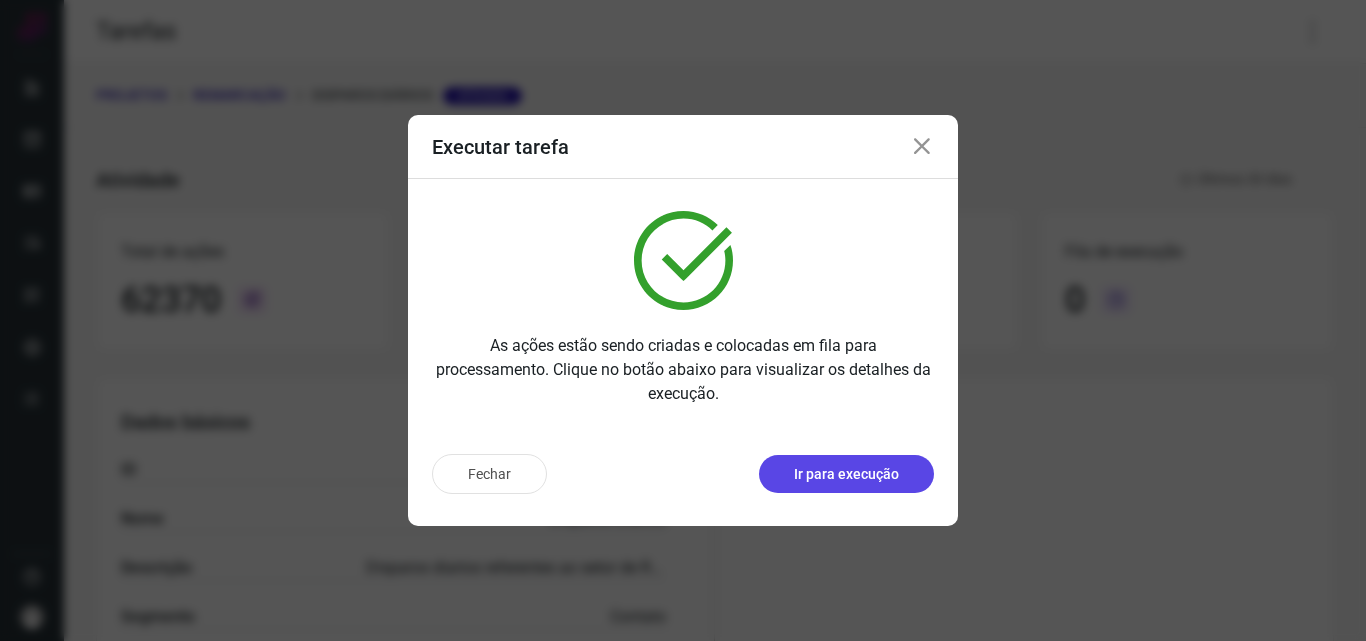 click on "Ir para execução" at bounding box center (846, 474) 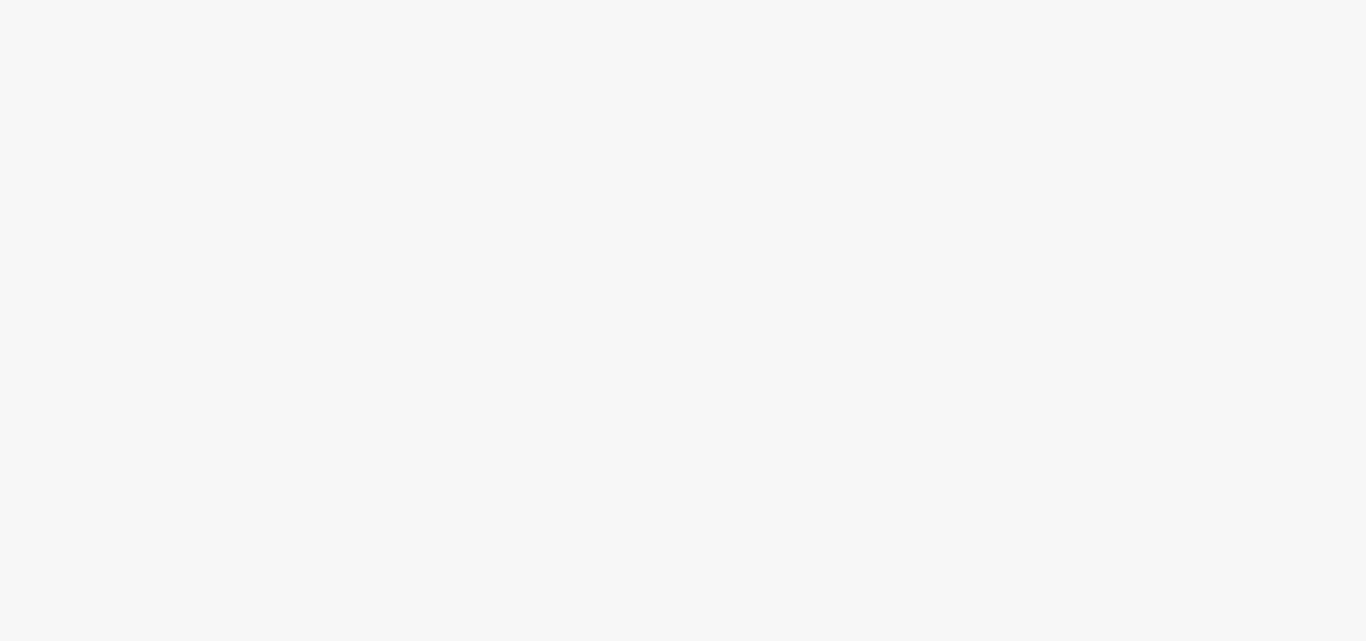 scroll, scrollTop: 0, scrollLeft: 0, axis: both 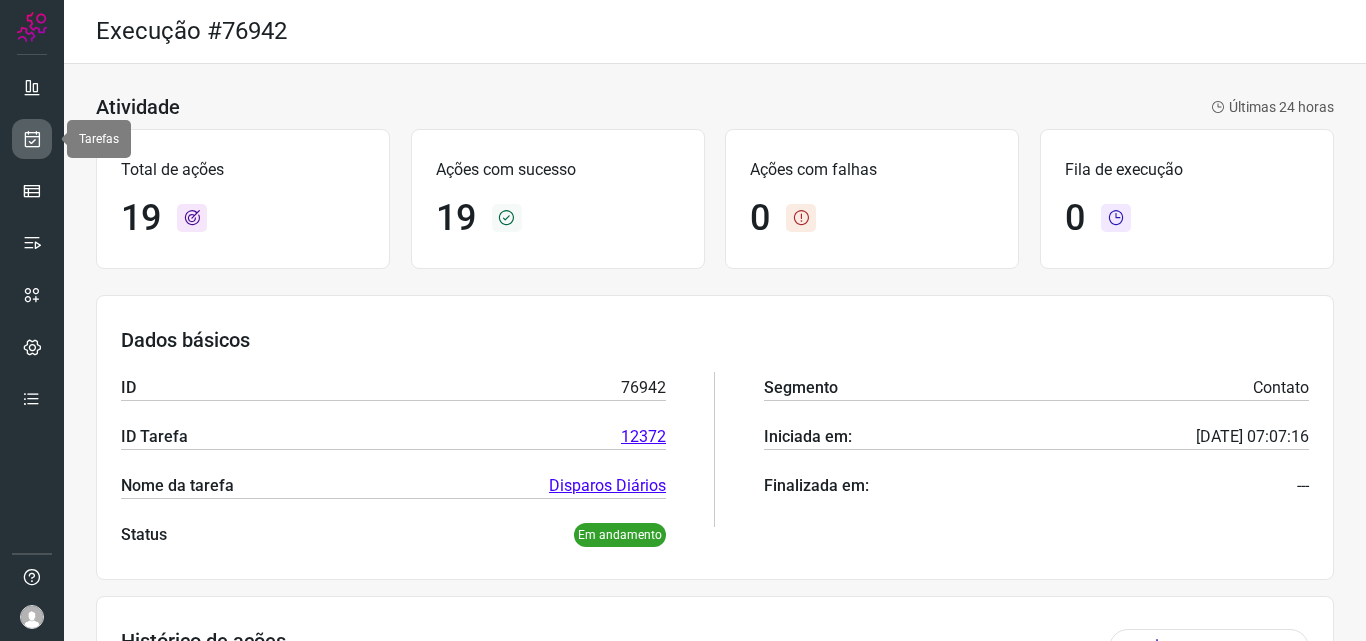 click at bounding box center [32, 139] 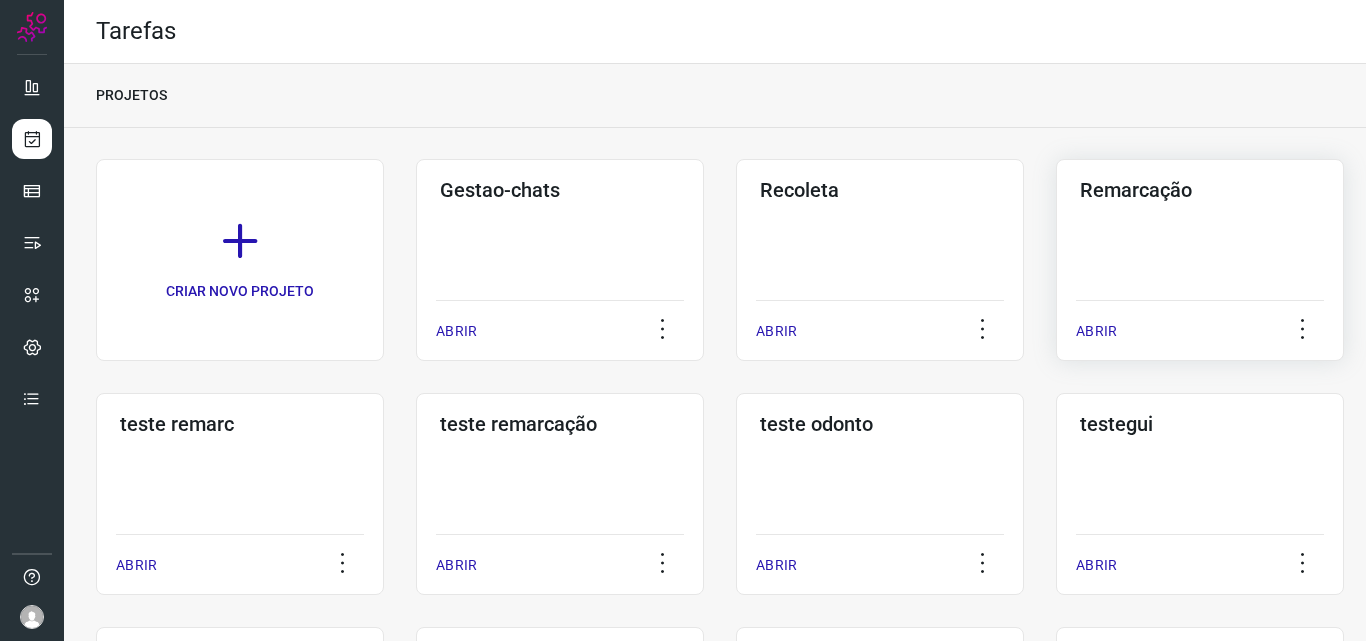 click on "Remarcação  ABRIR" 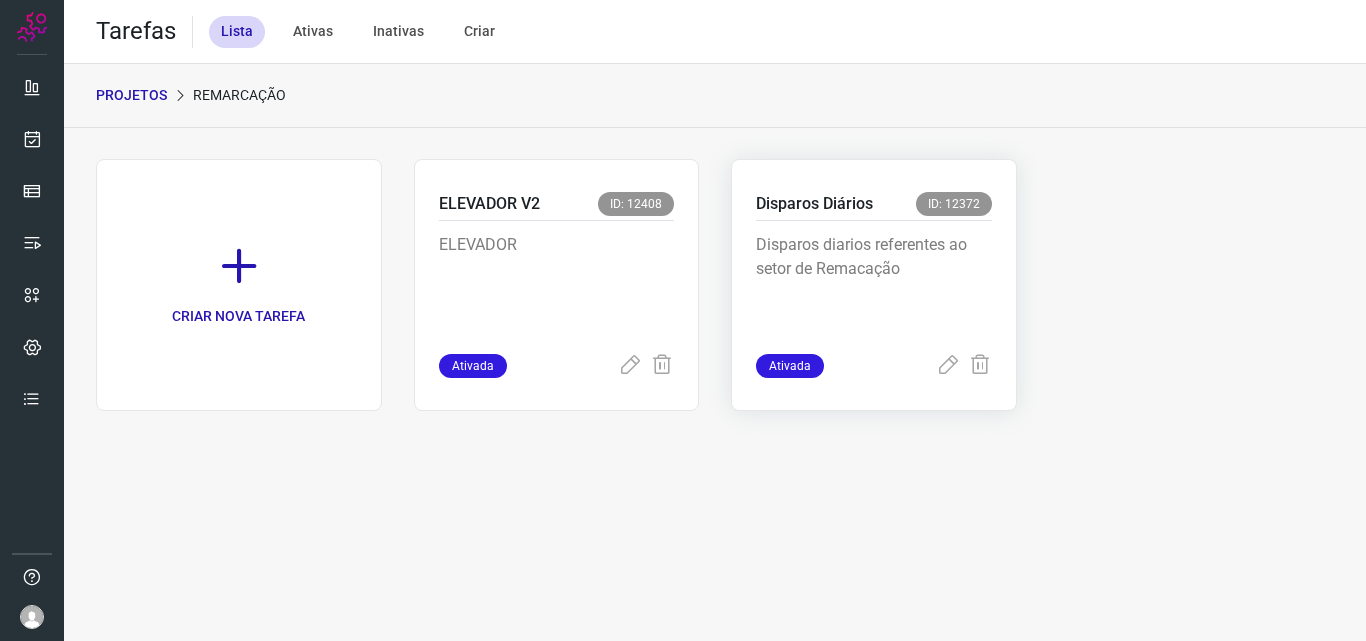 click on "Disparos Diários" at bounding box center (814, 204) 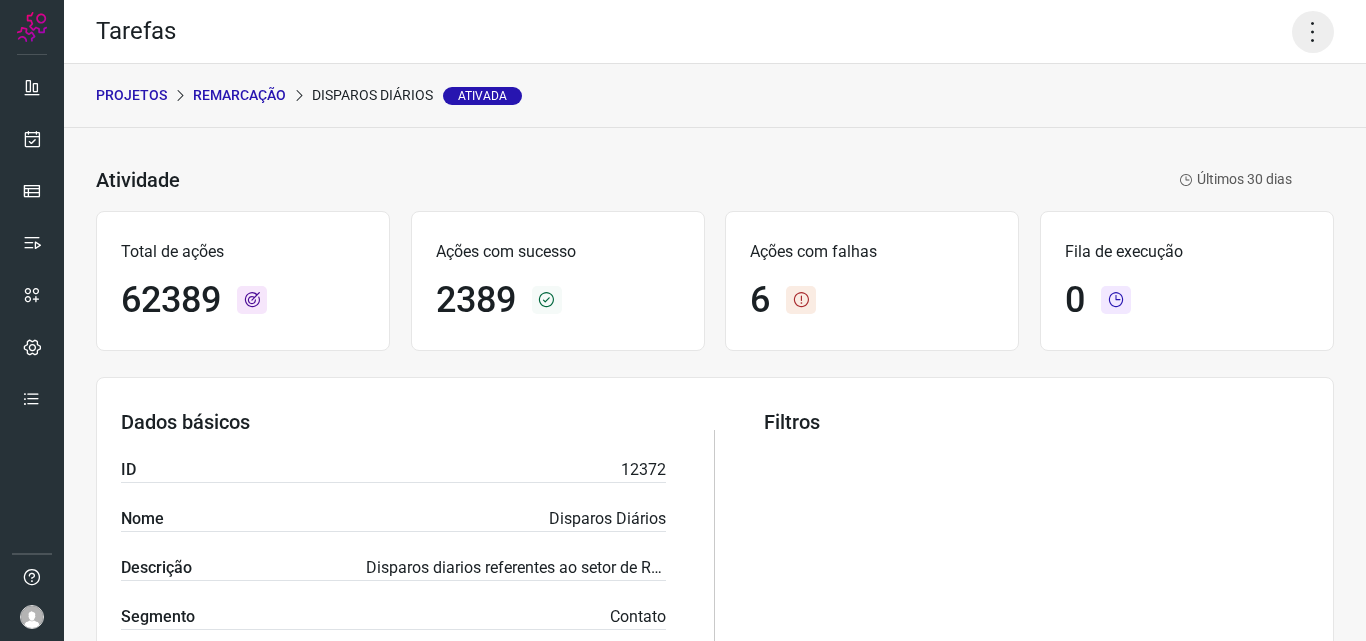 click 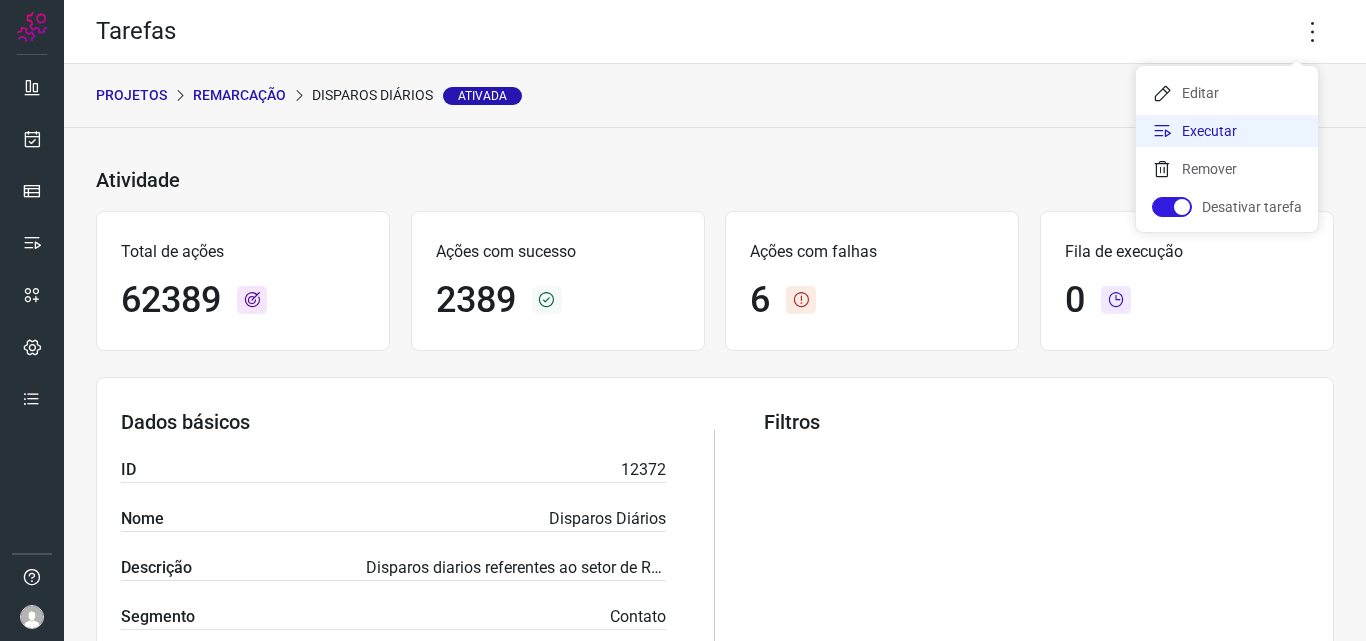click on "Executar" 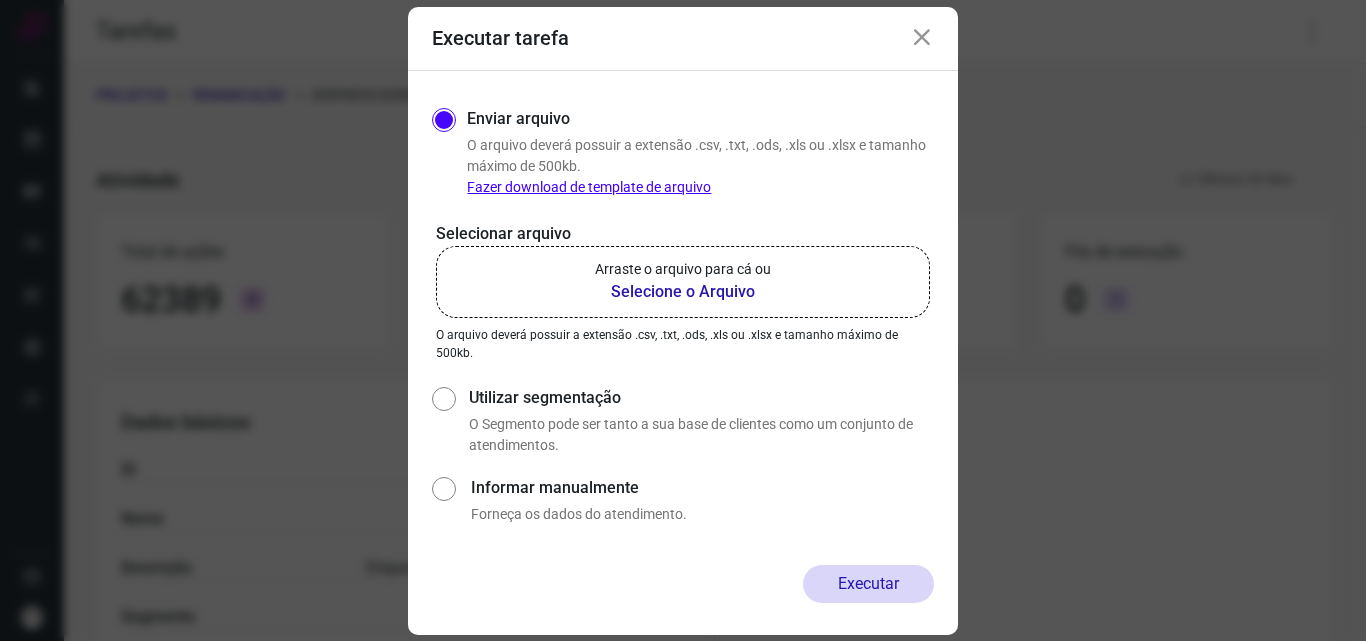 click on "Selecione o Arquivo" at bounding box center [683, 292] 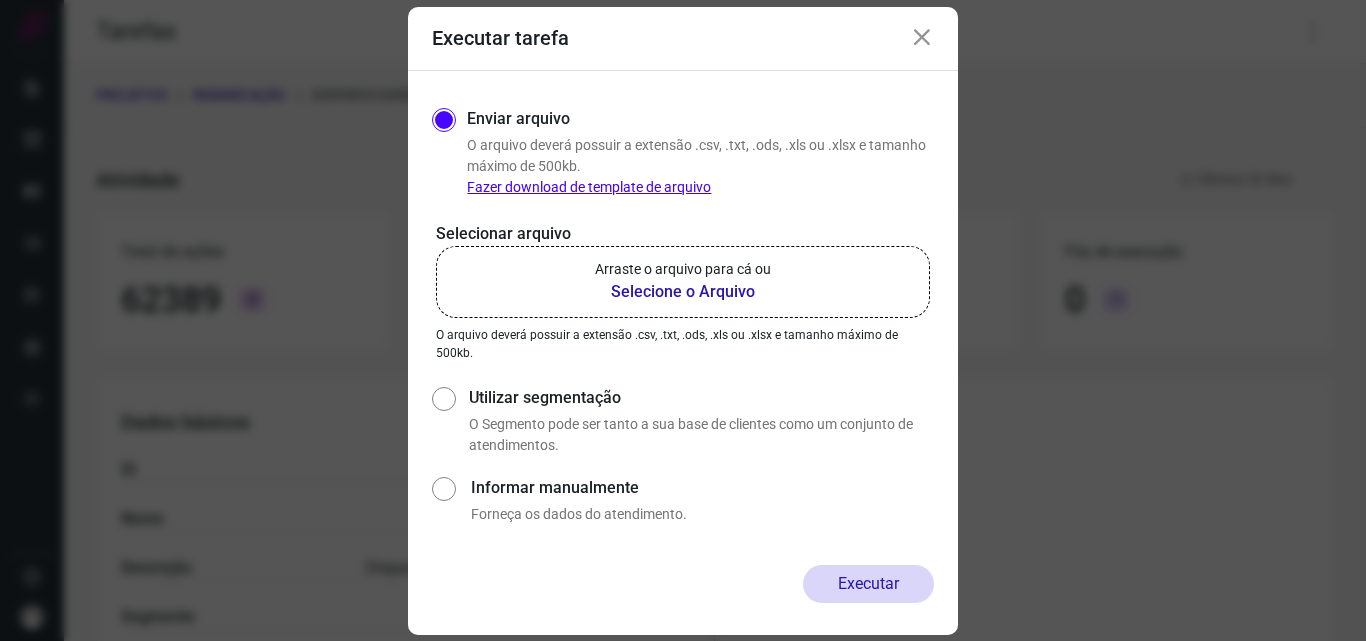 click on "Arraste o arquivo para cá ou" at bounding box center [683, 269] 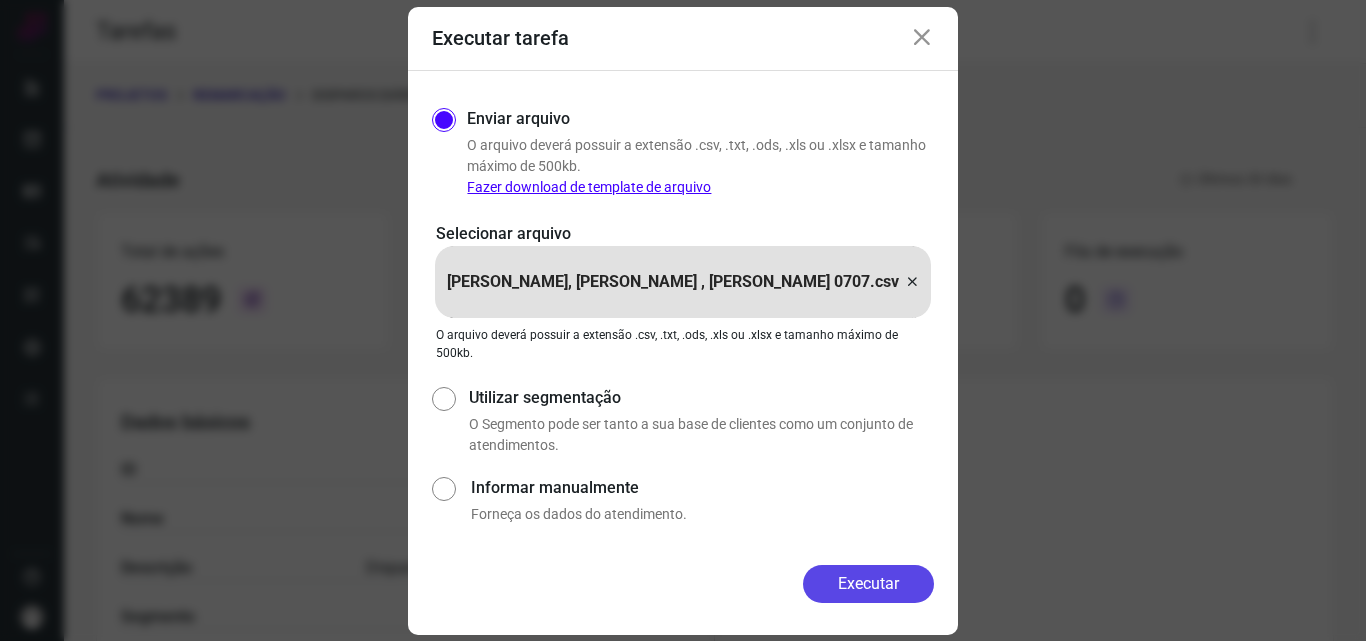 click on "Executar" at bounding box center [868, 584] 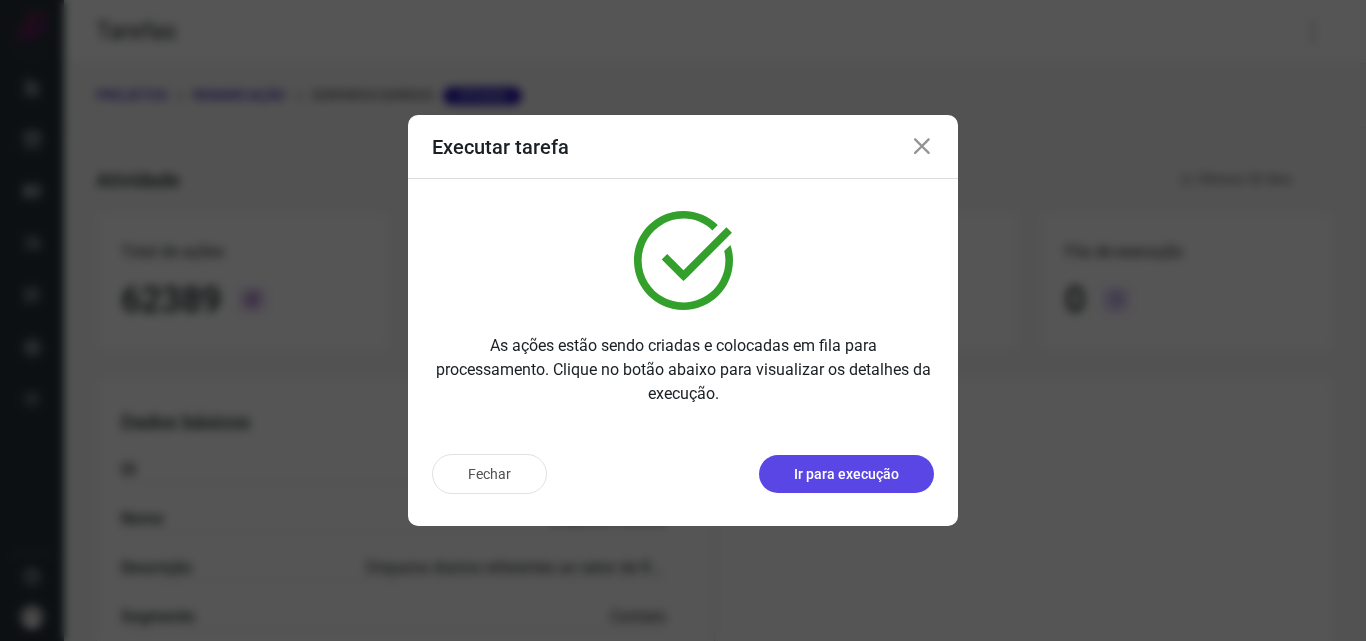 click on "Ir para execução" at bounding box center [846, 474] 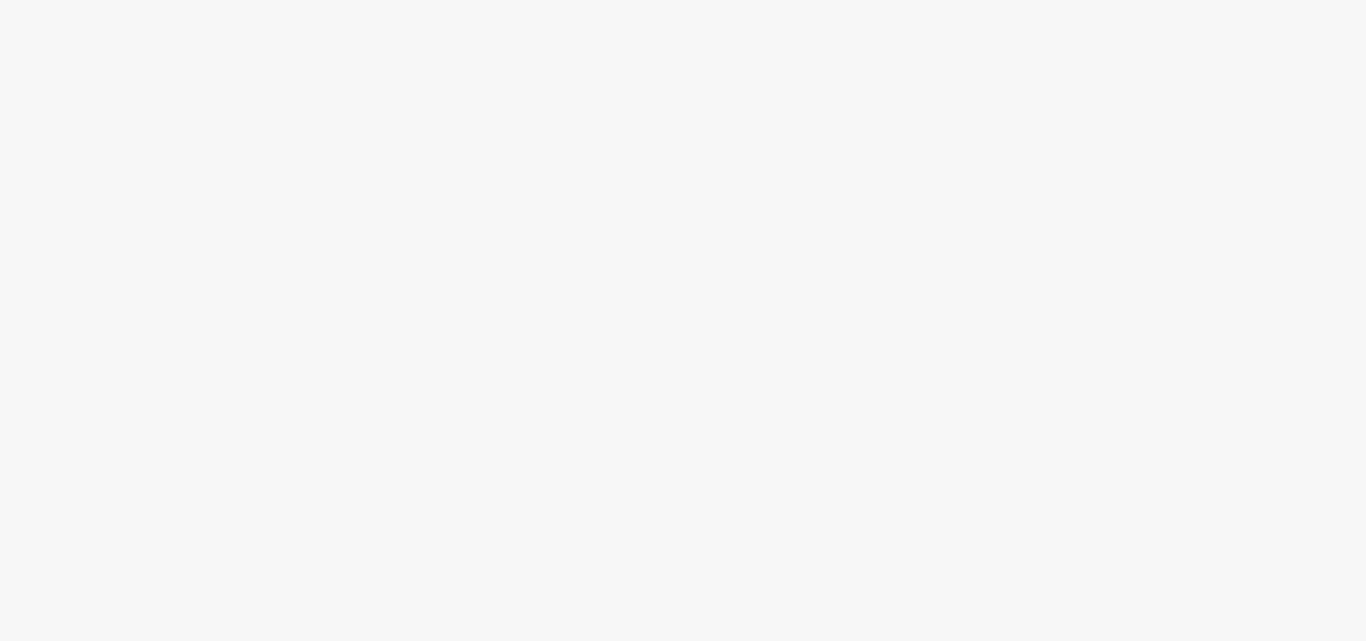 scroll, scrollTop: 0, scrollLeft: 0, axis: both 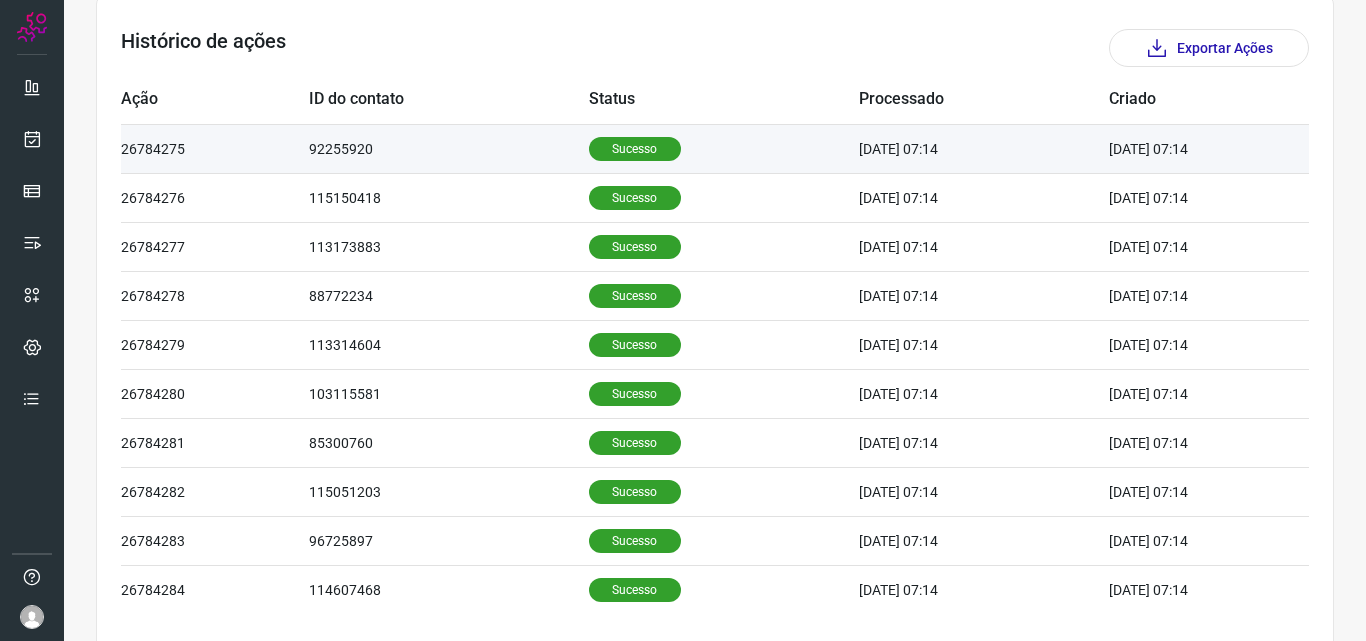 click on "Sucesso" at bounding box center [635, 149] 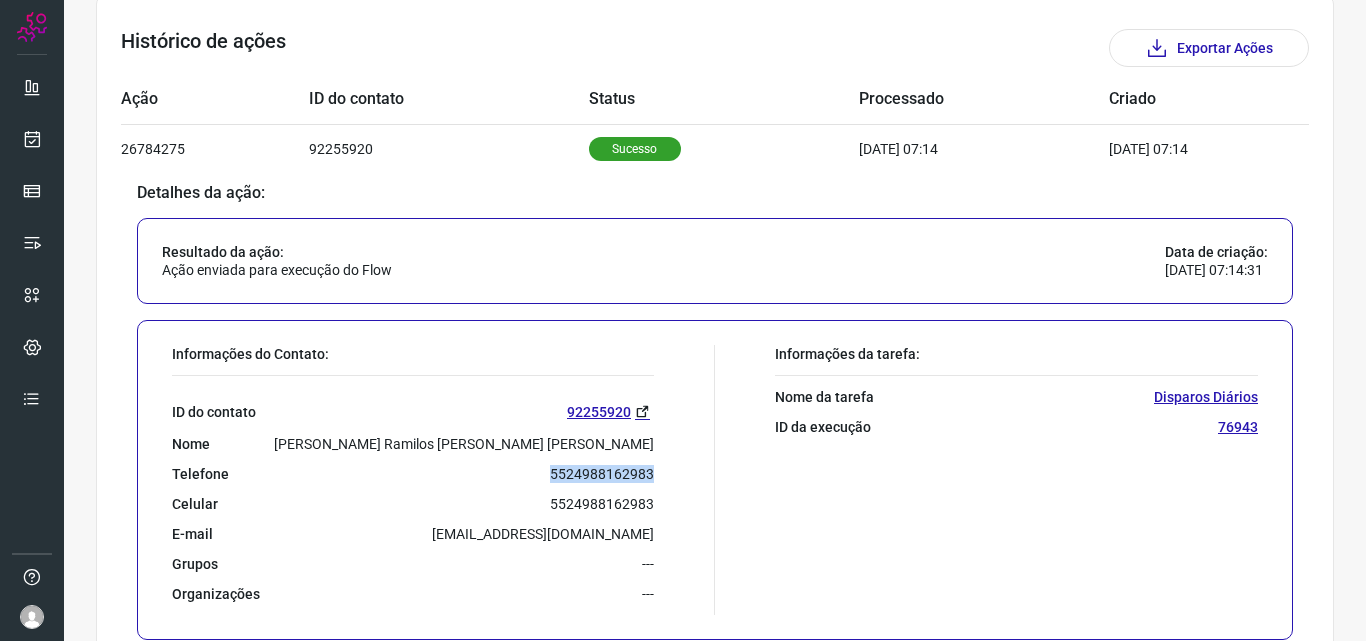 drag, startPoint x: 541, startPoint y: 465, endPoint x: 666, endPoint y: 471, distance: 125.14392 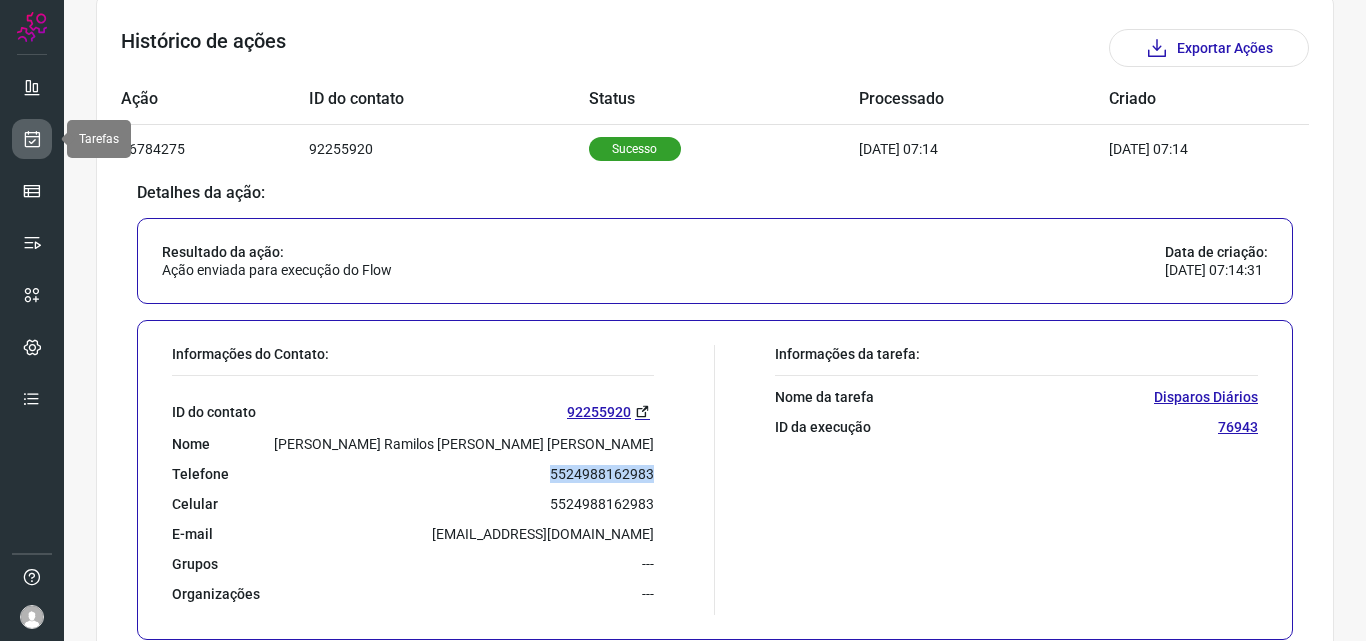 click at bounding box center (32, 139) 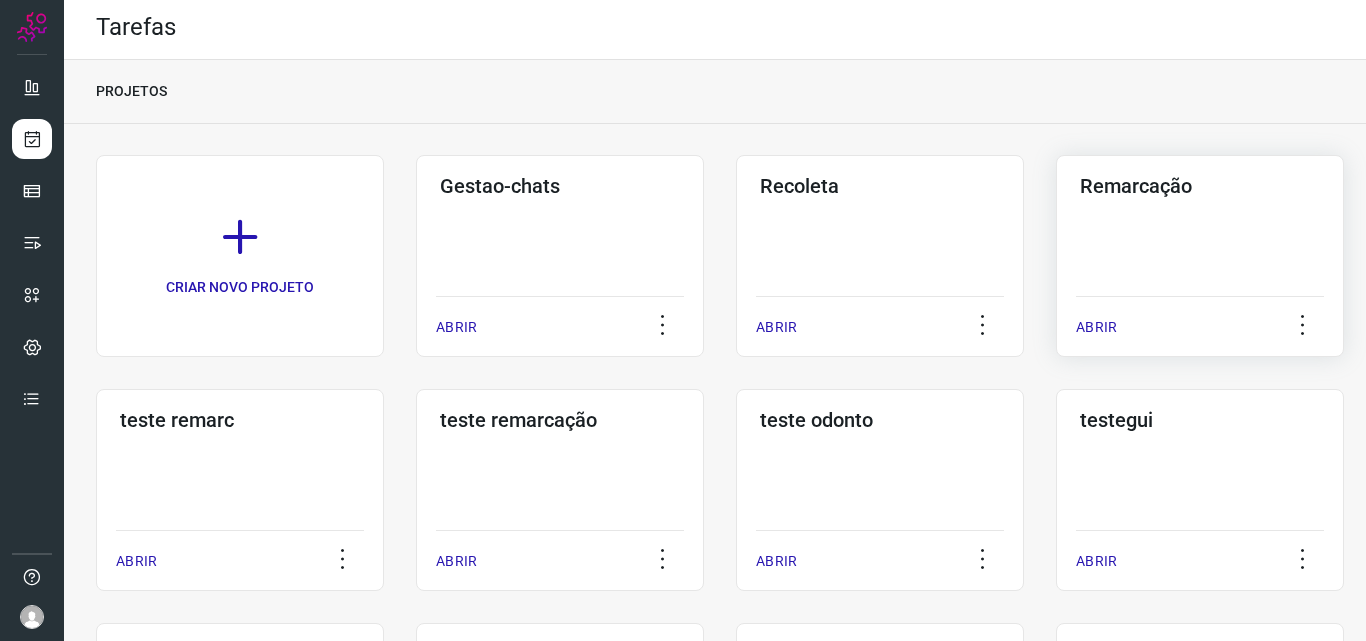 click on "Remarcação  ABRIR" 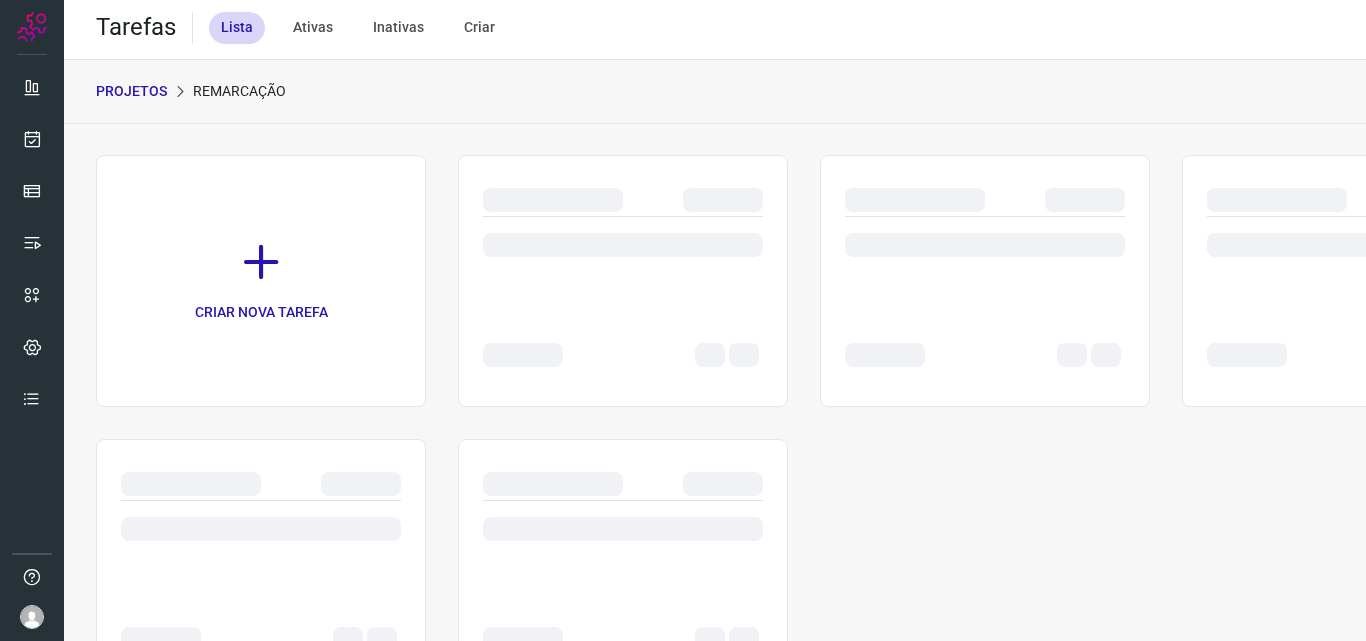 scroll, scrollTop: 0, scrollLeft: 0, axis: both 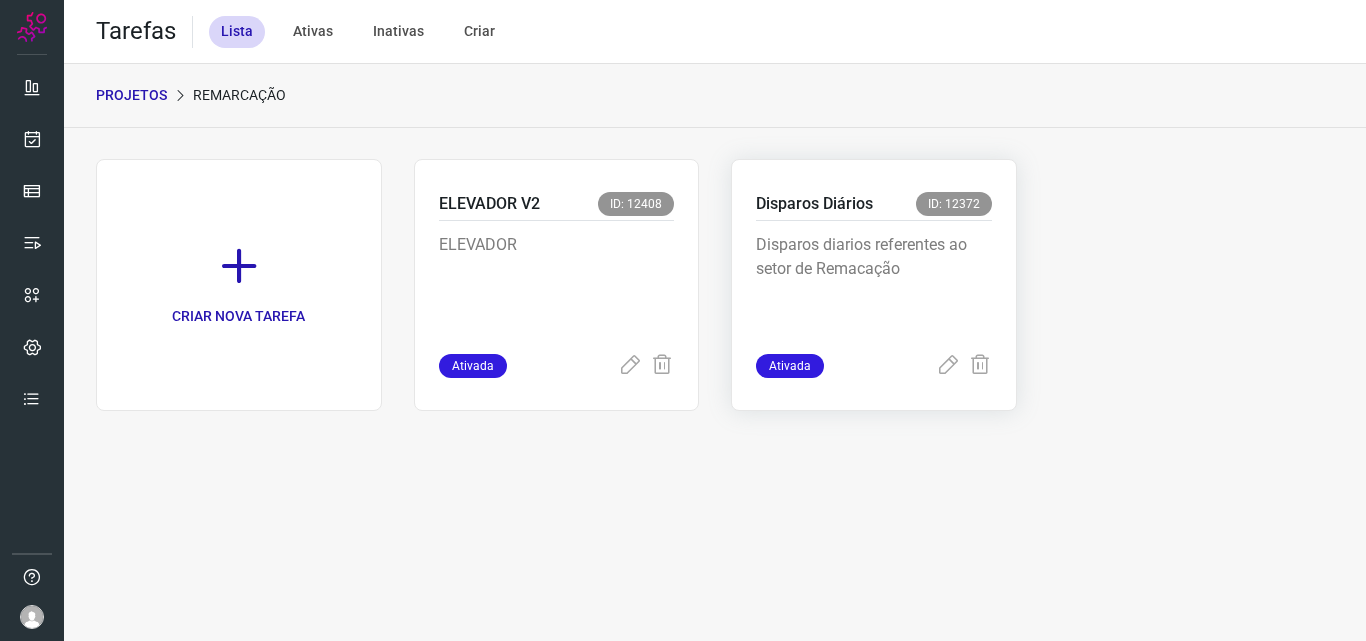 click on "Disparos diarios referentes ao setor de Remacação" at bounding box center [874, 283] 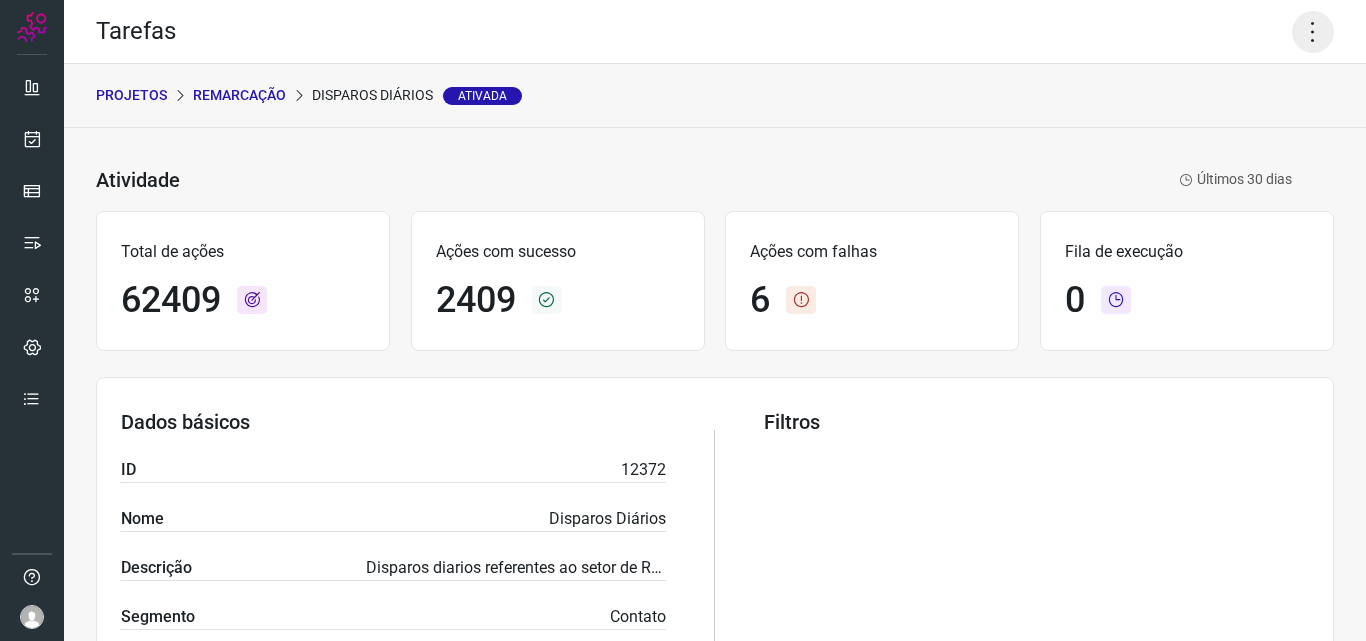 click 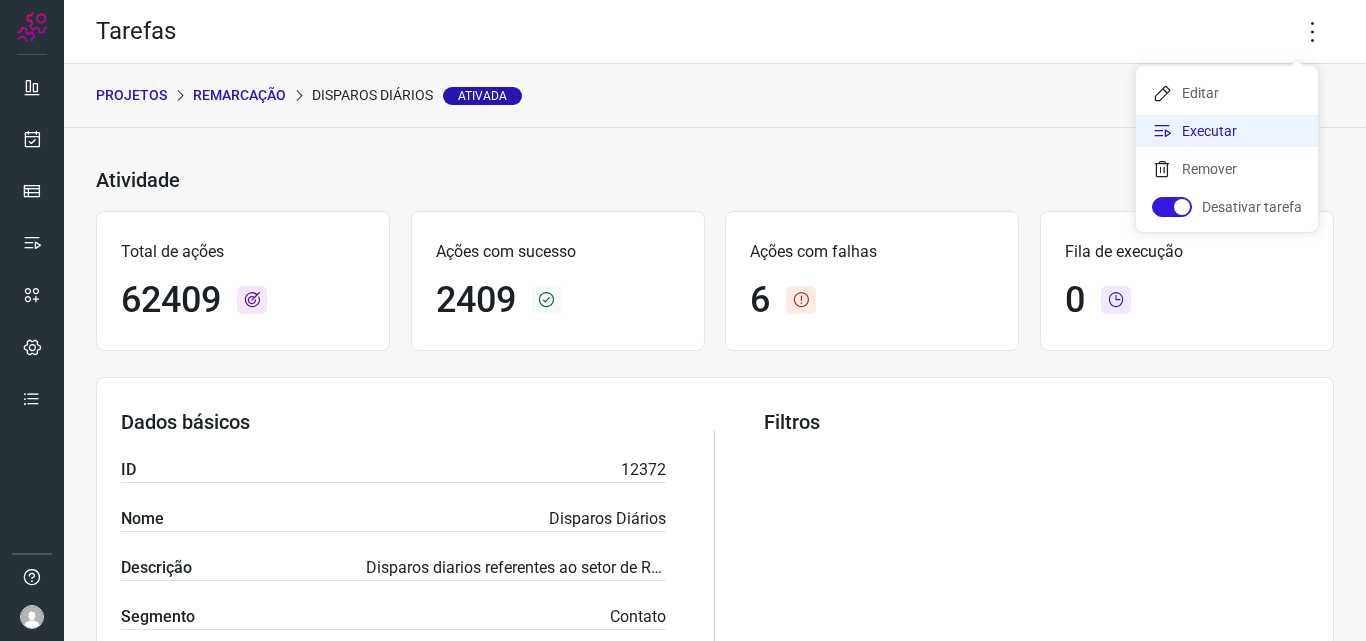 click on "Executar" 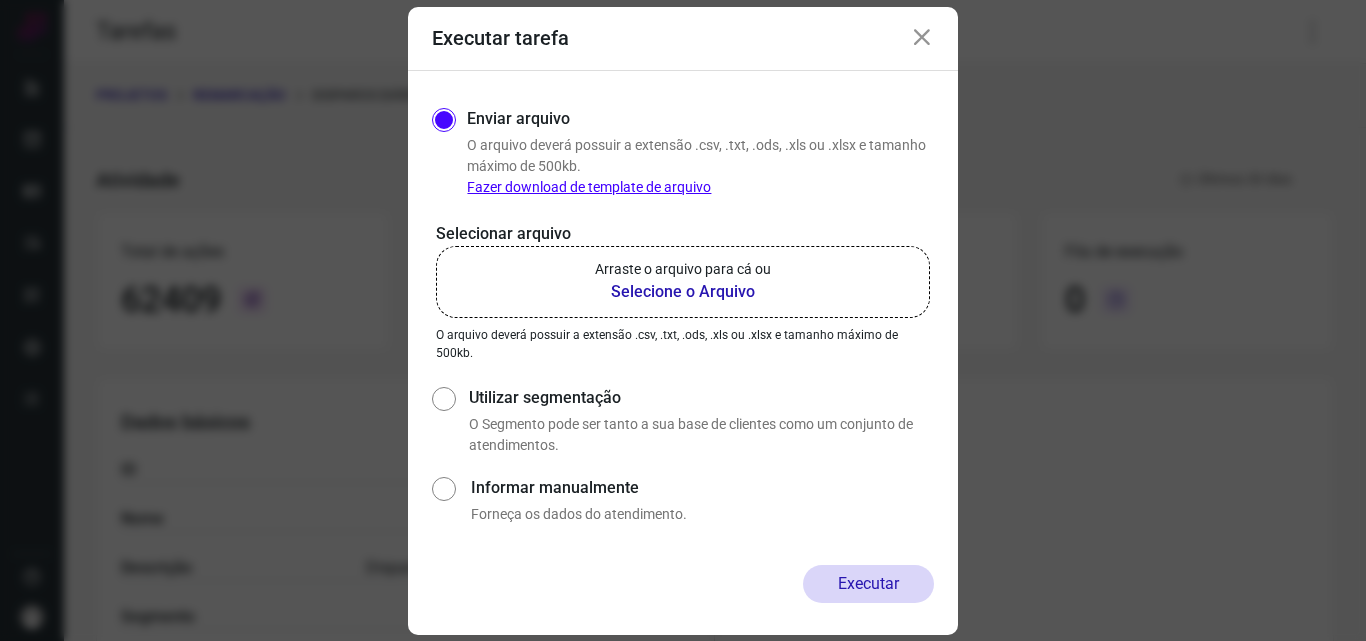 click on "Selecione o Arquivo" at bounding box center (683, 292) 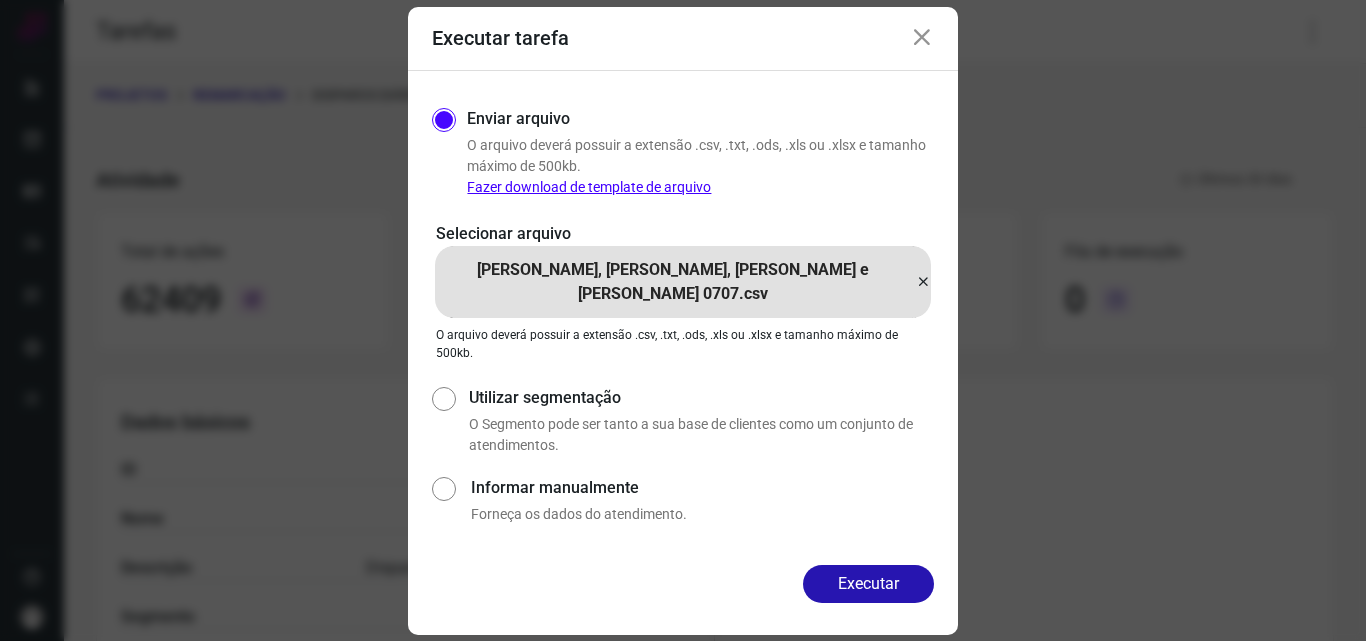 click on "Informar manualmente" at bounding box center (702, 488) 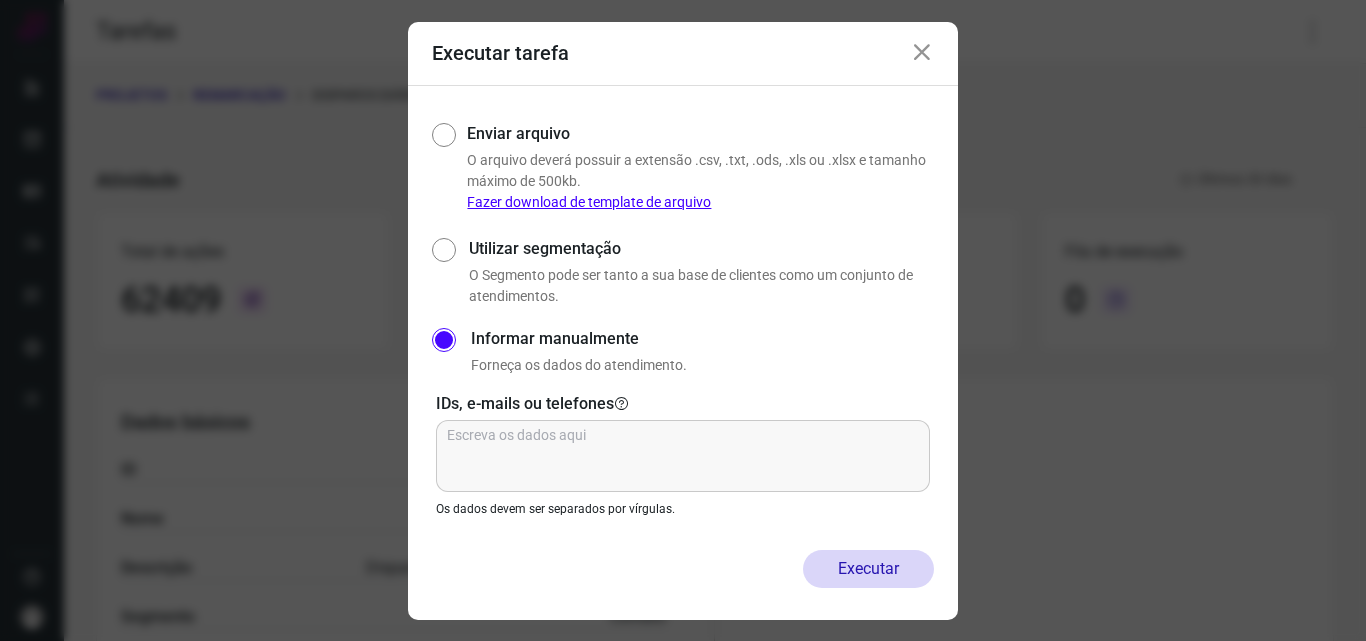 click on "Utilizar segmentação" at bounding box center (442, 270) 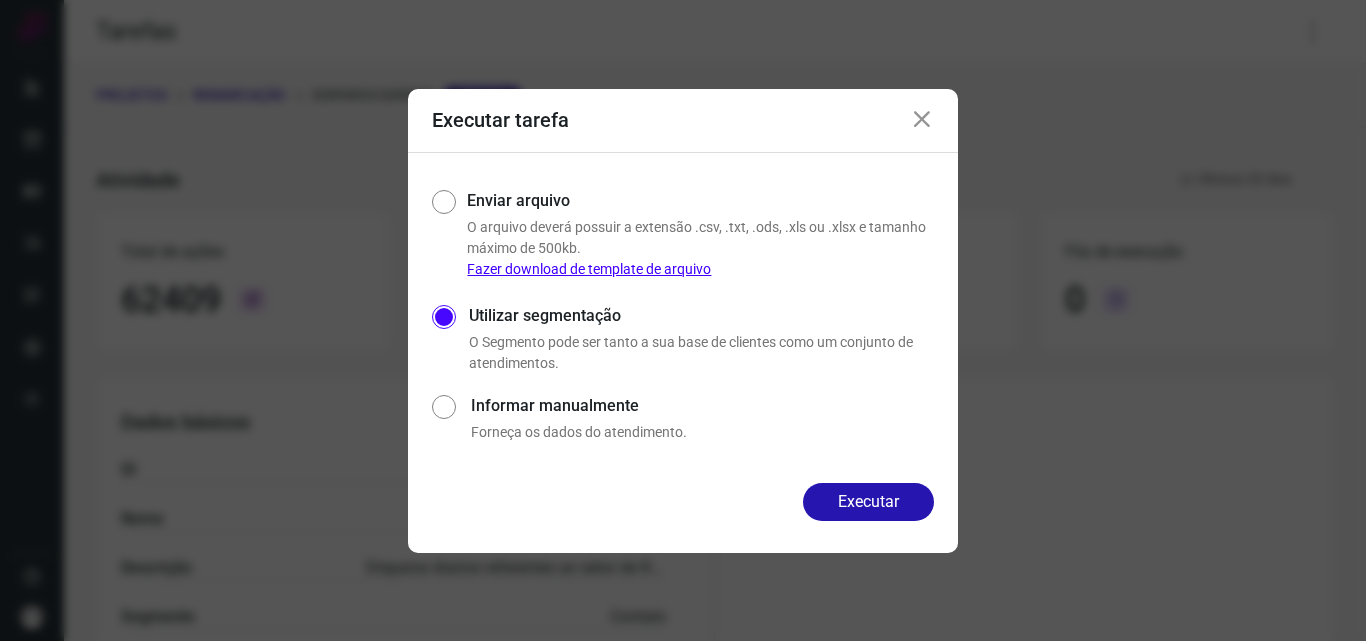 click on "Enviar arquivo" at bounding box center [518, 201] 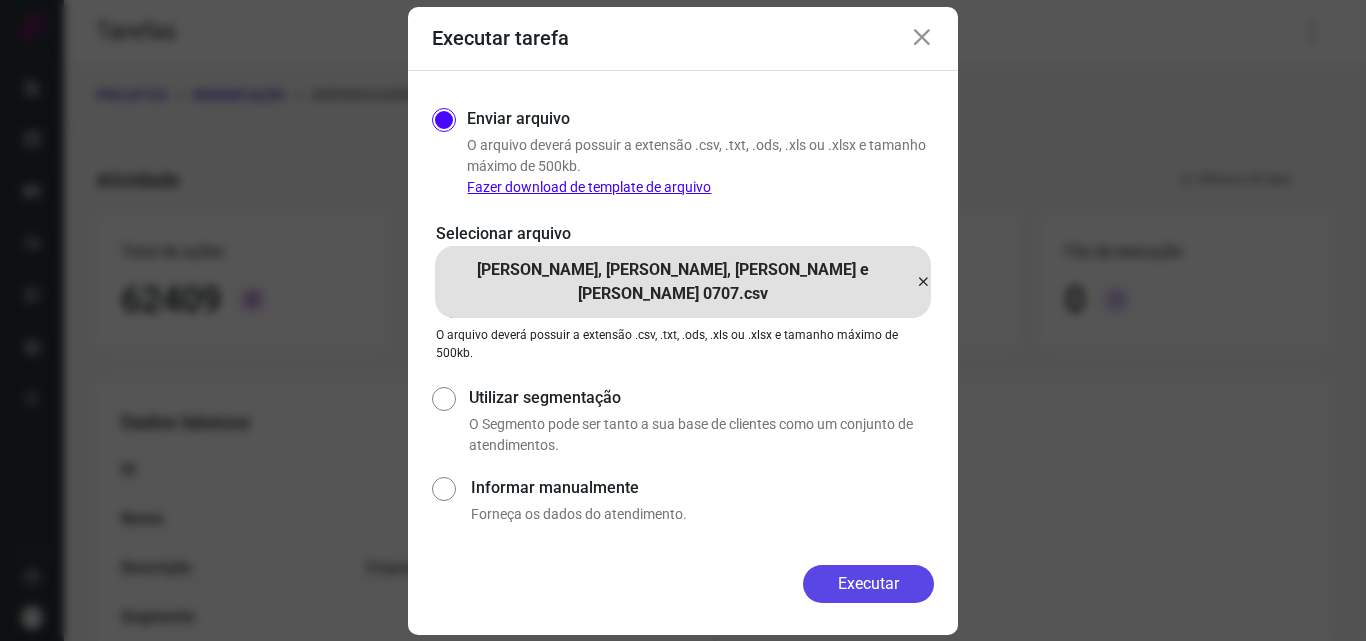 click on "Executar" at bounding box center [868, 584] 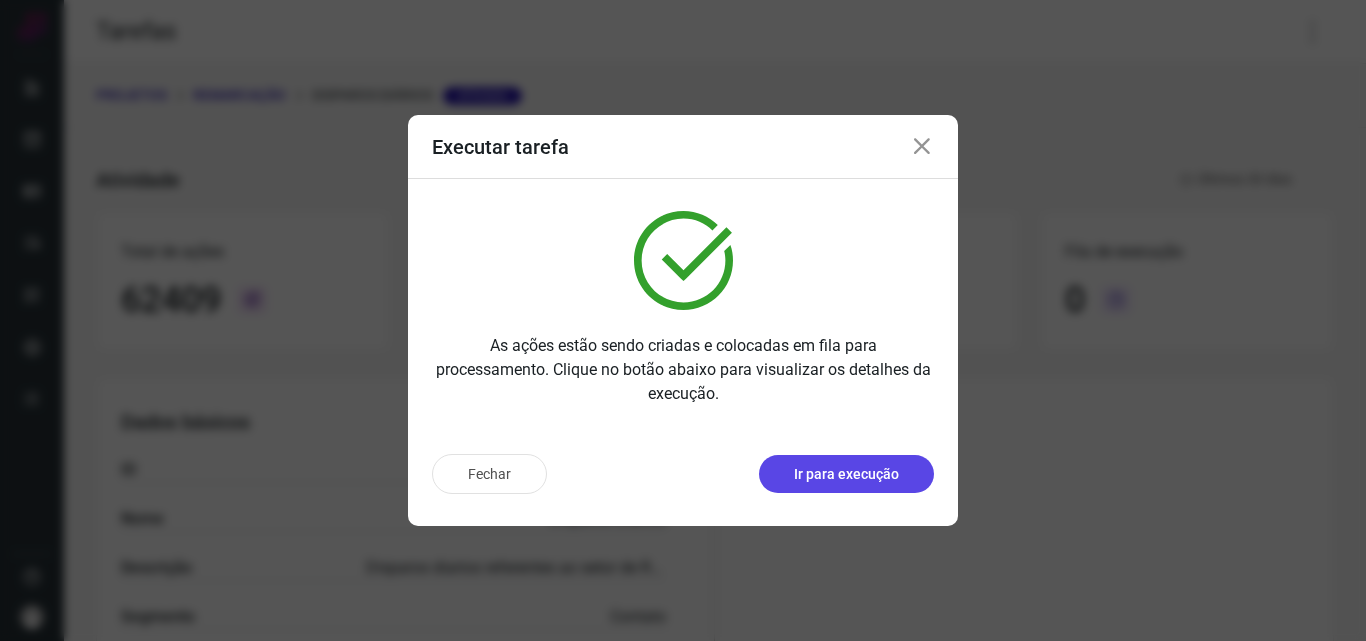 click on "Ir para execução" at bounding box center (846, 474) 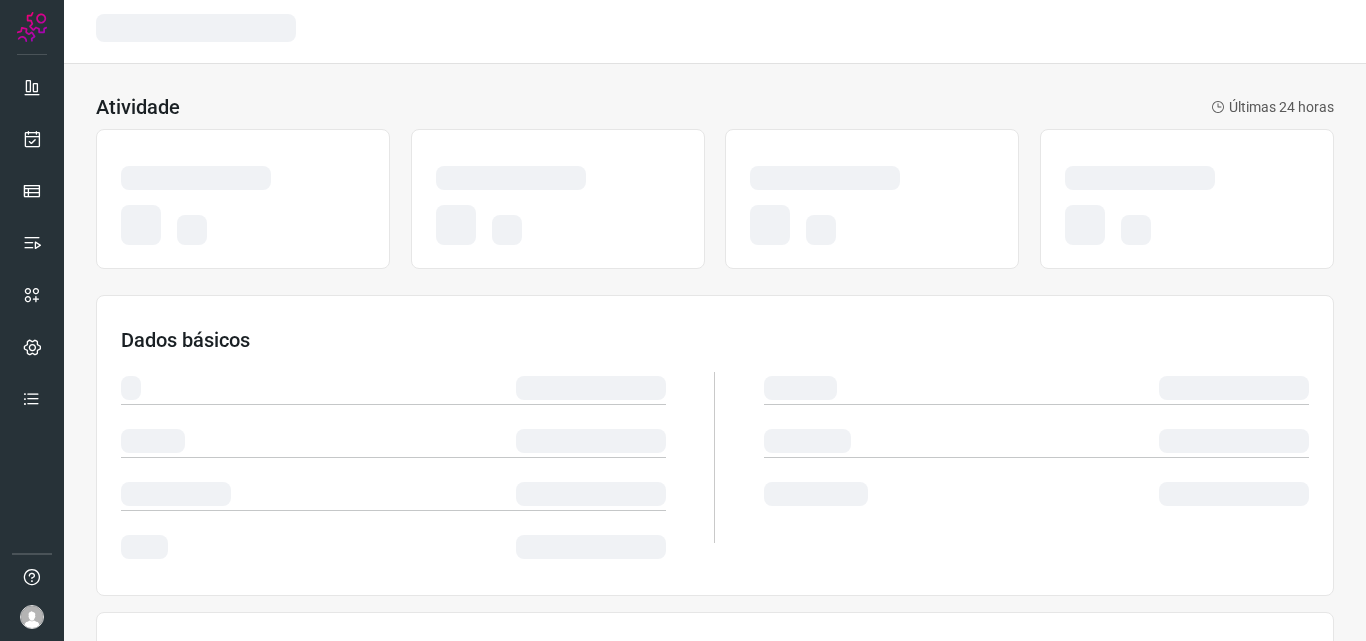 scroll, scrollTop: 0, scrollLeft: 0, axis: both 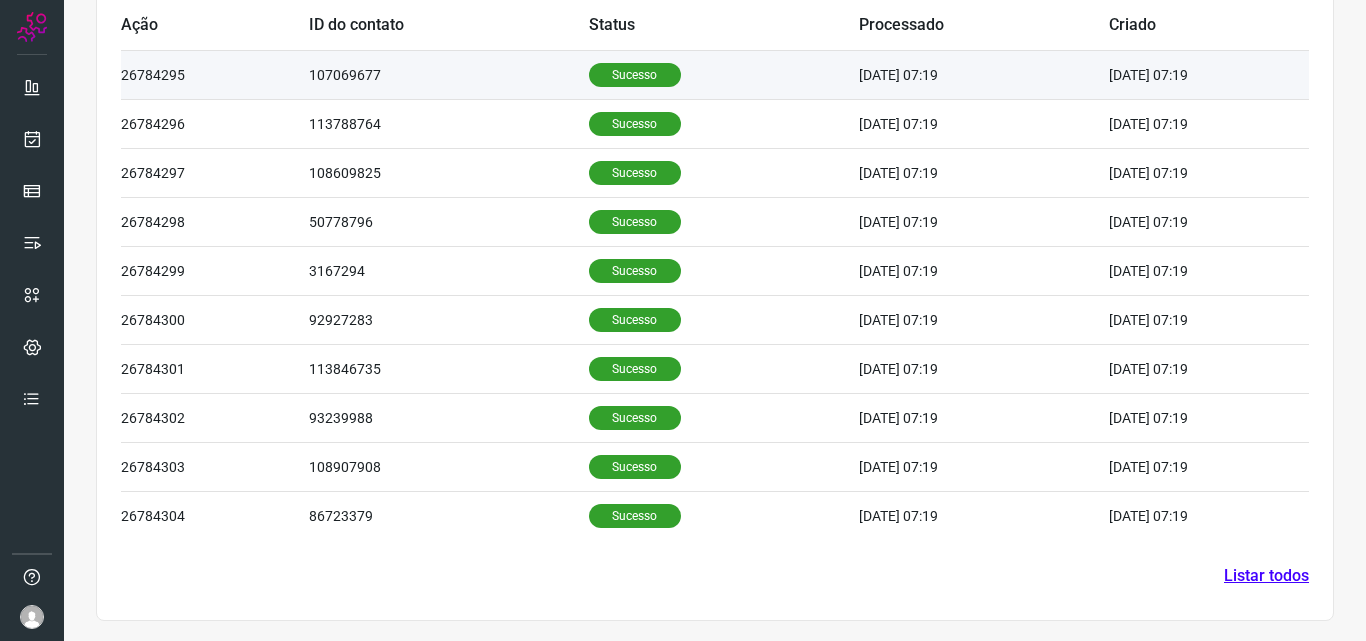 click on "Sucesso" at bounding box center [635, 75] 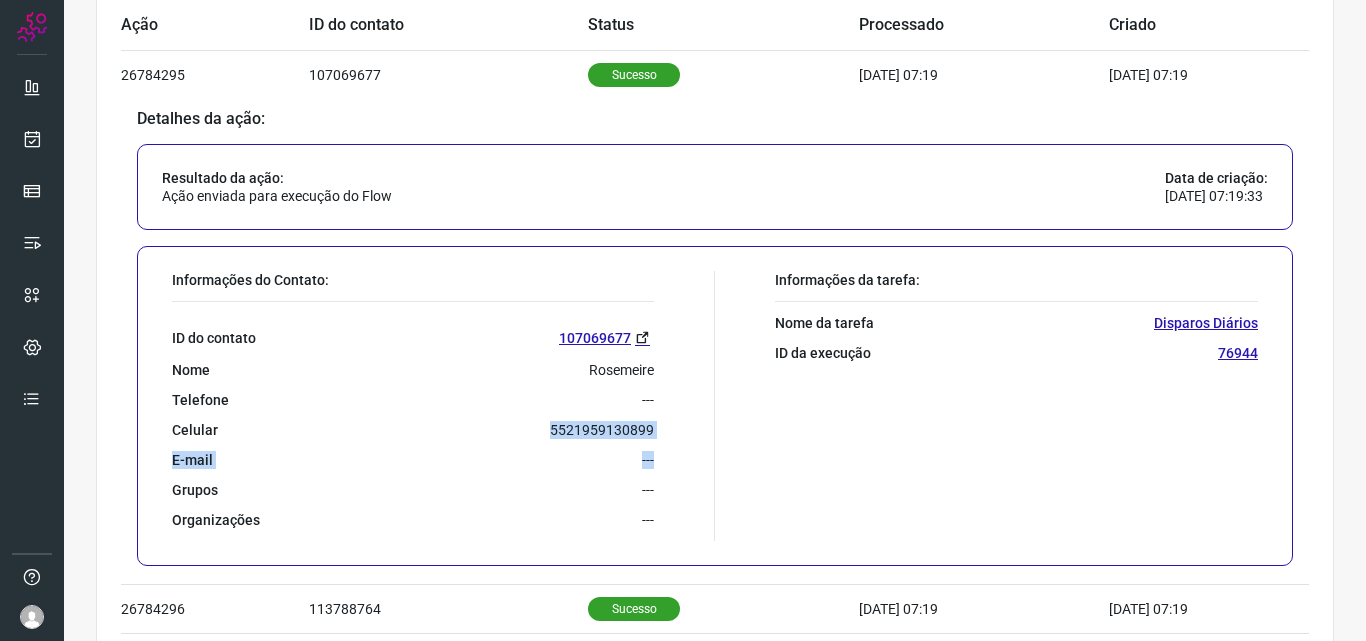 drag, startPoint x: 542, startPoint y: 432, endPoint x: 654, endPoint y: 443, distance: 112.53888 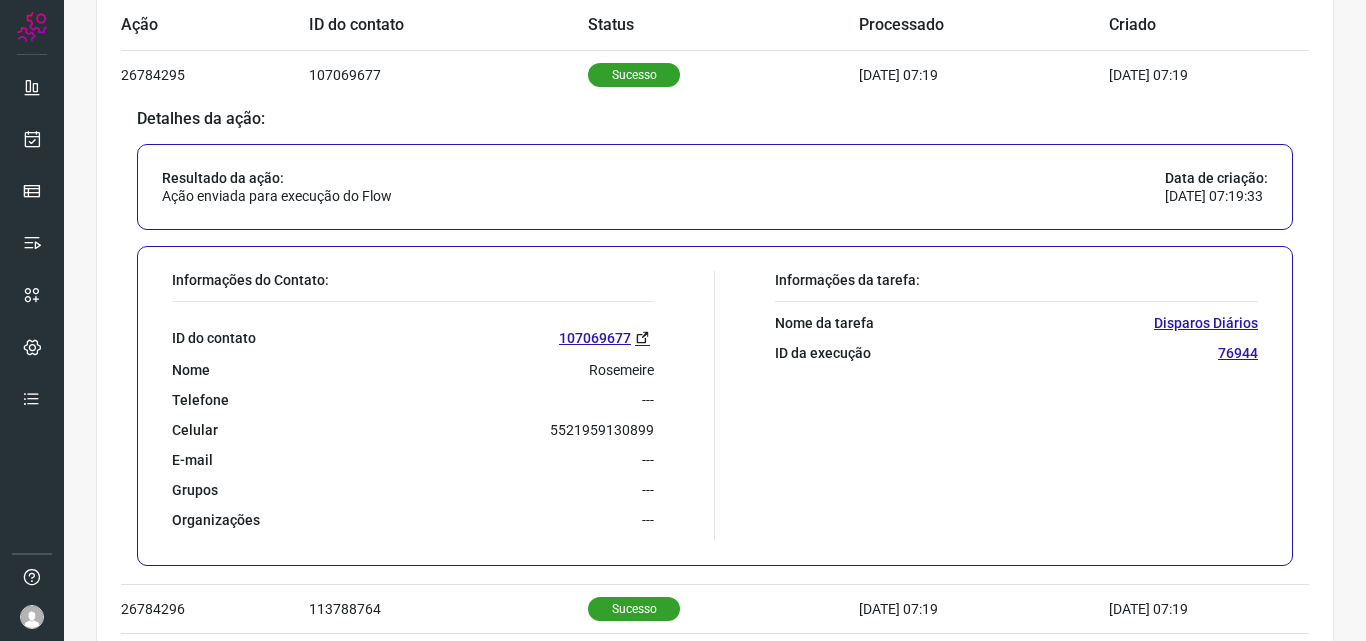 click on "Informações da tarefa: Nome da tarefa Disparos Diários ID da execução 76944" at bounding box center (991, 406) 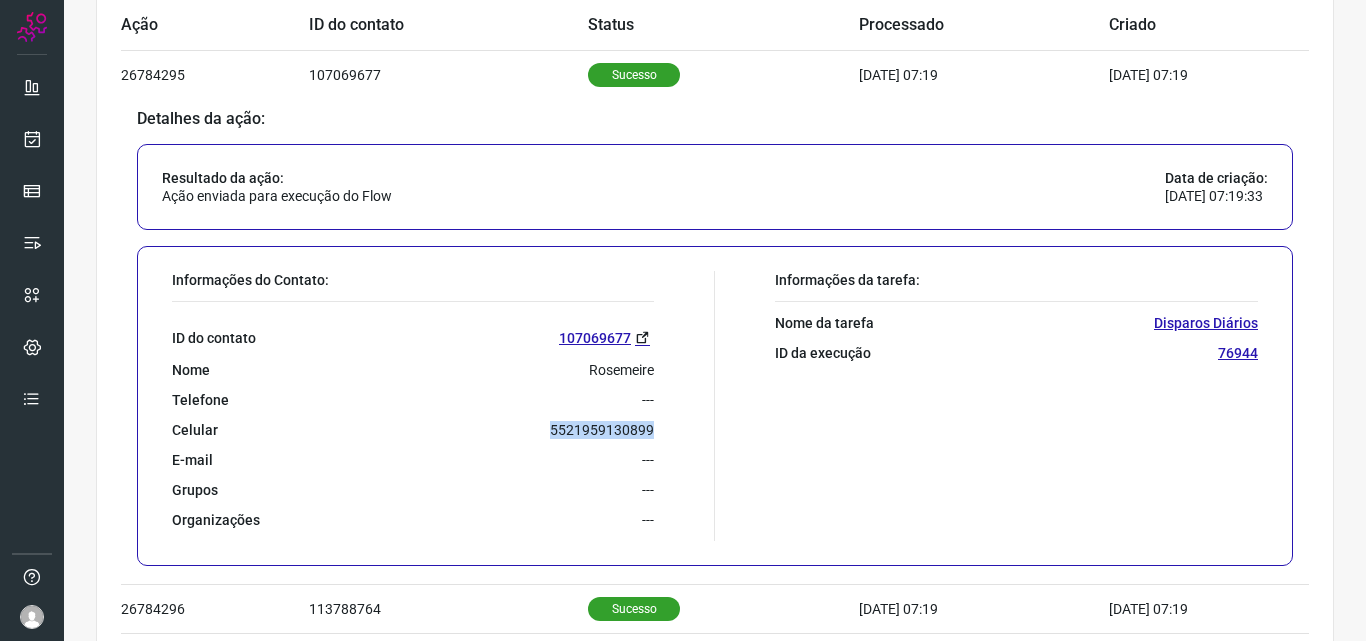 drag, startPoint x: 541, startPoint y: 426, endPoint x: 624, endPoint y: 436, distance: 83.60024 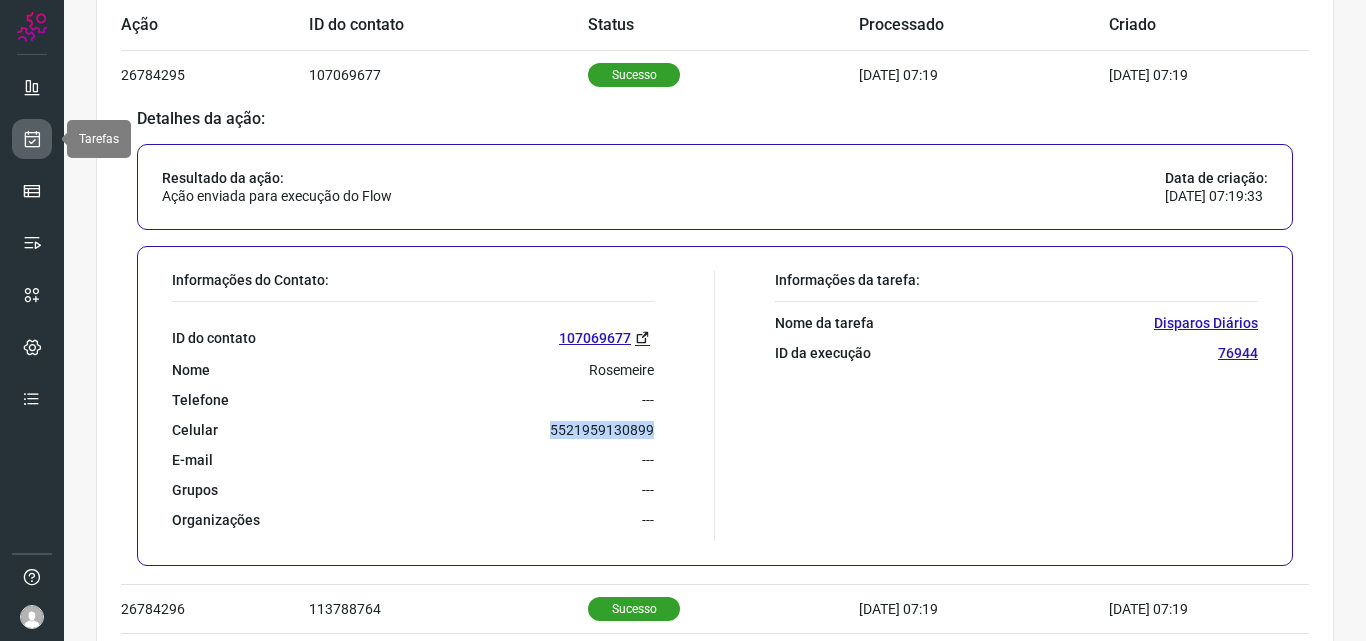 click at bounding box center (32, 139) 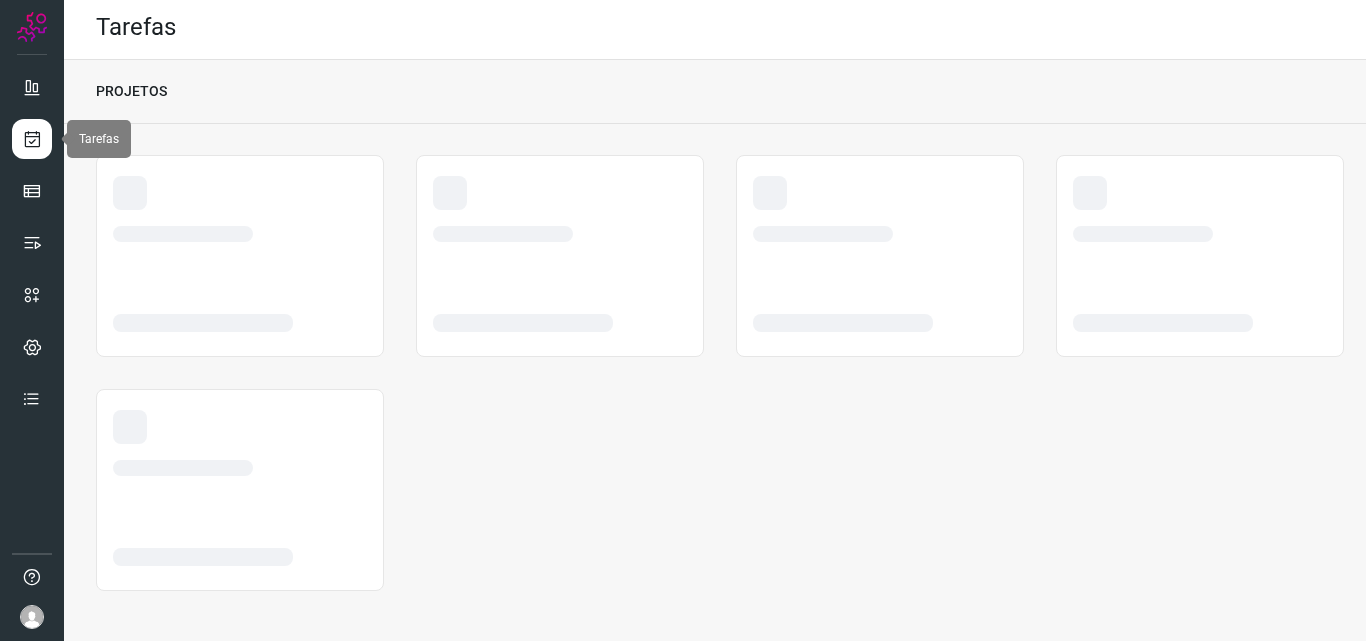 scroll, scrollTop: 4, scrollLeft: 0, axis: vertical 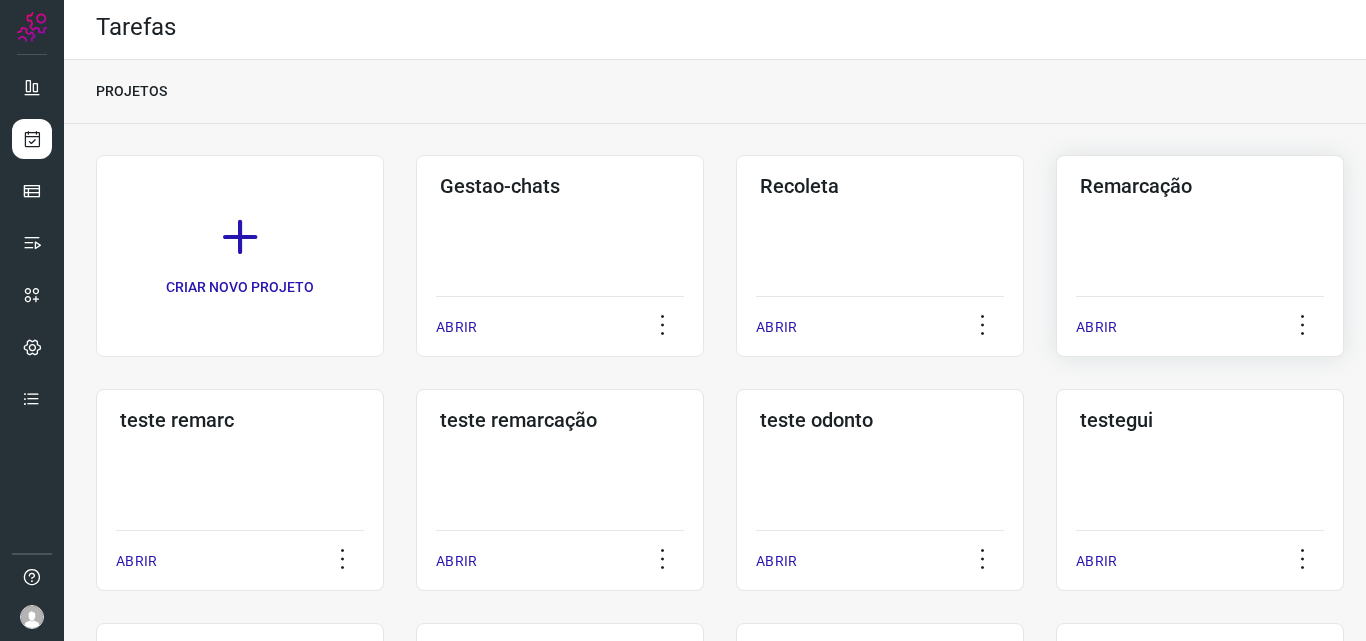 click on "Remarcação  ABRIR" 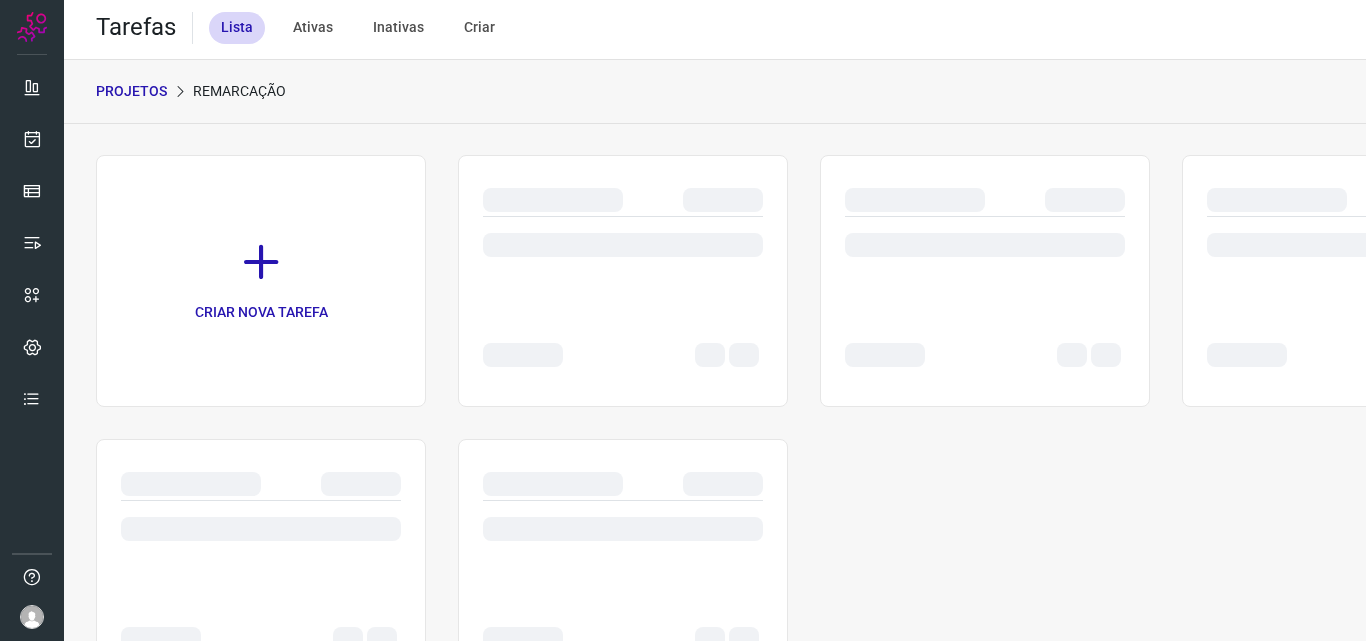 scroll, scrollTop: 0, scrollLeft: 0, axis: both 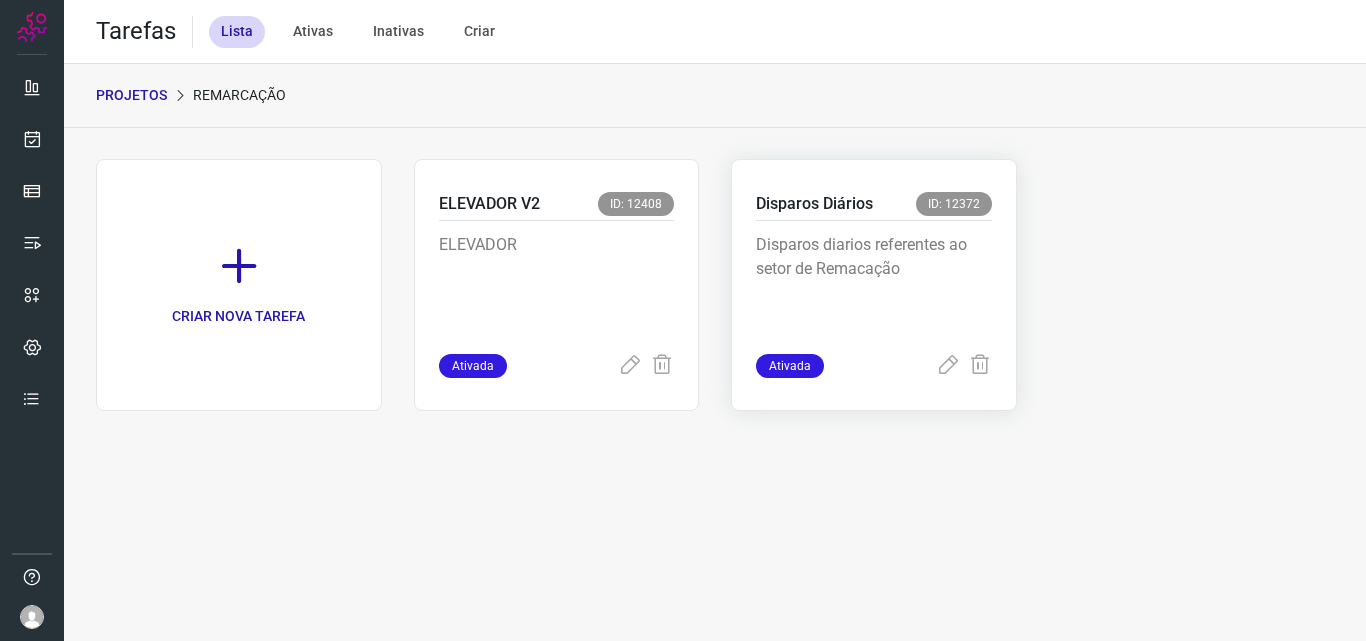click on "Disparos diarios referentes ao setor de Remacação" at bounding box center (874, 283) 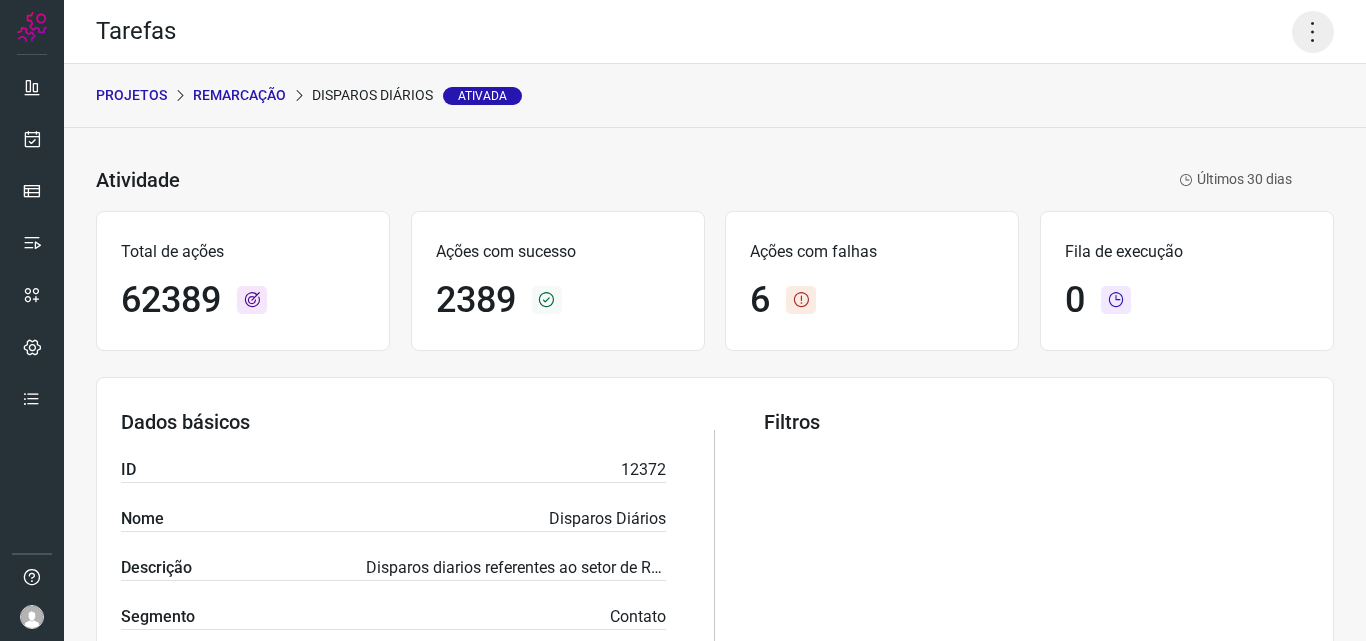 click 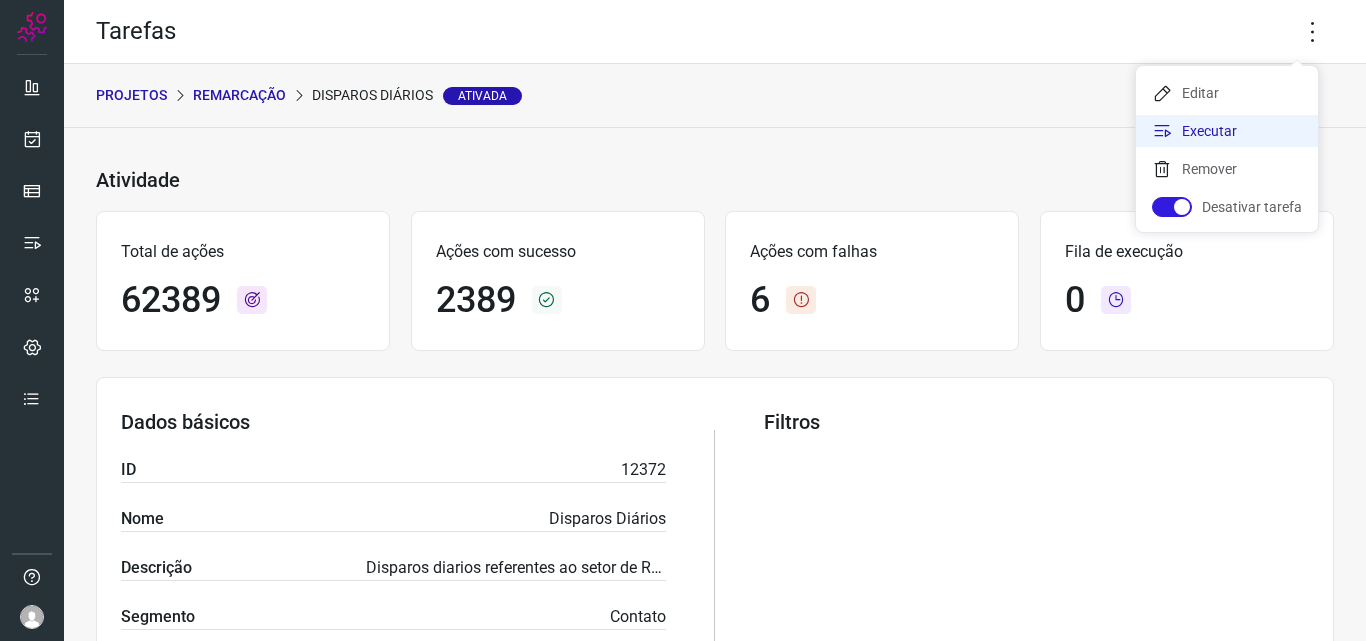 click on "Executar" 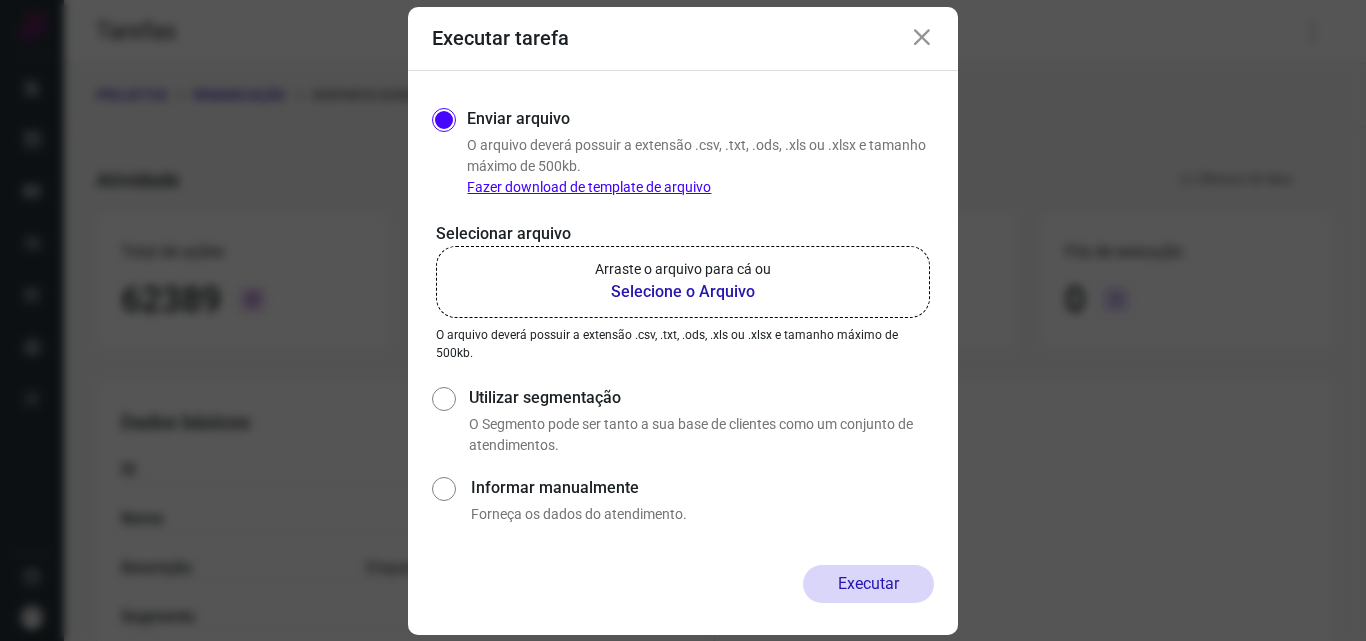 click on "Selecione o Arquivo" at bounding box center [683, 292] 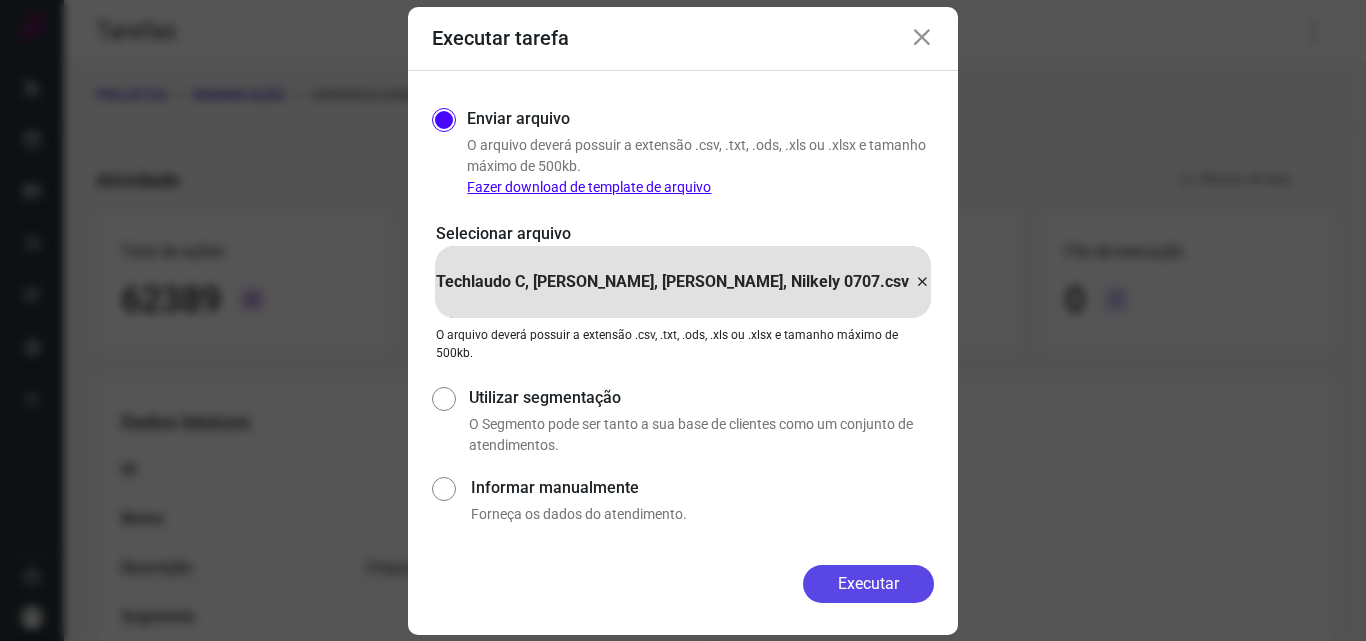 click on "Executar" at bounding box center [868, 584] 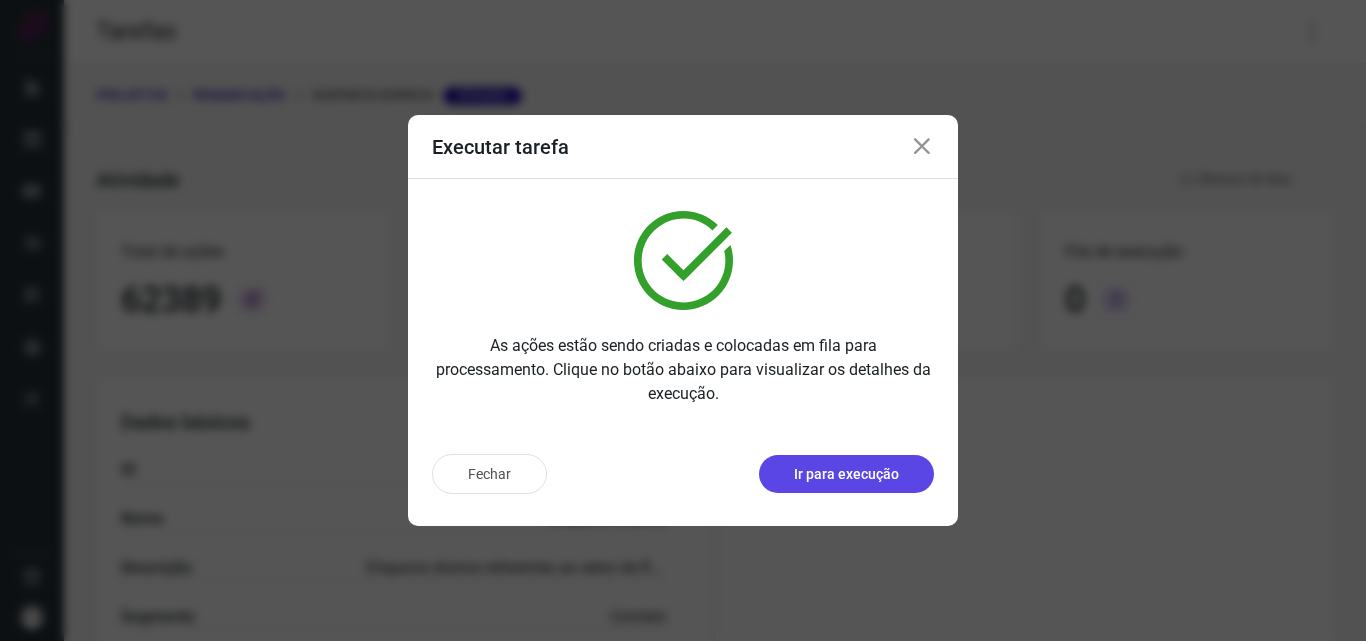 click on "Ir para execução" at bounding box center (846, 474) 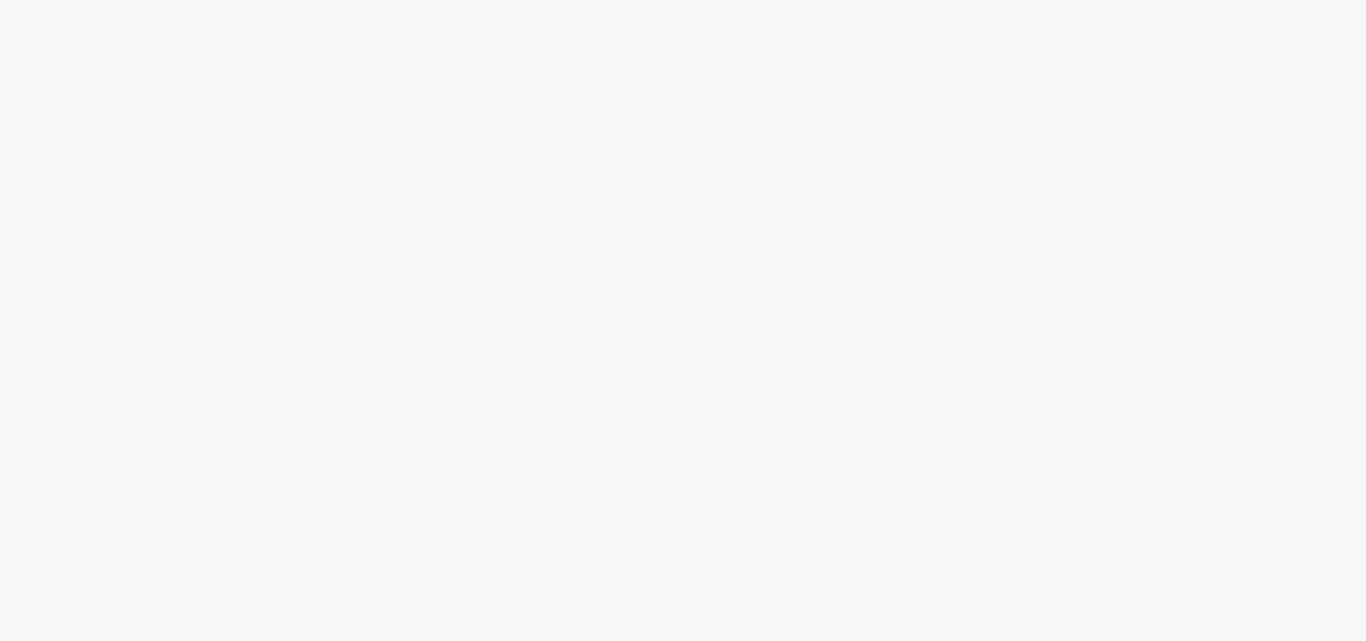 scroll, scrollTop: 0, scrollLeft: 0, axis: both 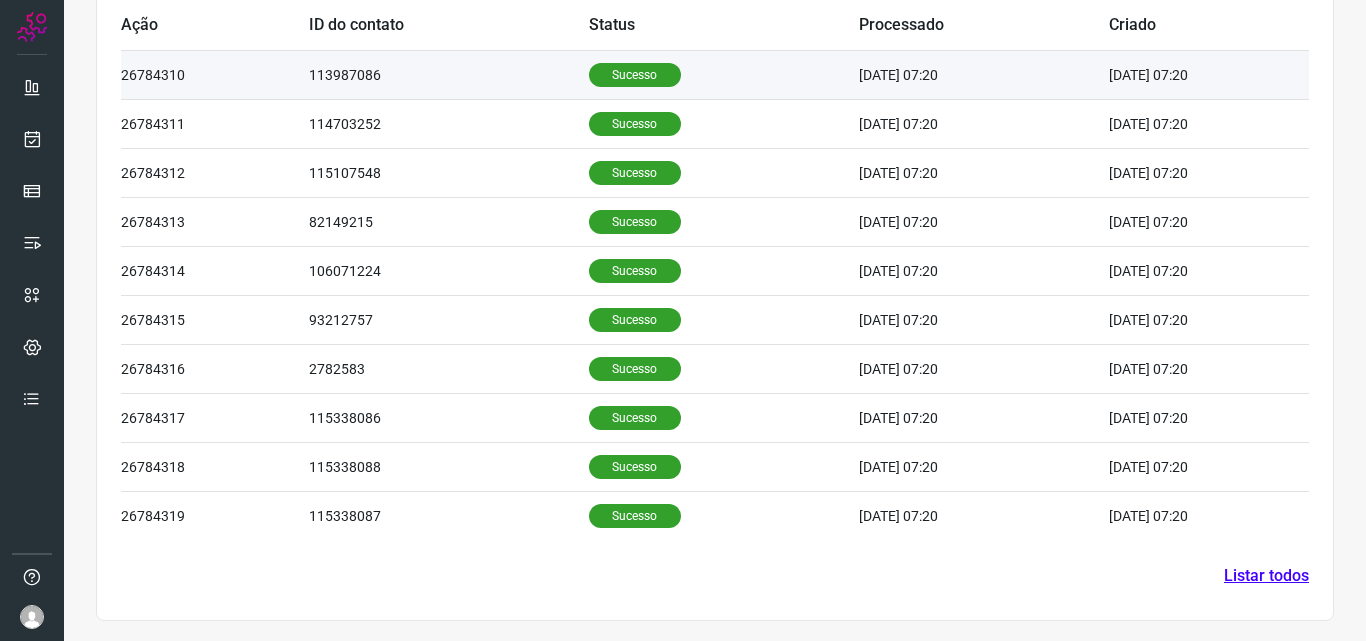 click on "Sucesso" at bounding box center (635, 75) 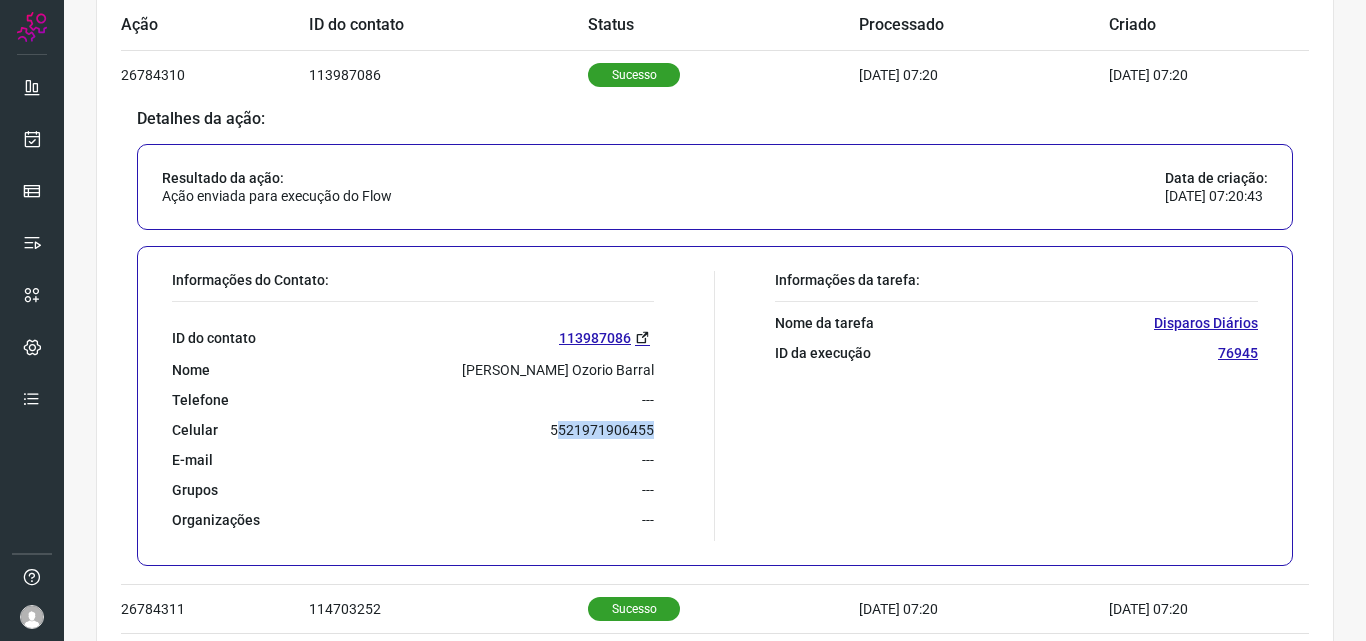 drag, startPoint x: 552, startPoint y: 433, endPoint x: 675, endPoint y: 437, distance: 123.065025 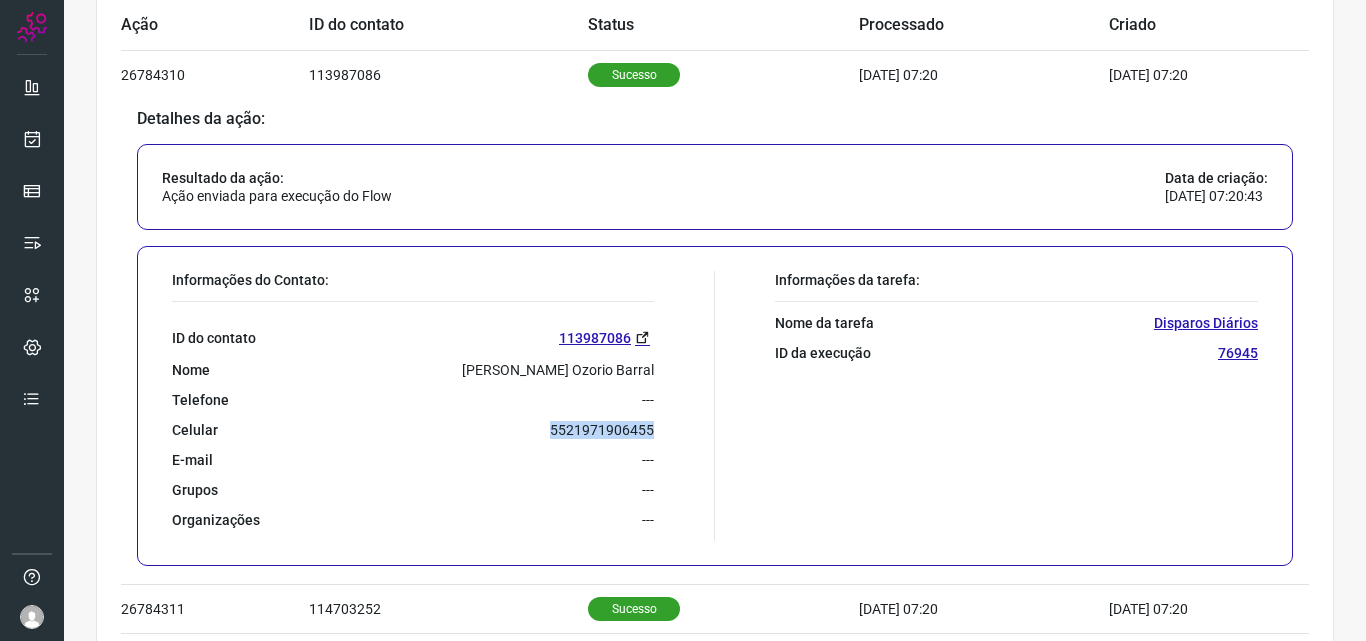 drag, startPoint x: 543, startPoint y: 429, endPoint x: 664, endPoint y: 432, distance: 121.037186 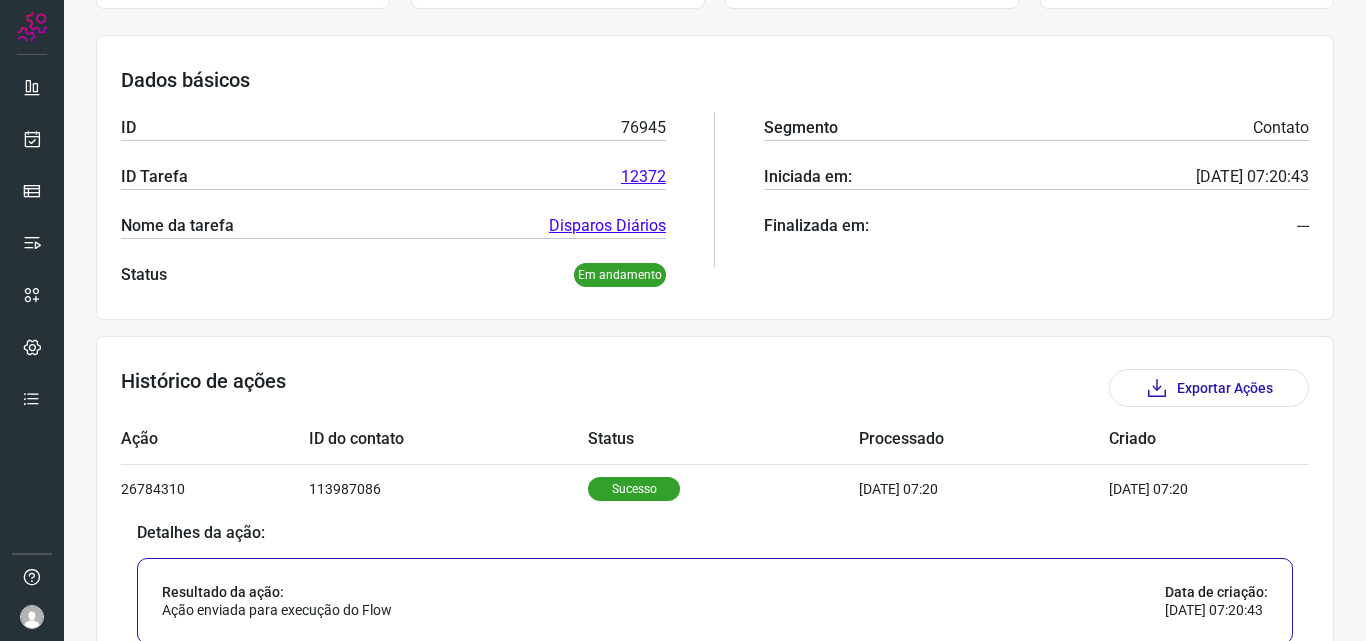 scroll, scrollTop: 0, scrollLeft: 0, axis: both 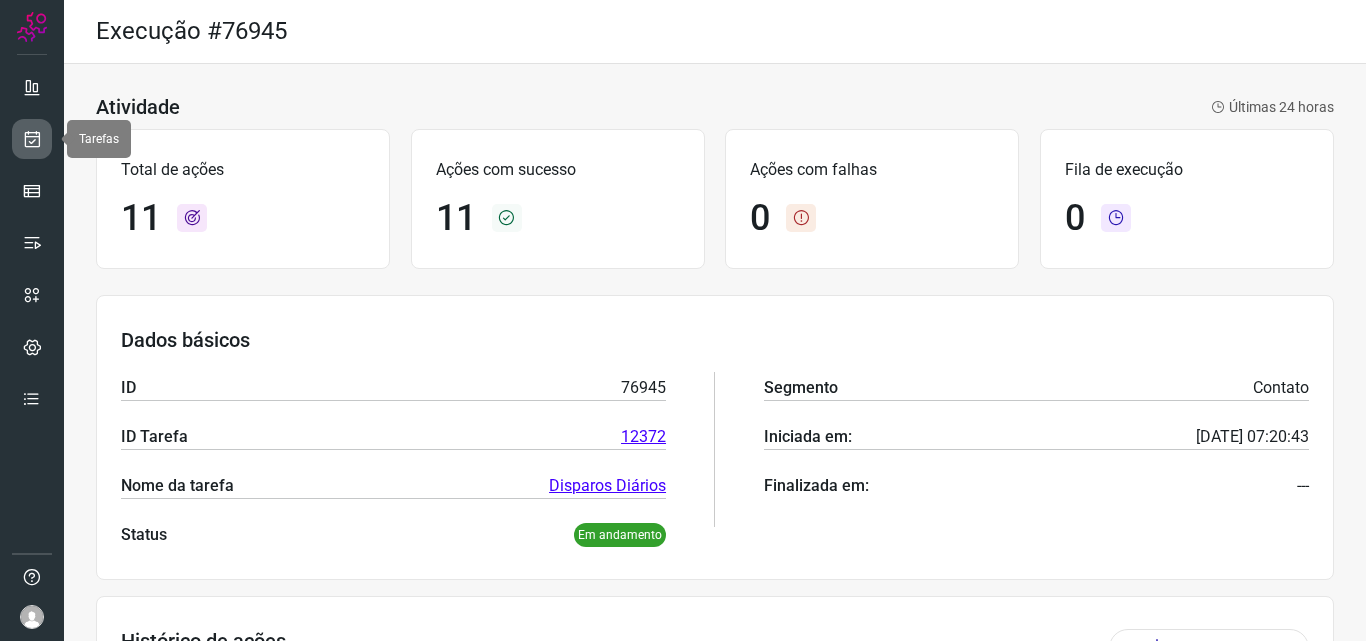 click at bounding box center (32, 139) 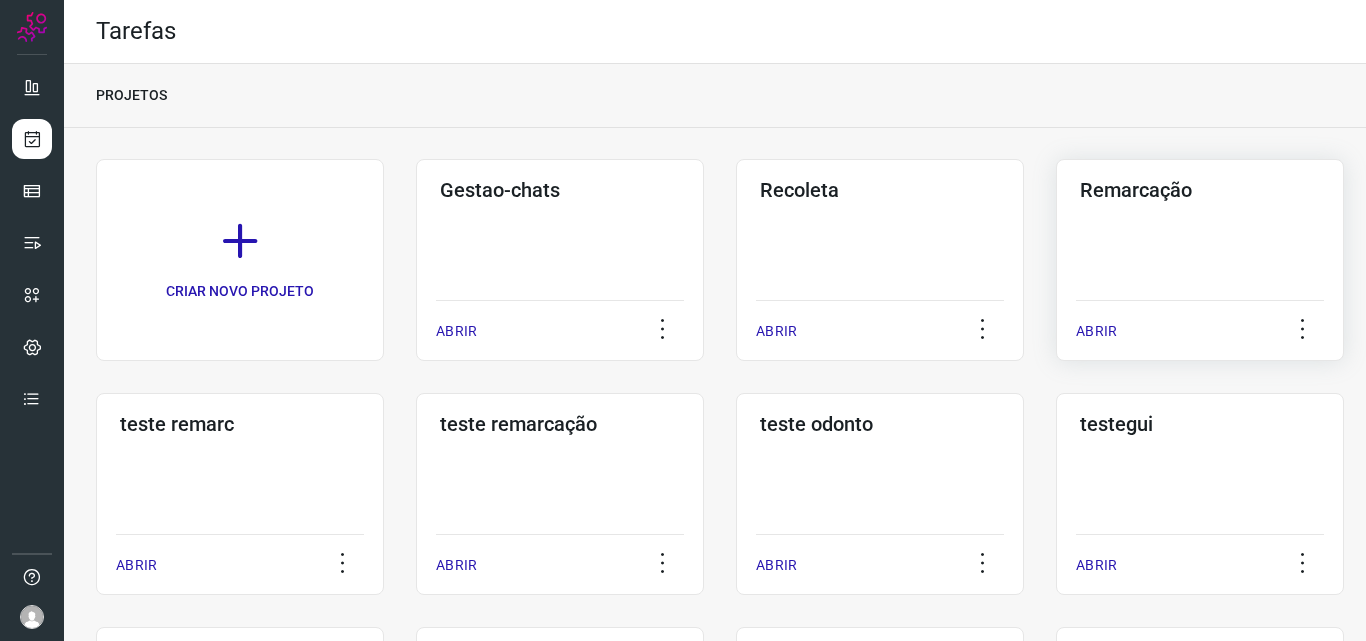 click on "Remarcação  ABRIR" 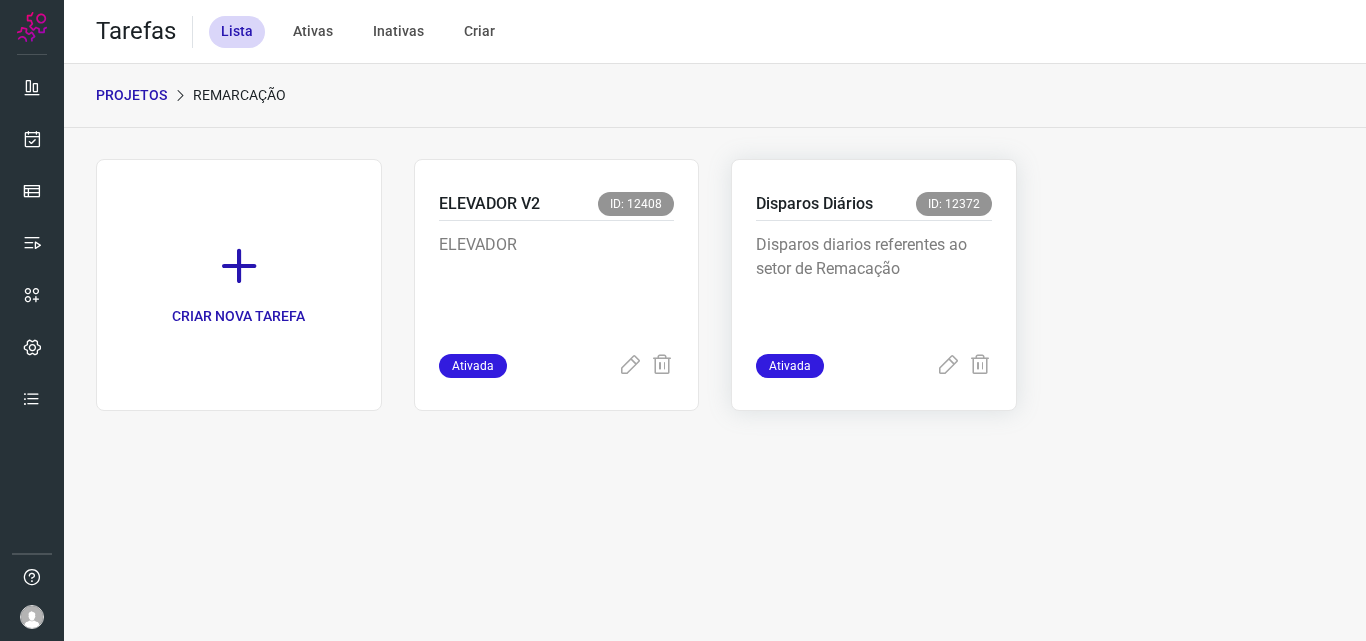 click on "Disparos diarios referentes ao setor de Remacação" at bounding box center [874, 283] 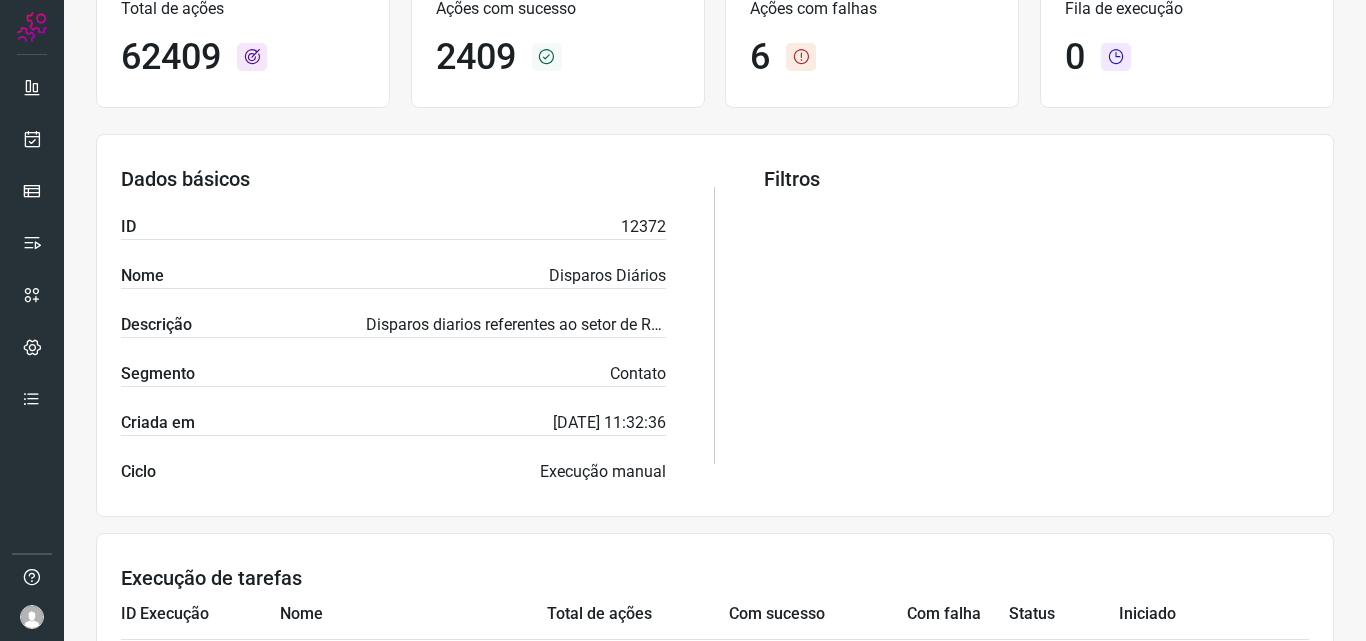 scroll, scrollTop: 233, scrollLeft: 0, axis: vertical 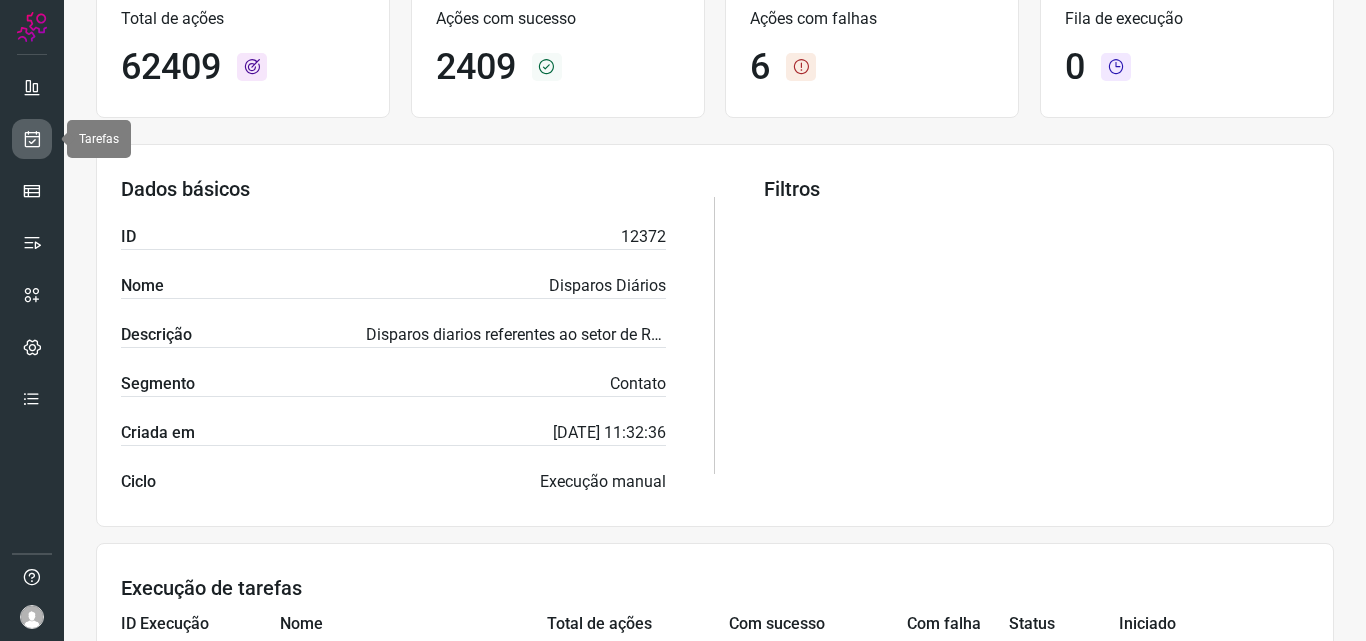 click at bounding box center (32, 139) 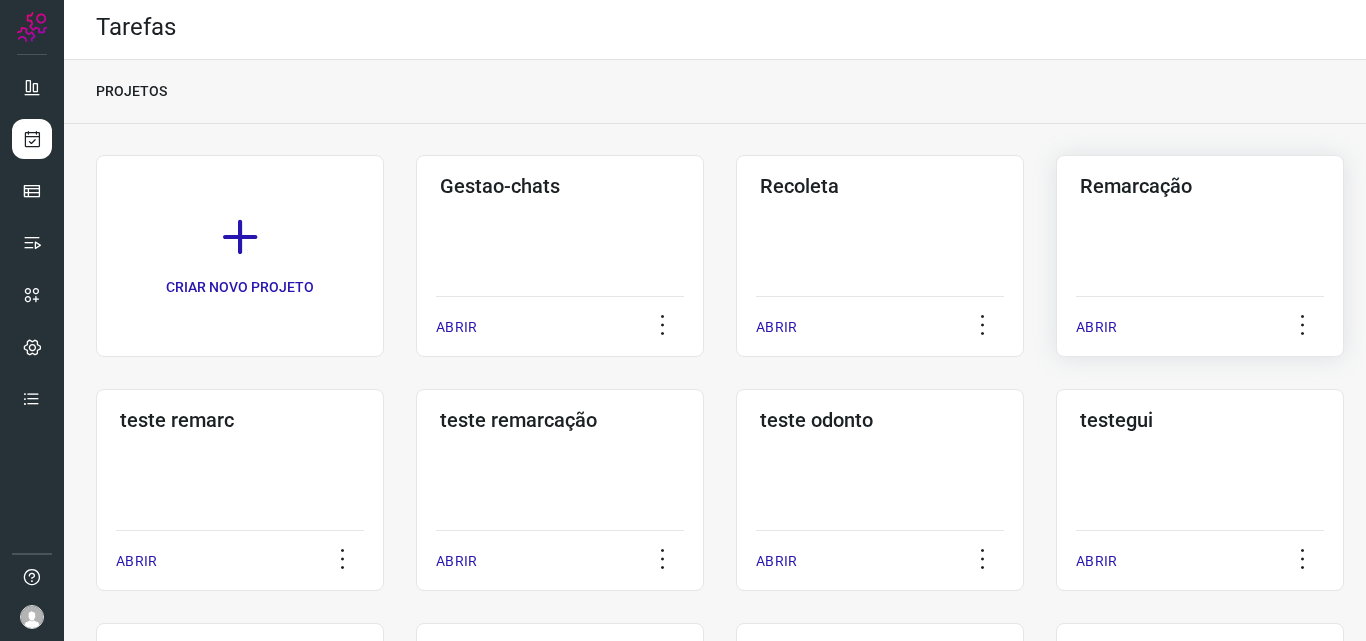 click on "Remarcação  ABRIR" 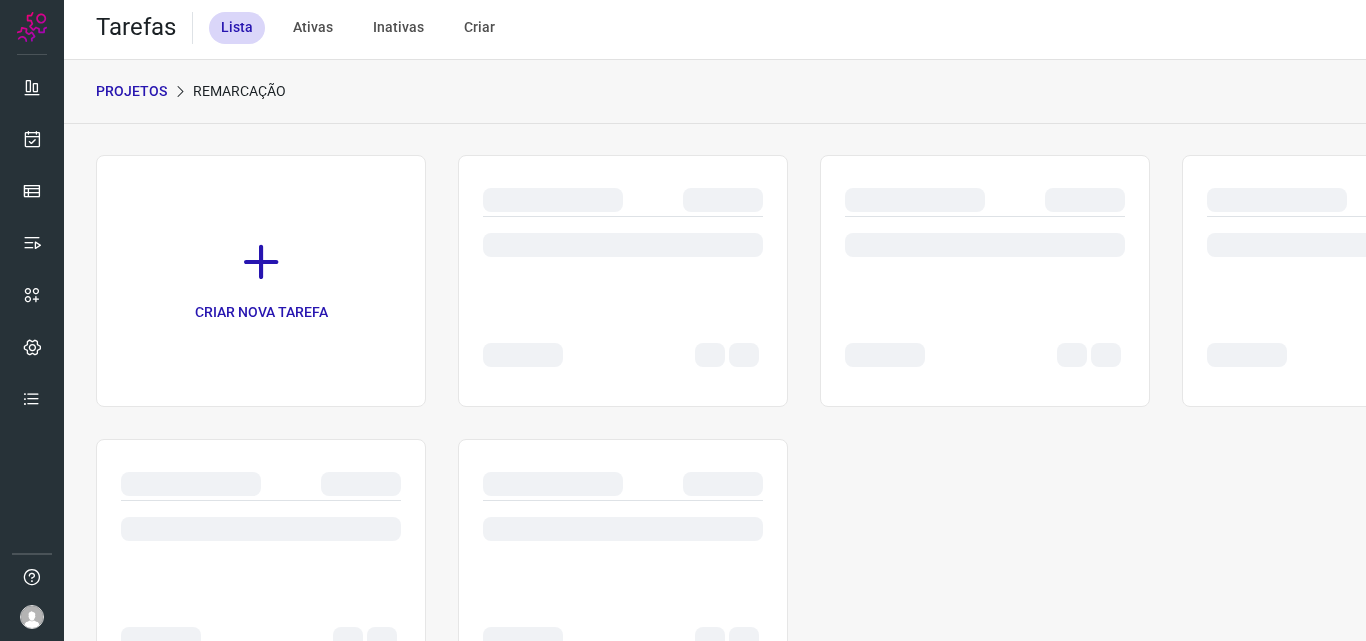scroll, scrollTop: 0, scrollLeft: 0, axis: both 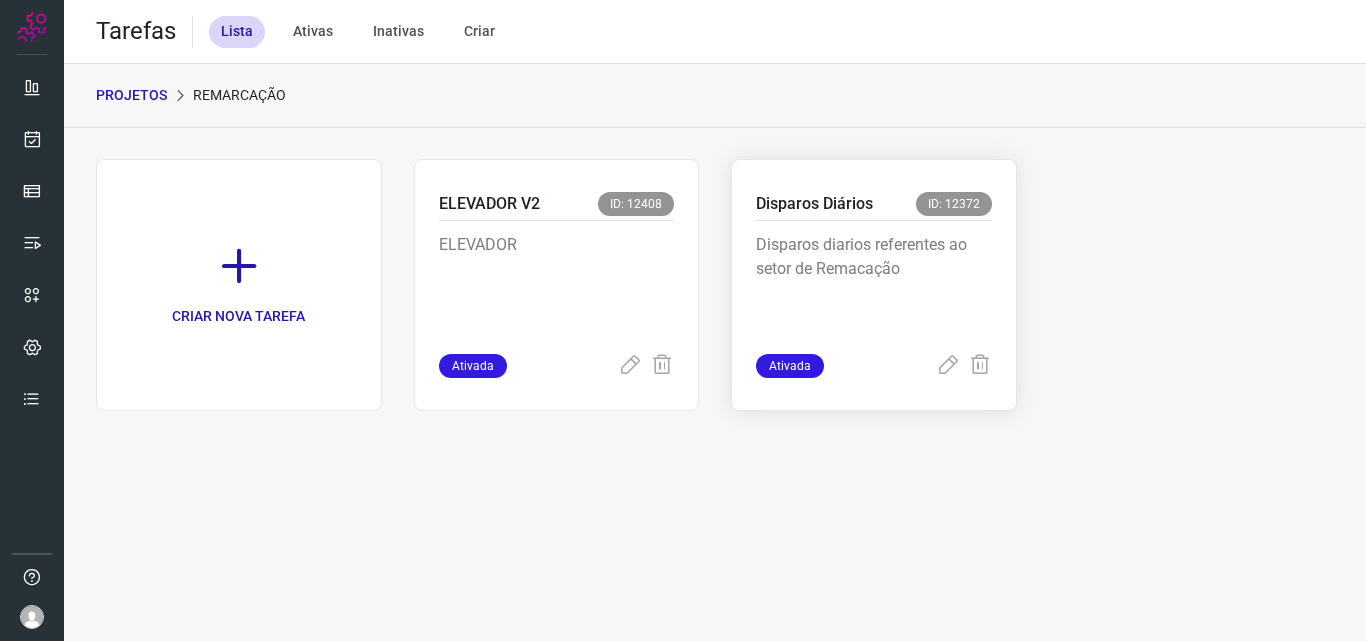 click on "Disparos diarios referentes ao setor de Remacação" at bounding box center [874, 283] 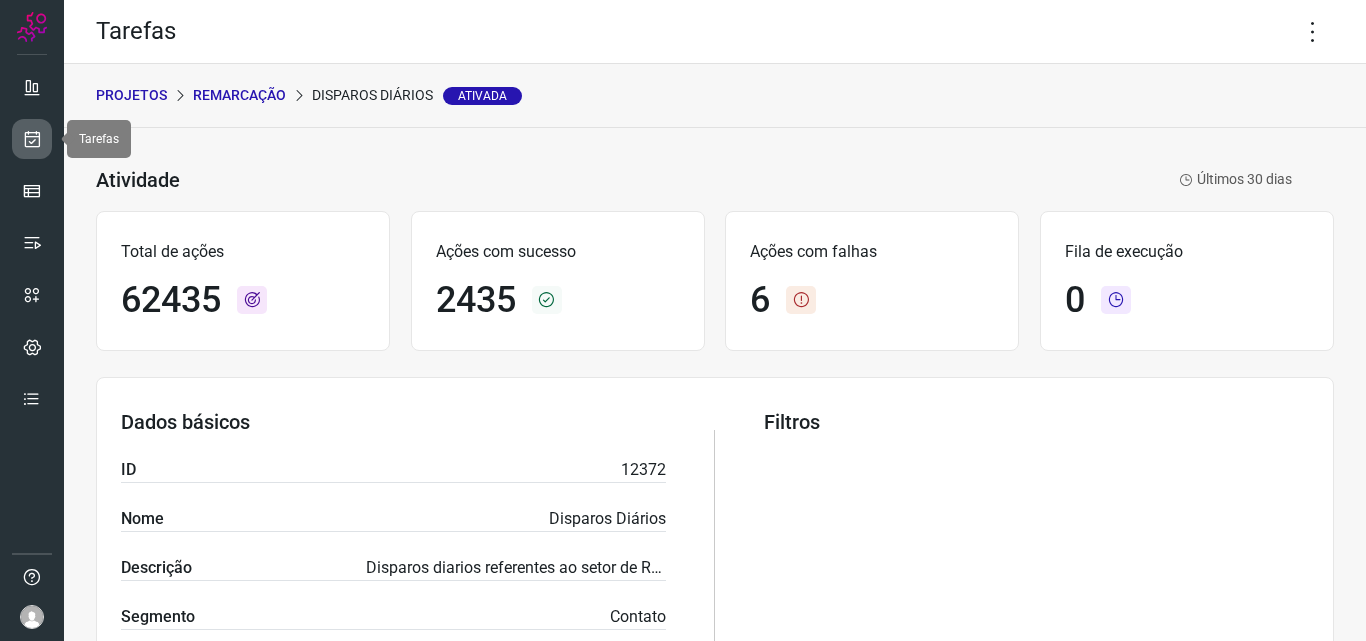 click at bounding box center (32, 139) 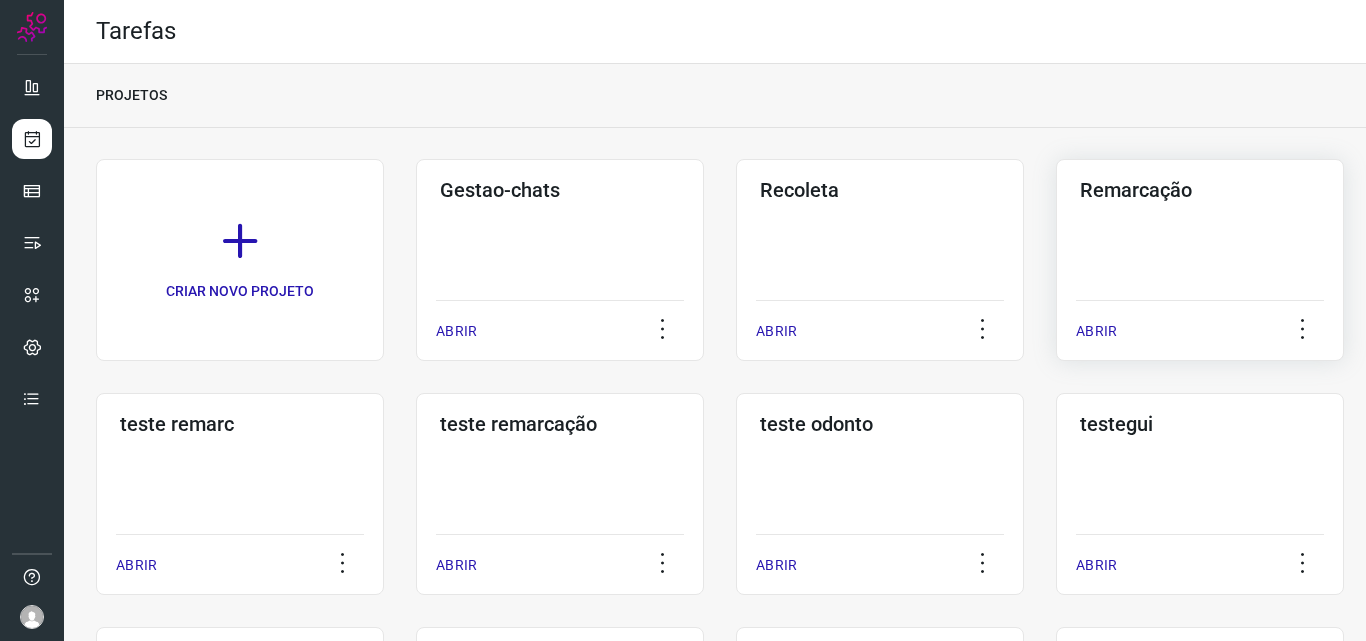 click on "Remarcação" at bounding box center [1200, 190] 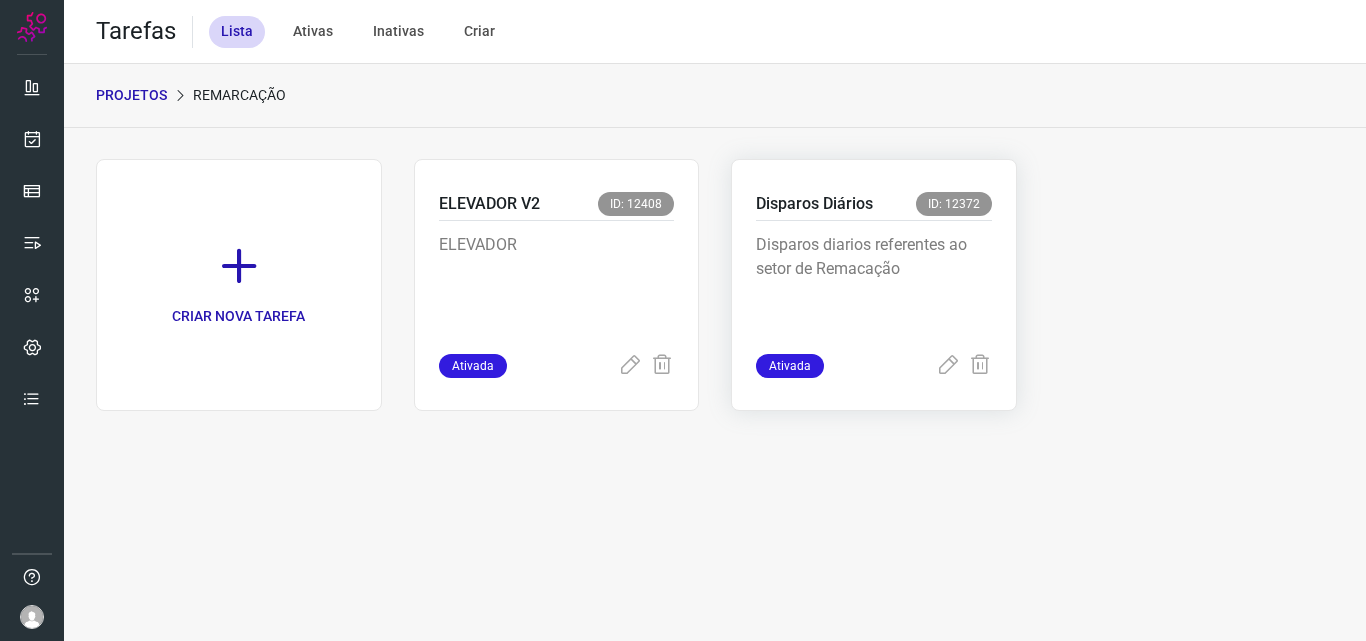 click on "Disparos diarios referentes ao setor de Remacação" at bounding box center (874, 283) 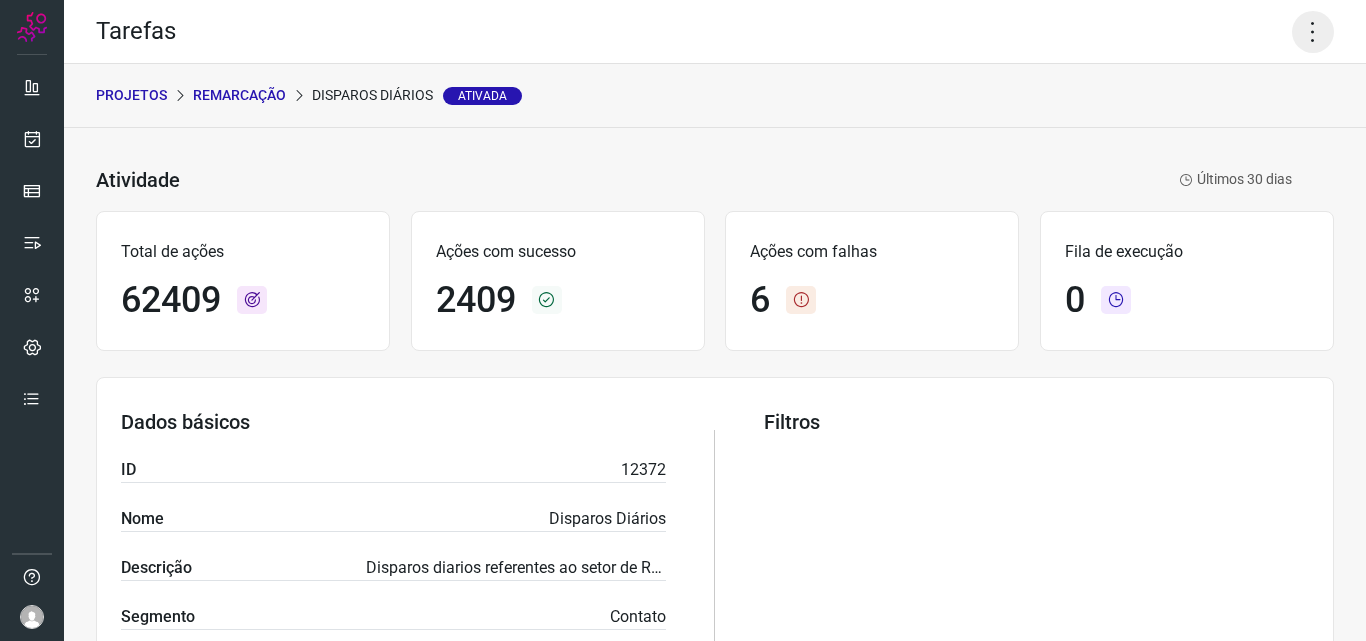 click 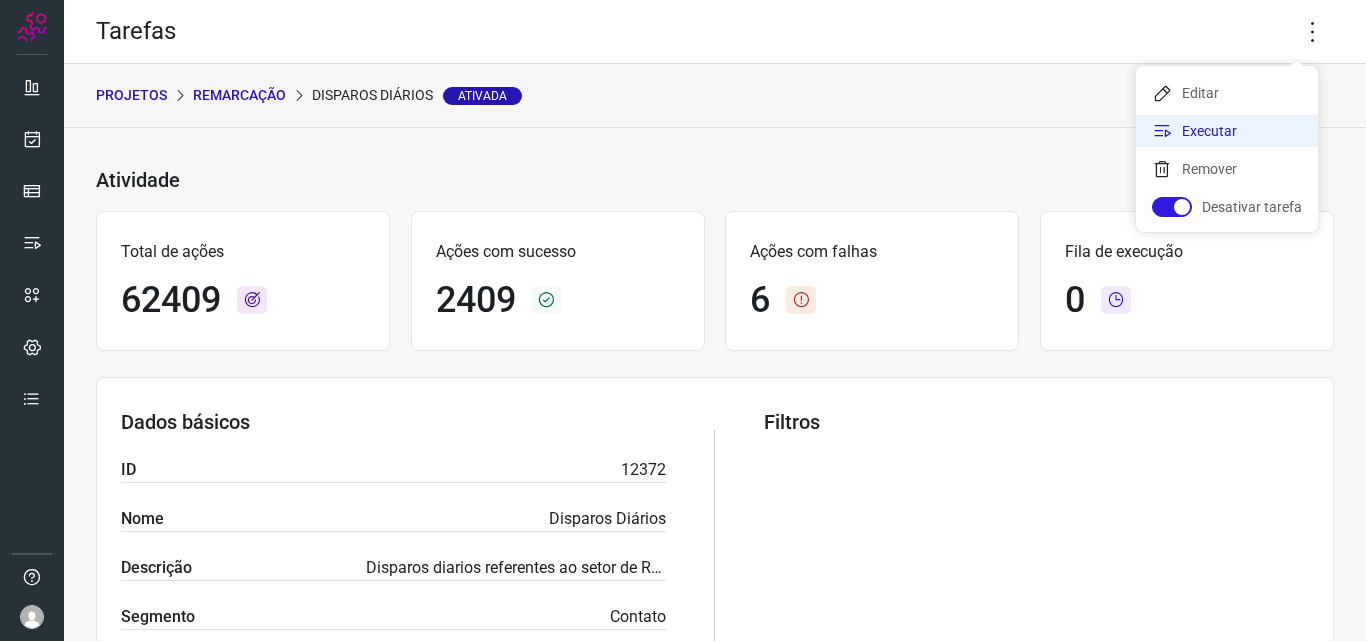 click on "Executar" 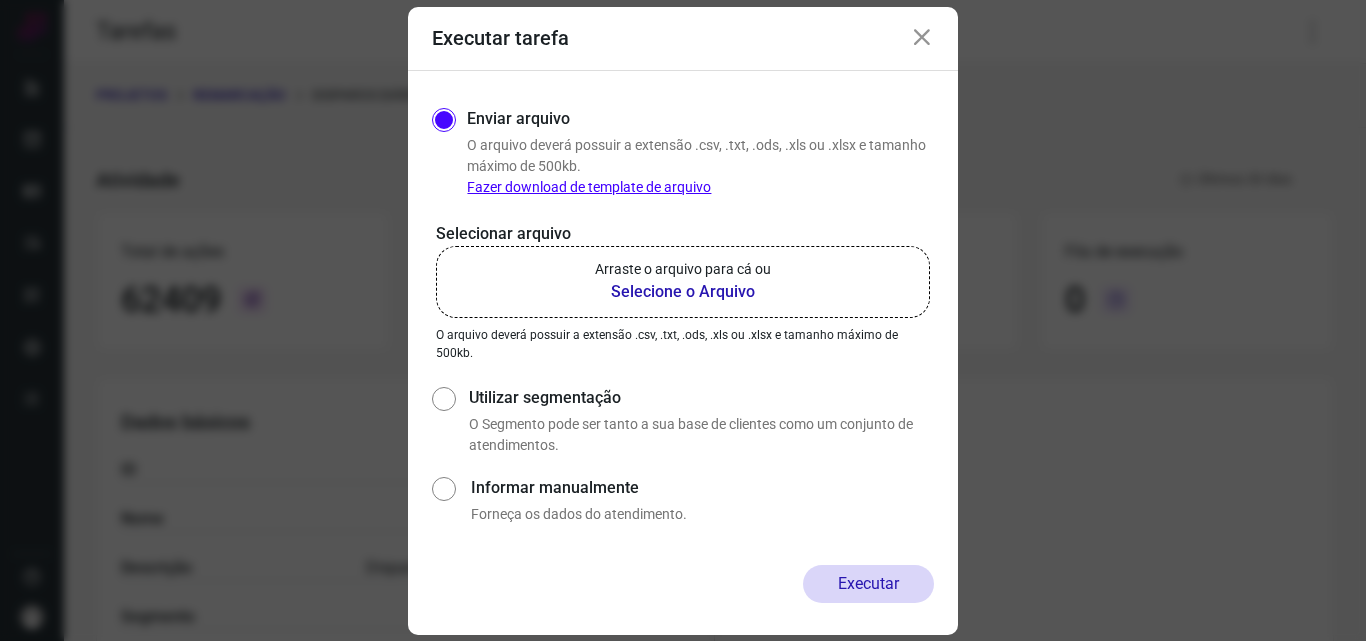click on "Selecione o Arquivo" at bounding box center (683, 292) 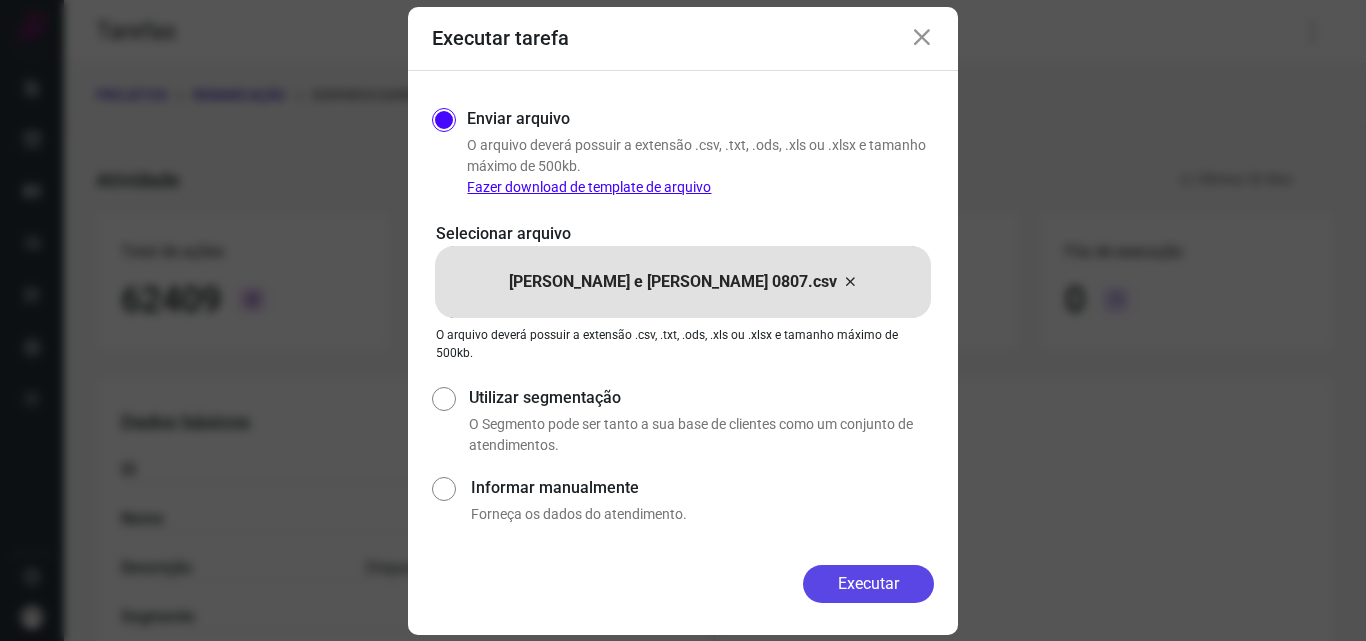 click on "Executar" at bounding box center [868, 584] 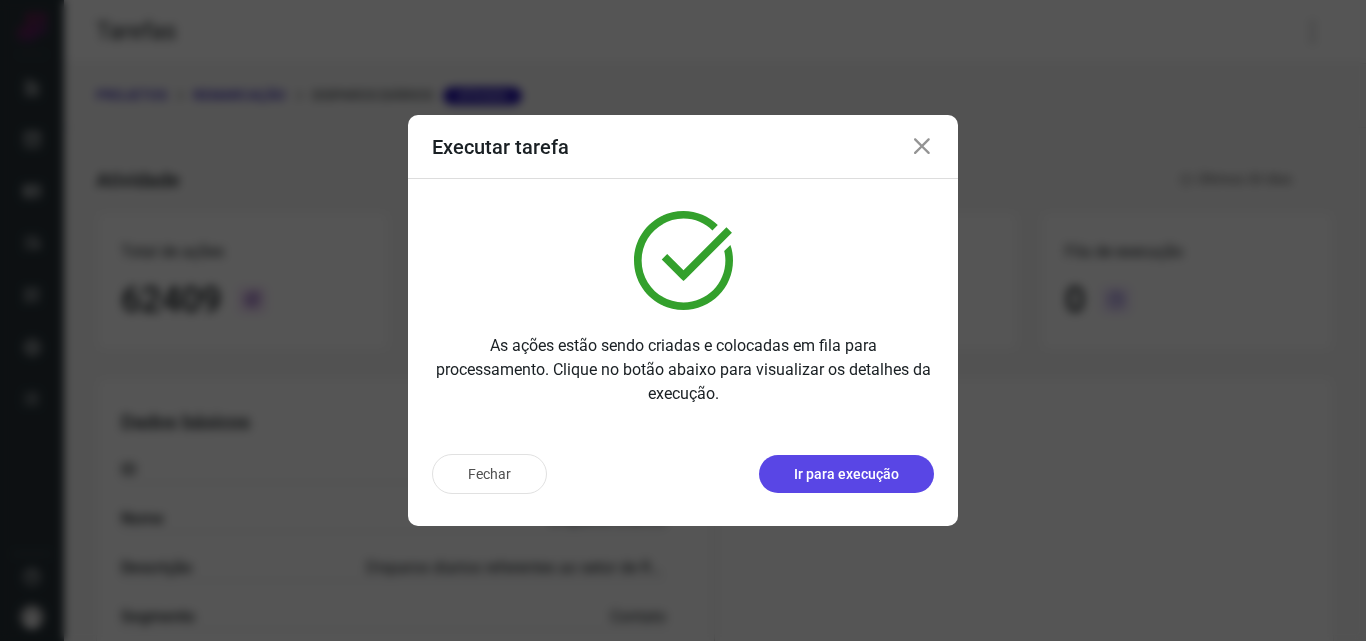 click on "Ir para execução" at bounding box center (846, 474) 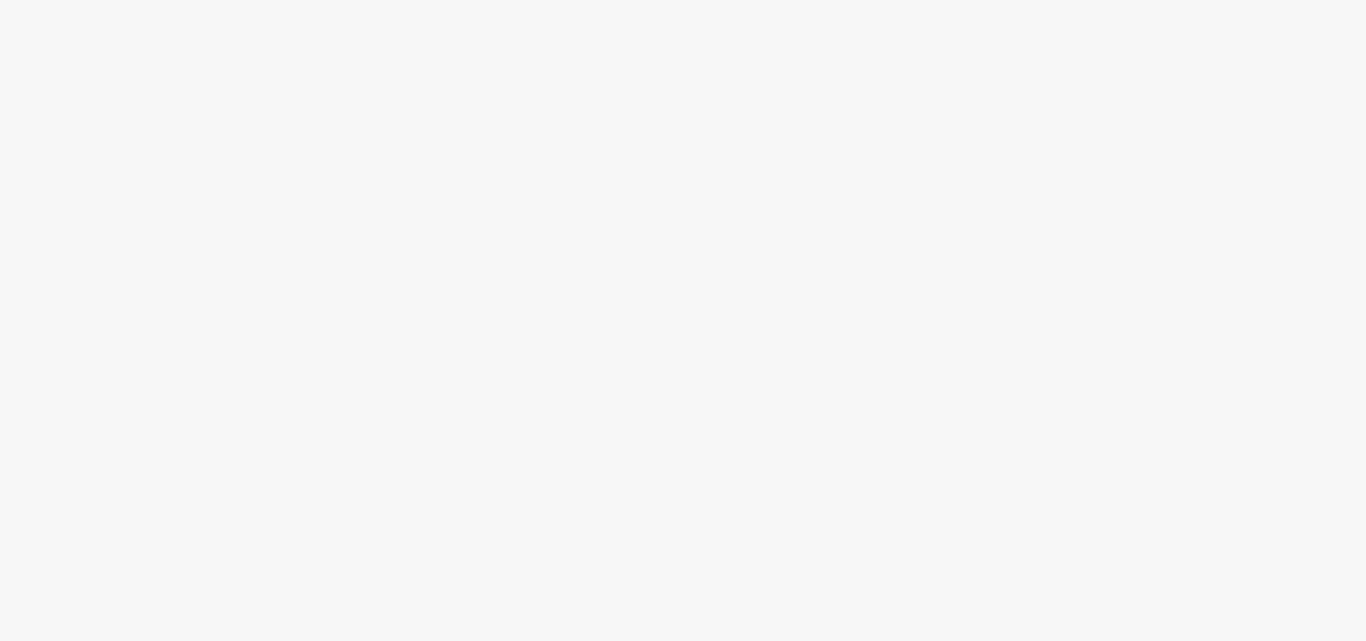 scroll, scrollTop: 0, scrollLeft: 0, axis: both 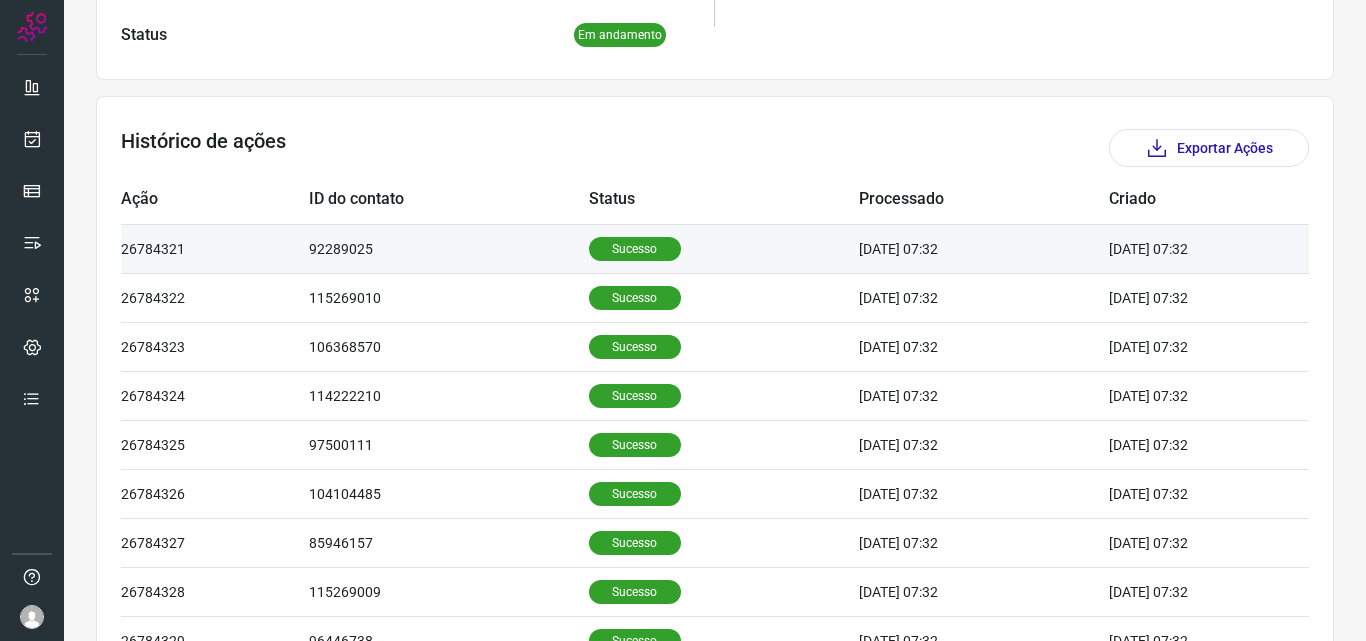 click on "Sucesso" at bounding box center (635, 249) 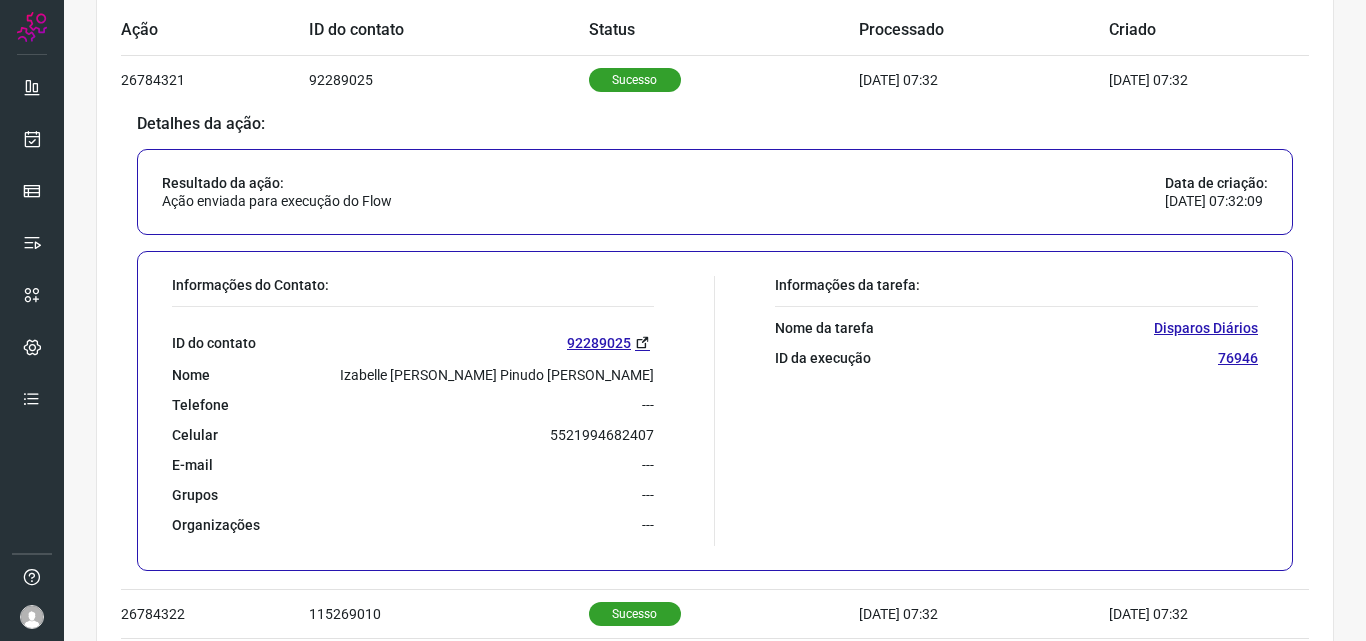 scroll, scrollTop: 700, scrollLeft: 0, axis: vertical 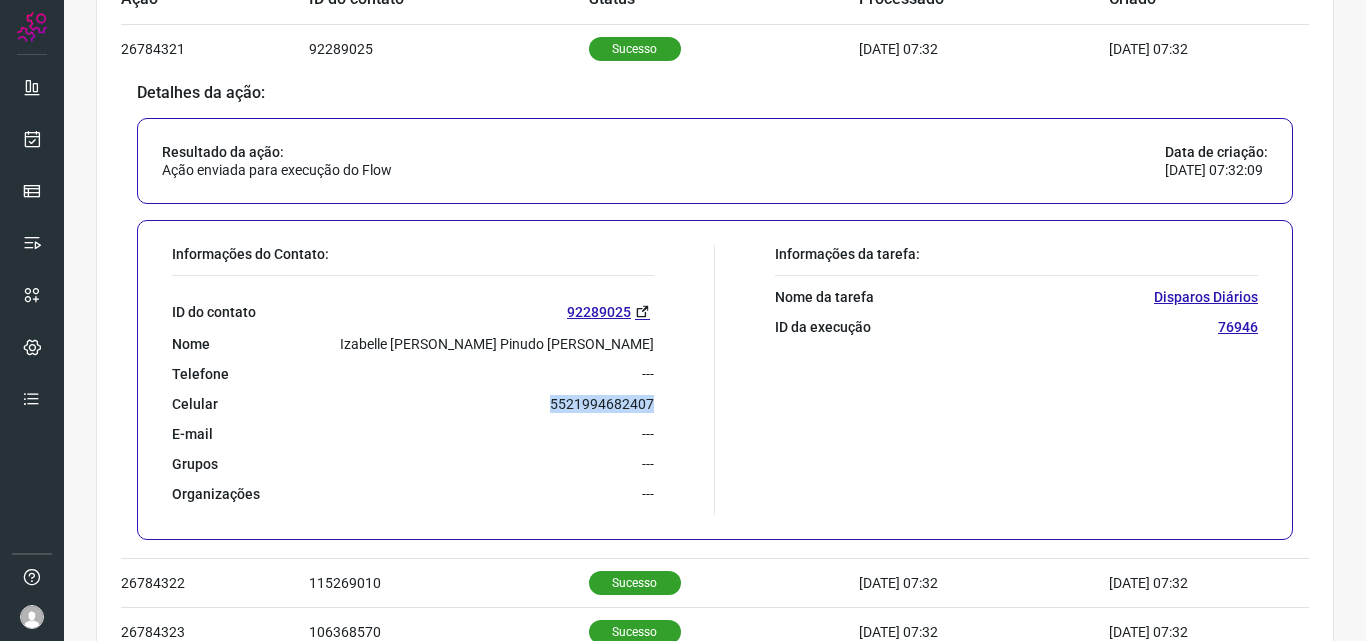 drag, startPoint x: 546, startPoint y: 402, endPoint x: 657, endPoint y: 407, distance: 111.11256 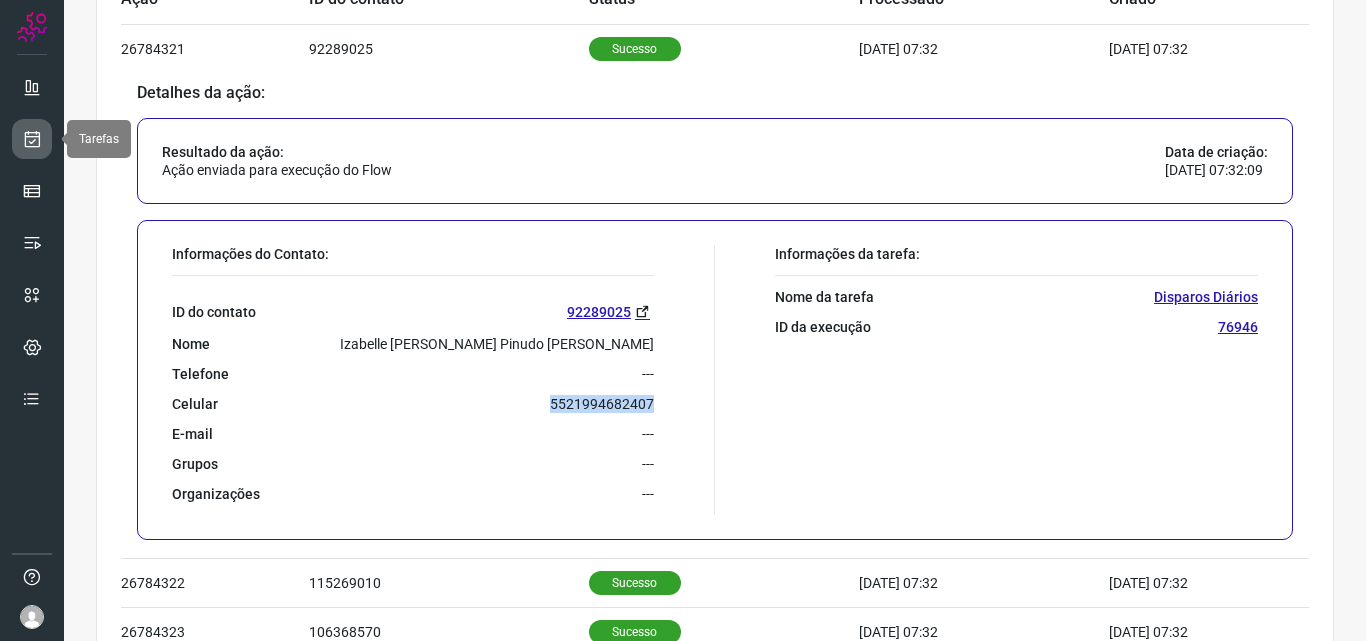 click at bounding box center [32, 139] 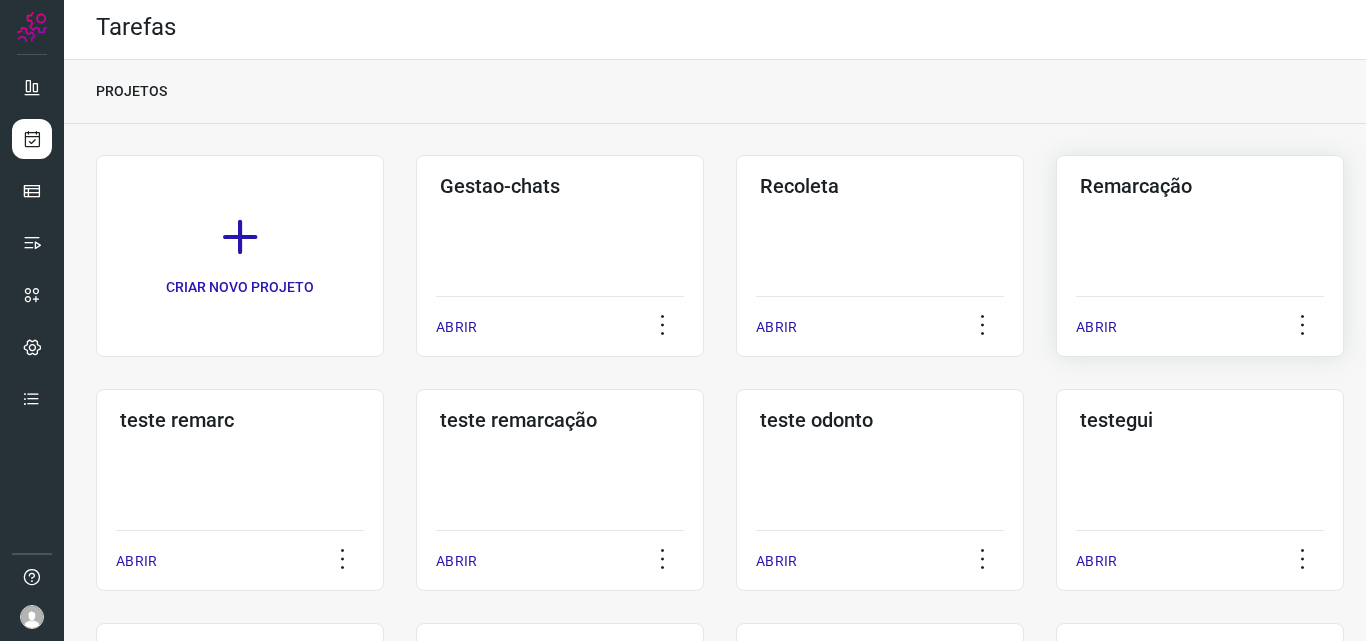 click on "Remarcação  ABRIR" 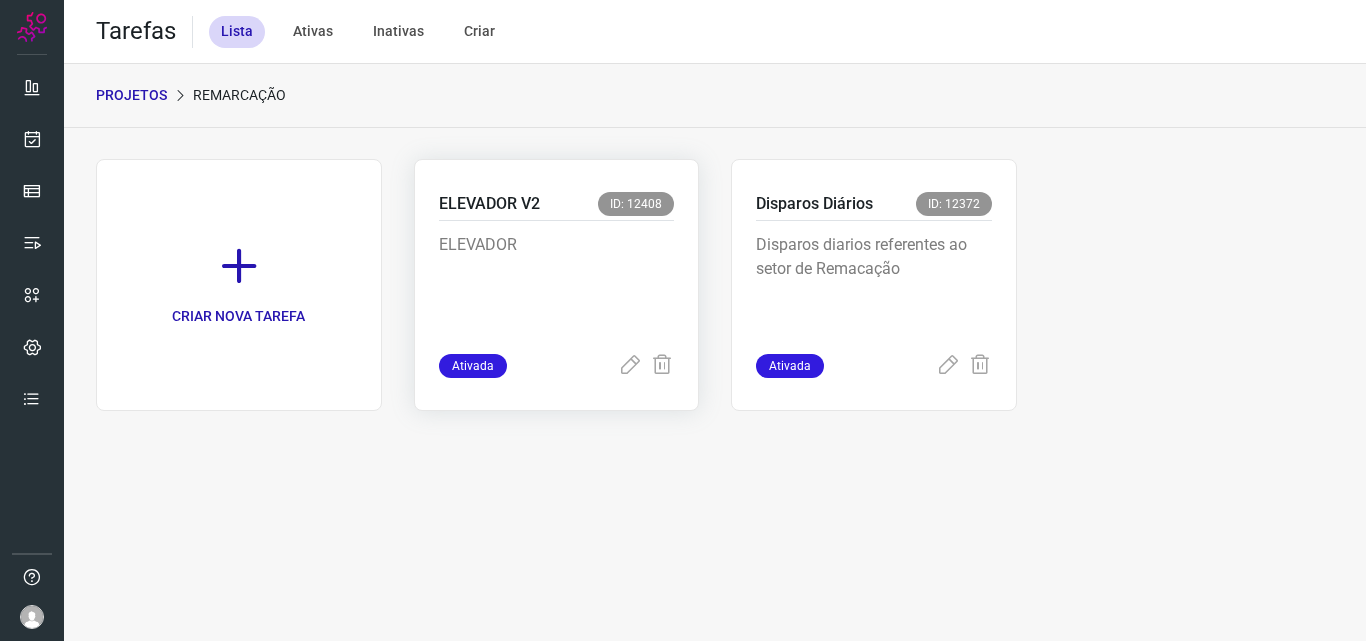 scroll, scrollTop: 0, scrollLeft: 0, axis: both 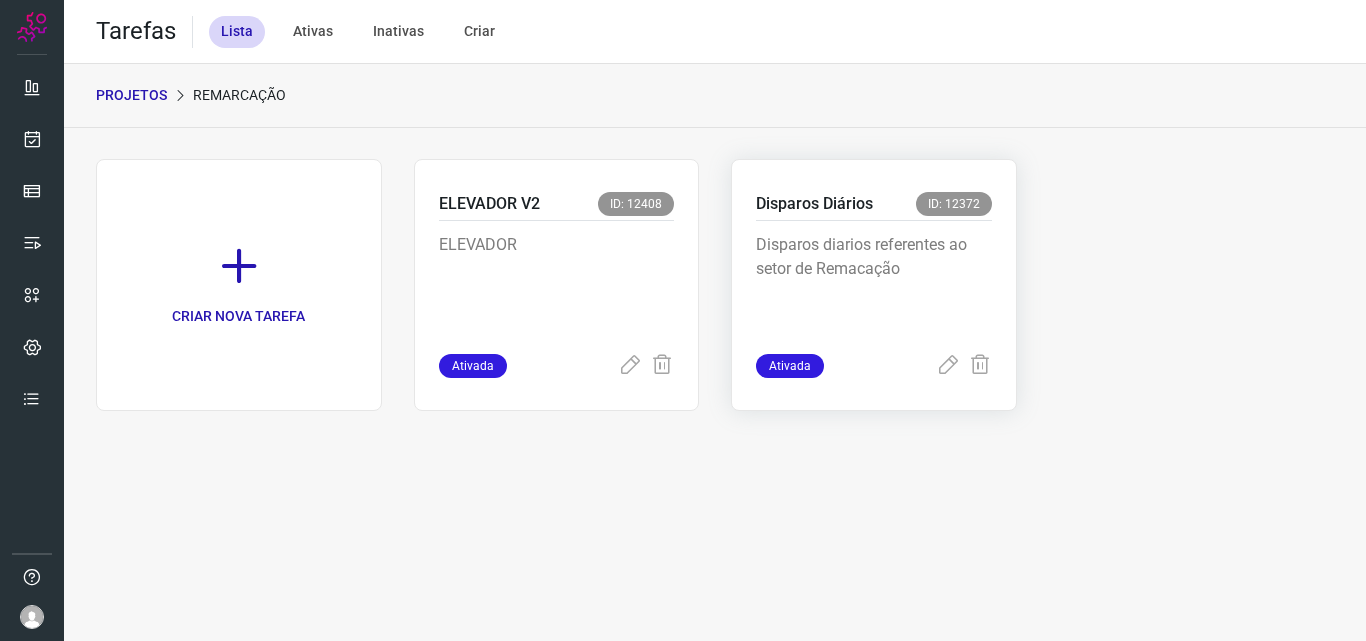 click on "Disparos diarios referentes ao setor de Remacação" at bounding box center (874, 283) 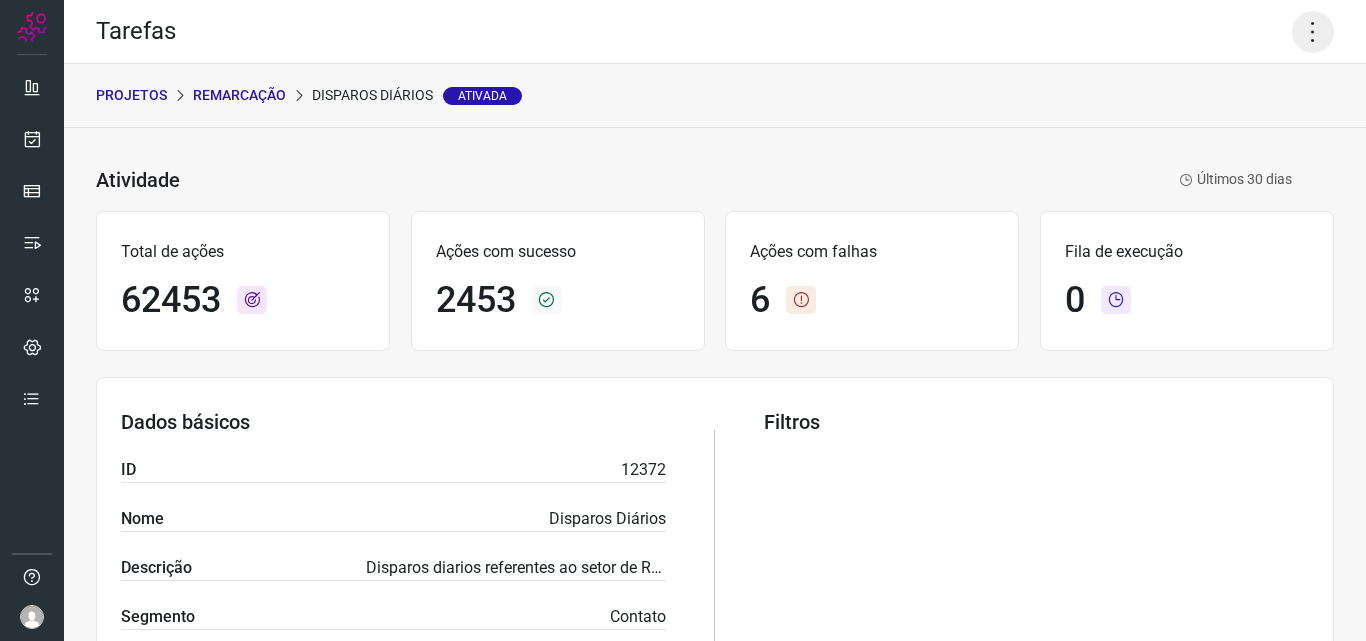 click 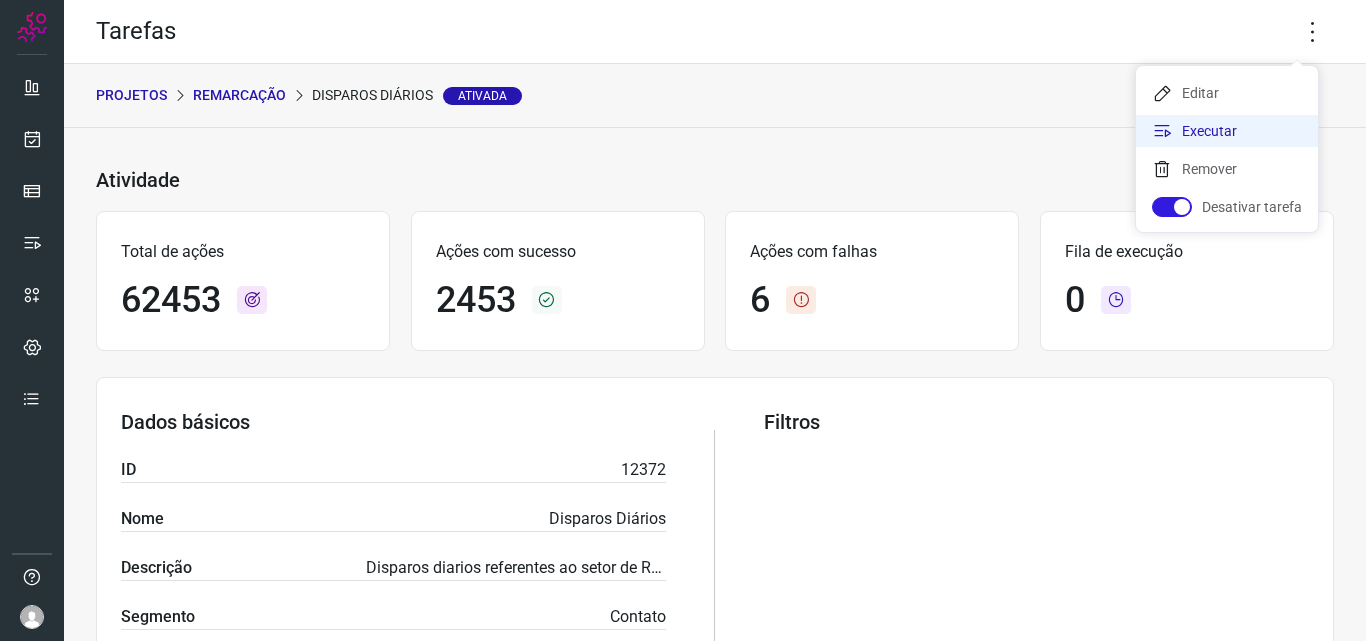 click on "Executar" 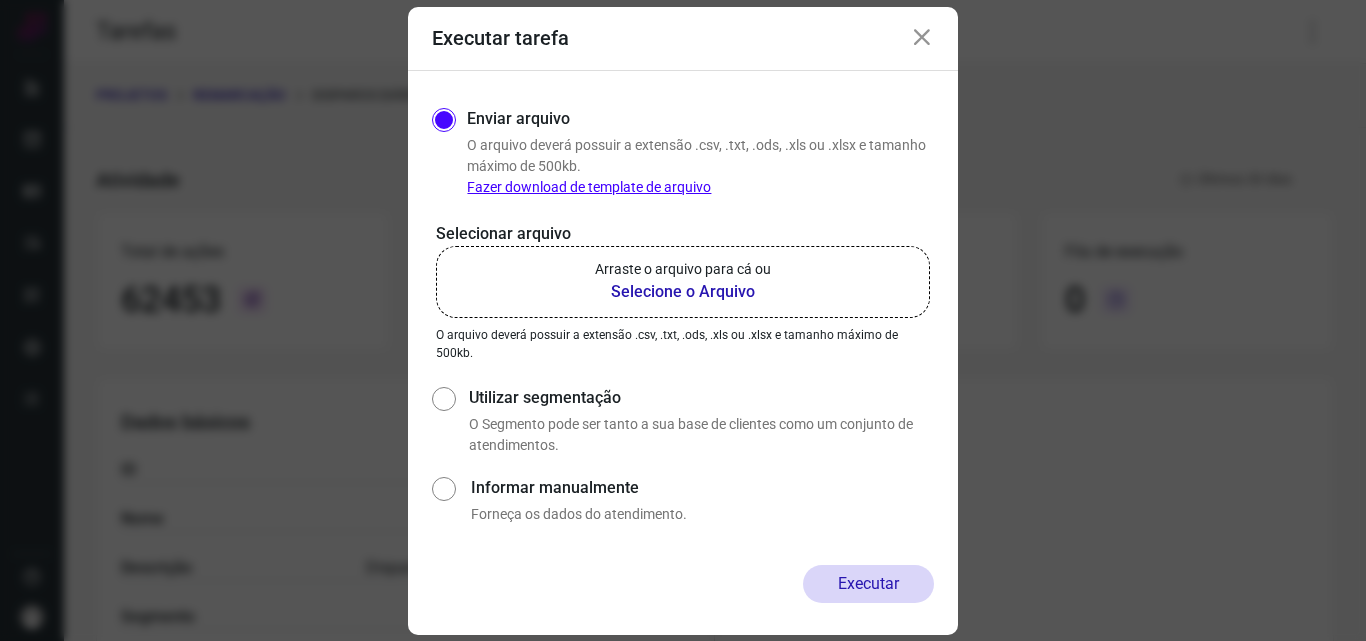 click on "Selecione o Arquivo" at bounding box center (683, 292) 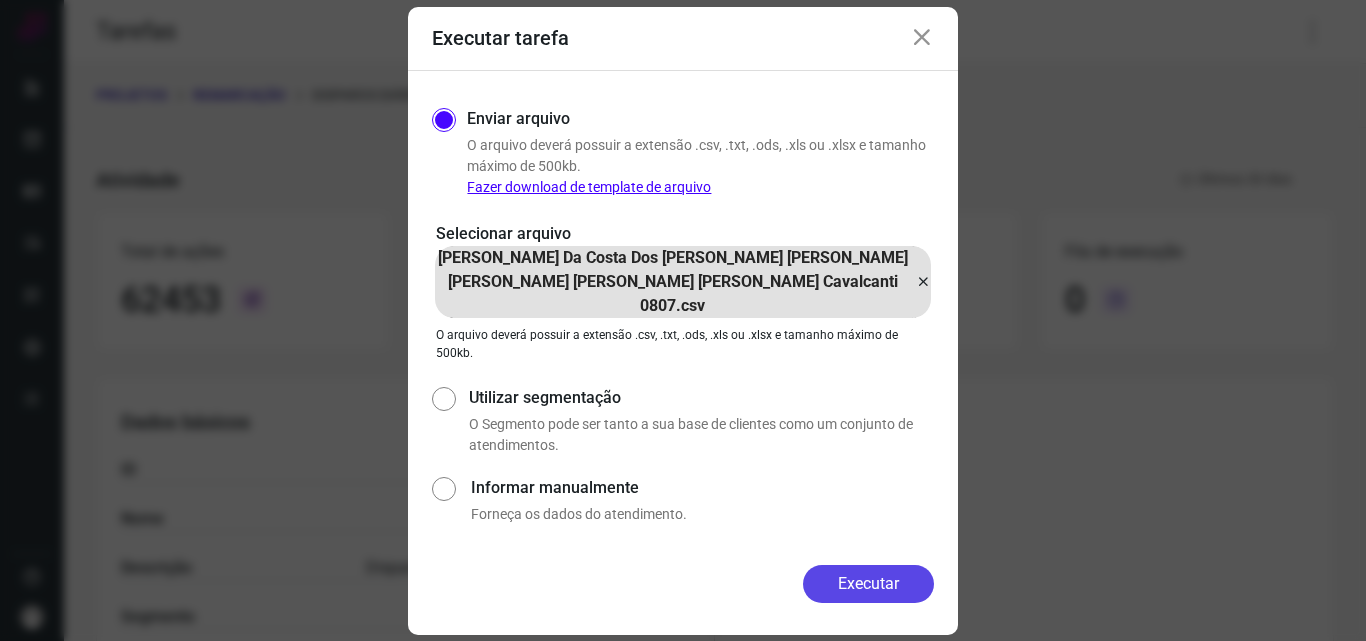 click on "Executar" at bounding box center [868, 584] 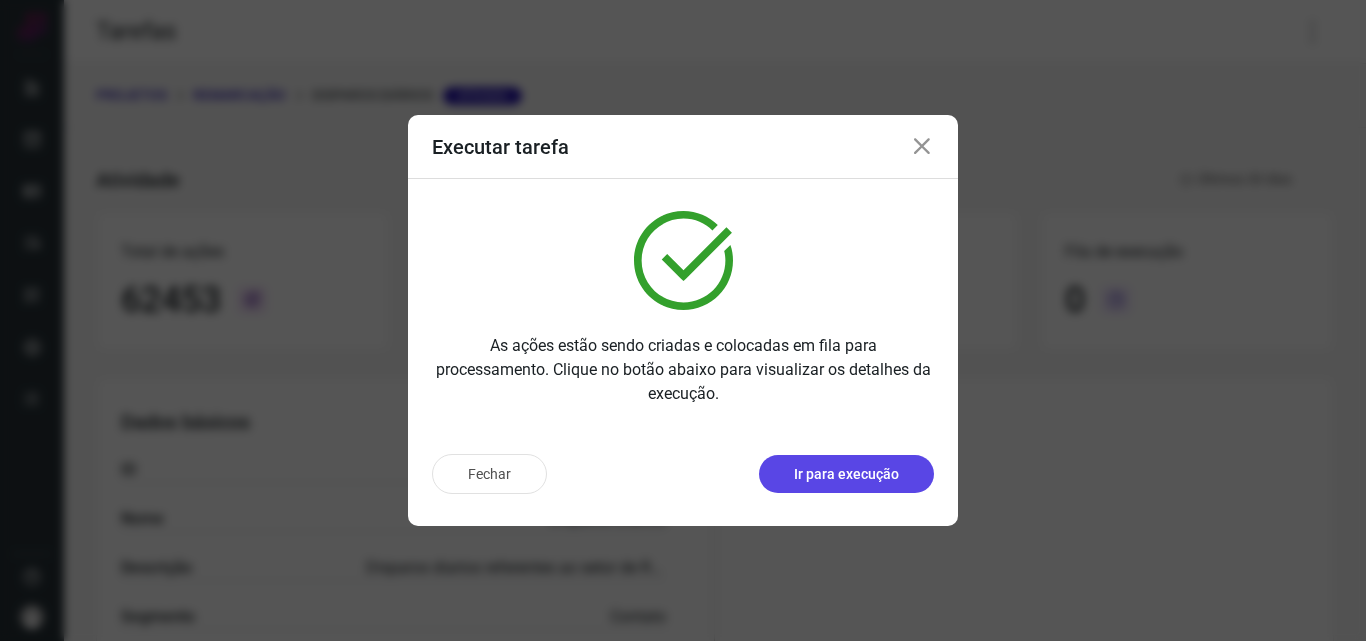 click on "Ir para execução" at bounding box center [846, 474] 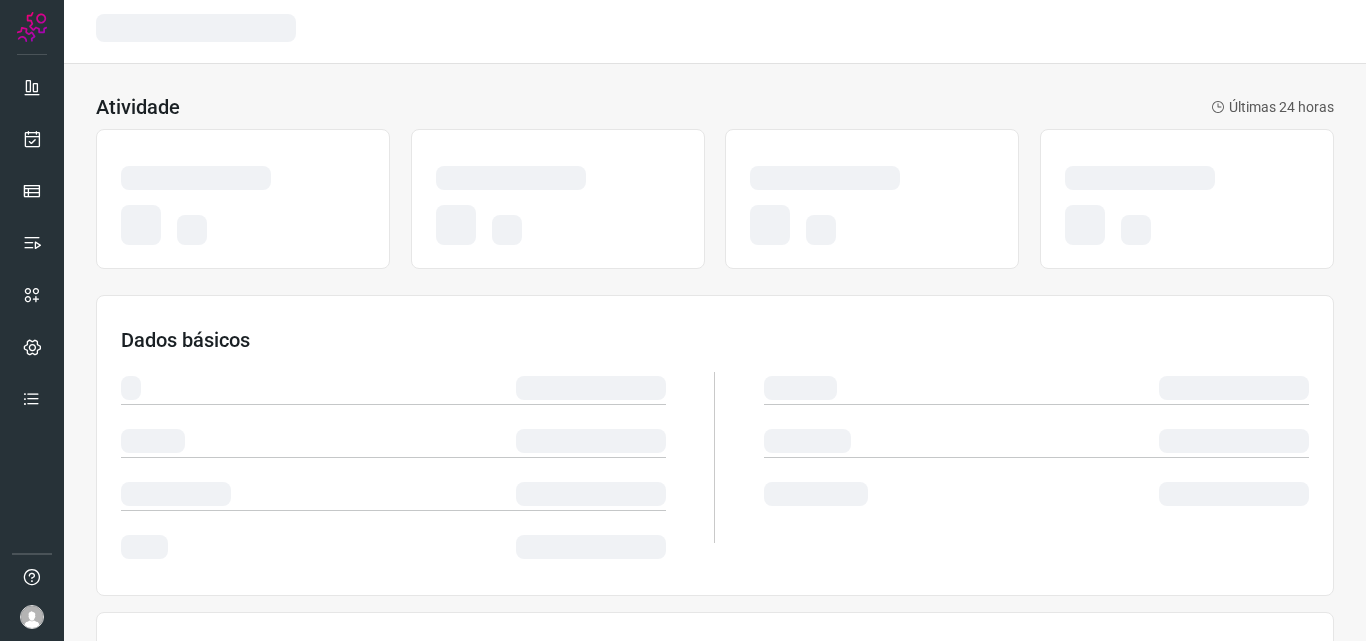 scroll, scrollTop: 0, scrollLeft: 0, axis: both 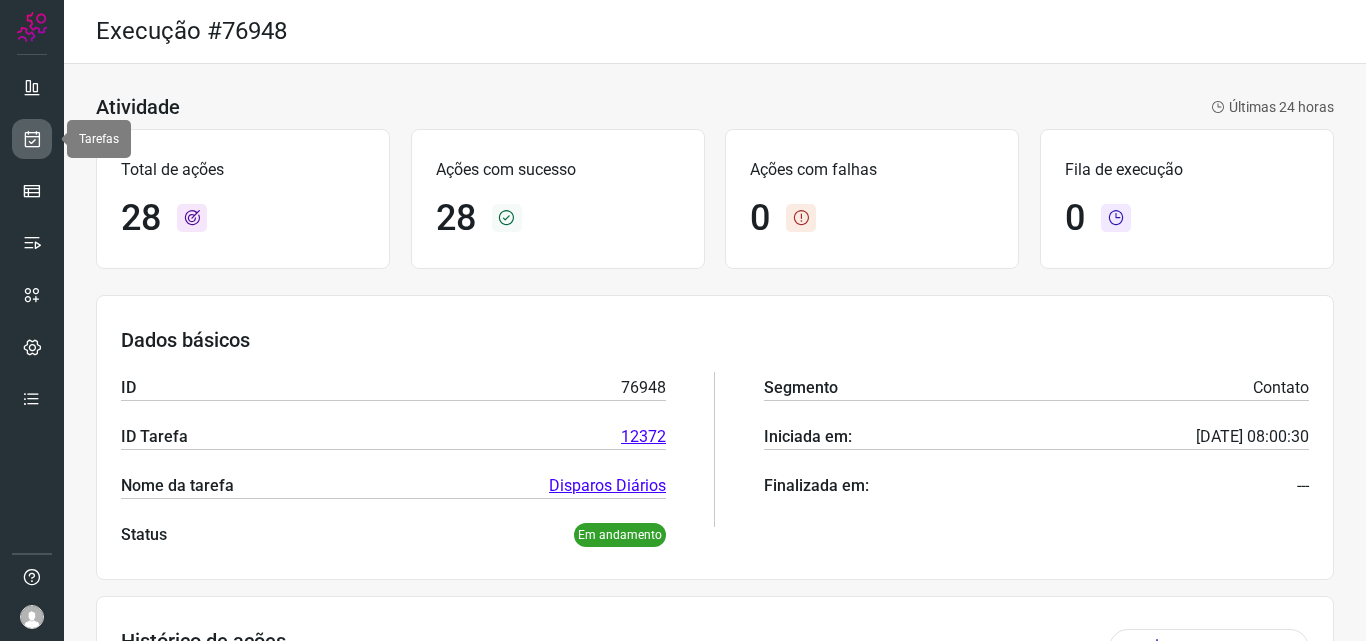 click at bounding box center (32, 139) 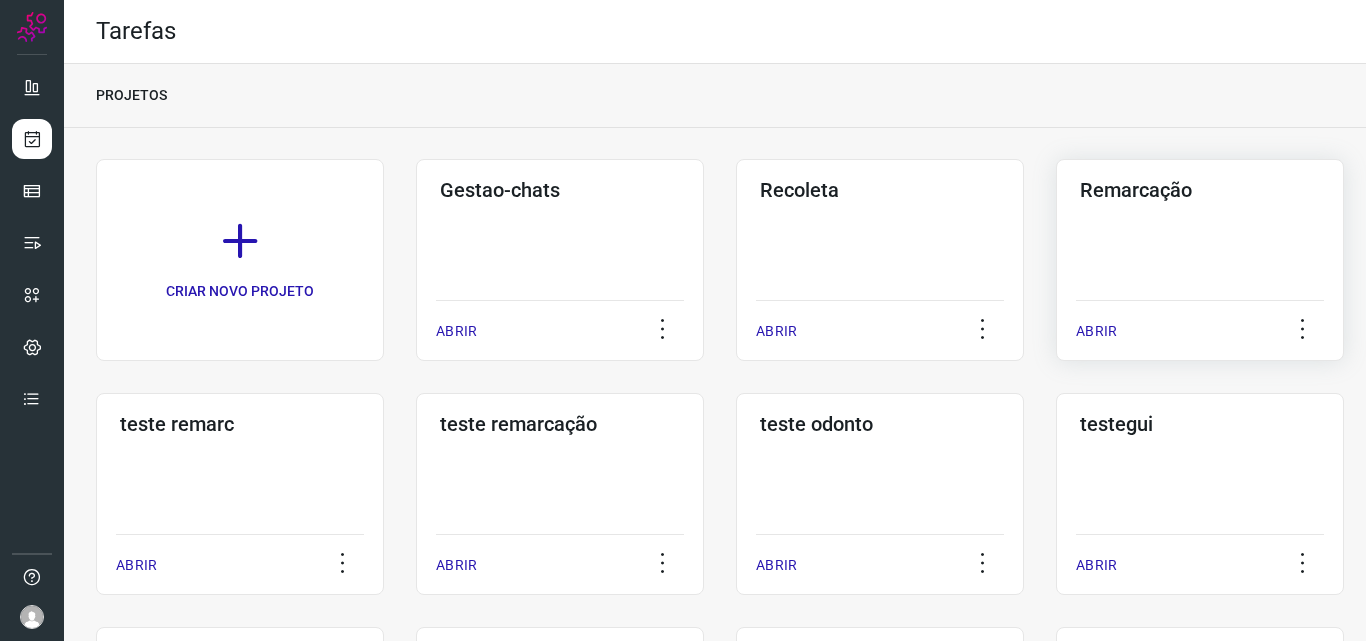 click on "Remarcação  ABRIR" 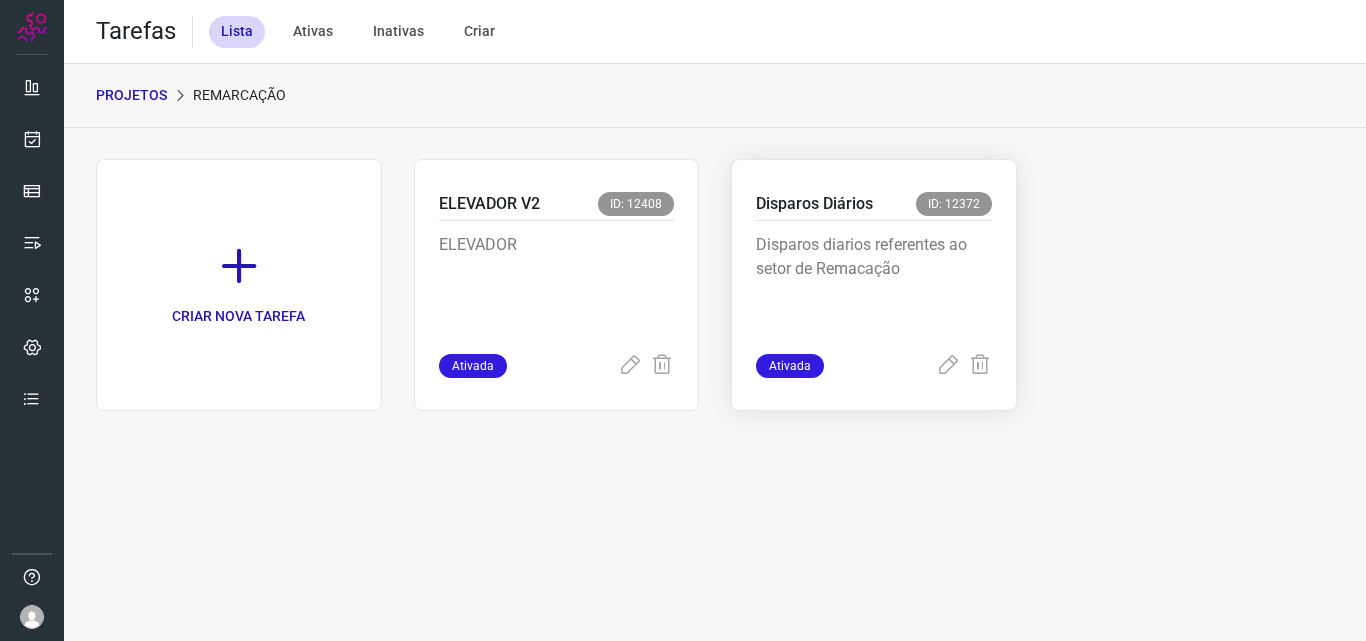 click on "Disparos diarios referentes ao setor de Remacação" at bounding box center [874, 283] 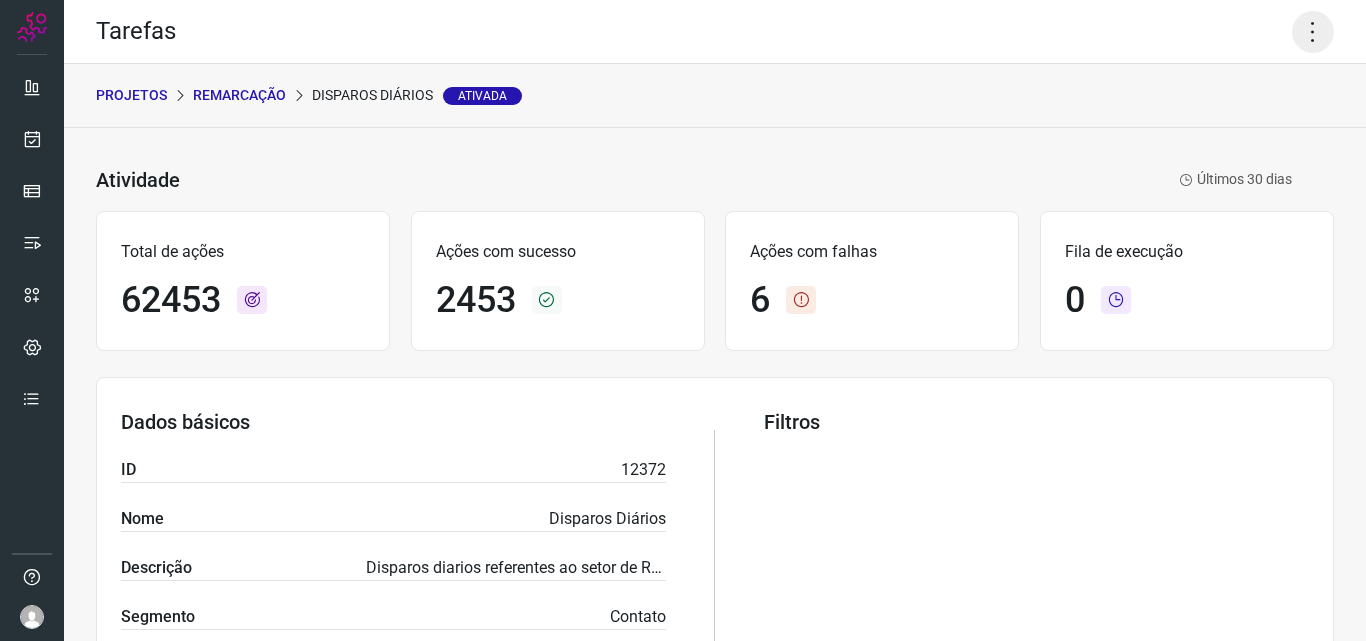 click 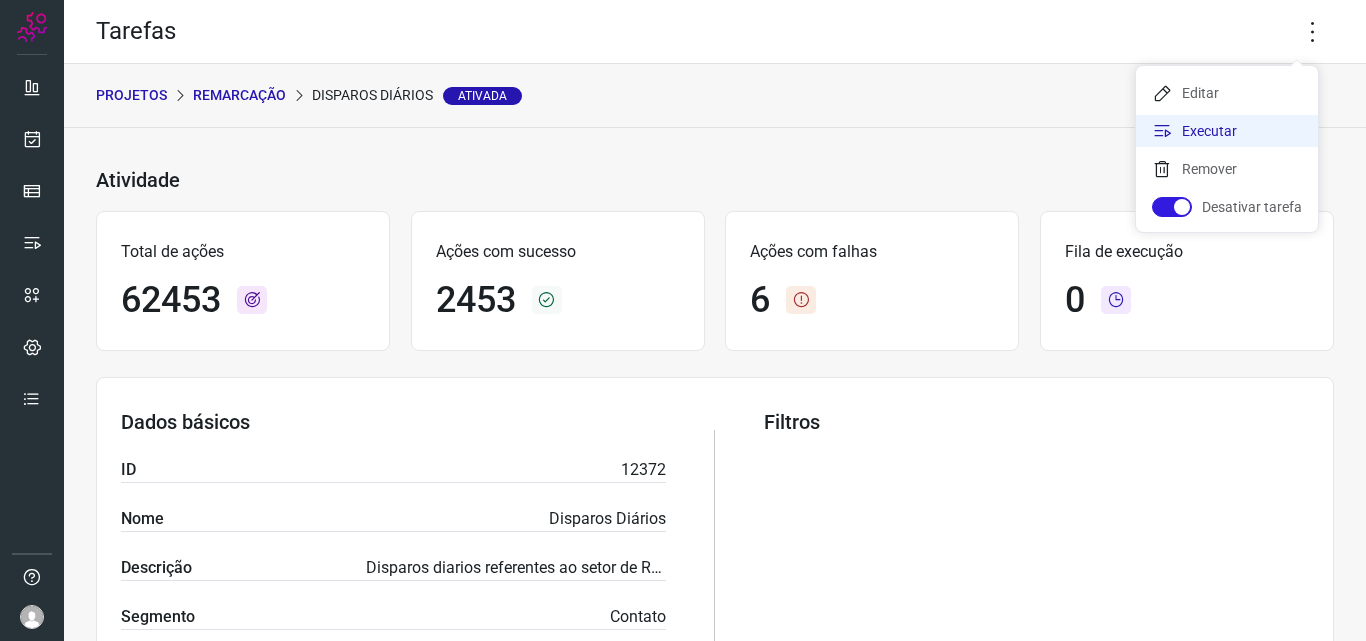 click on "Executar" 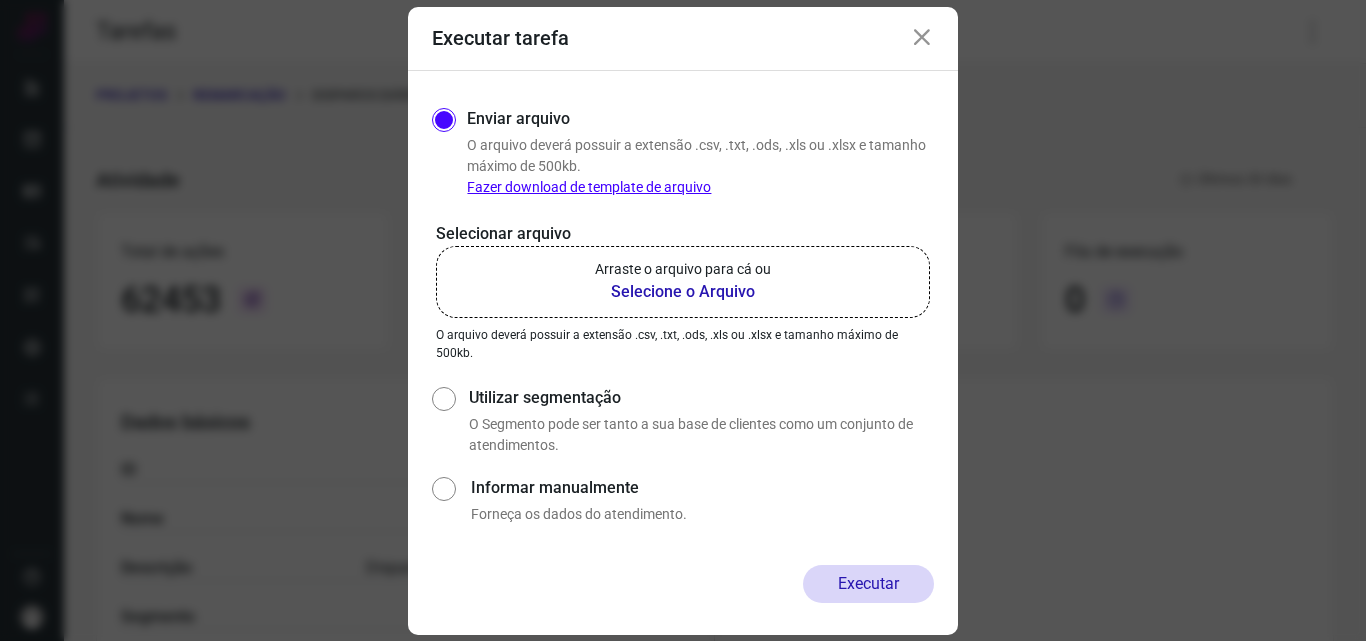 click on "Selecione o Arquivo" at bounding box center [683, 292] 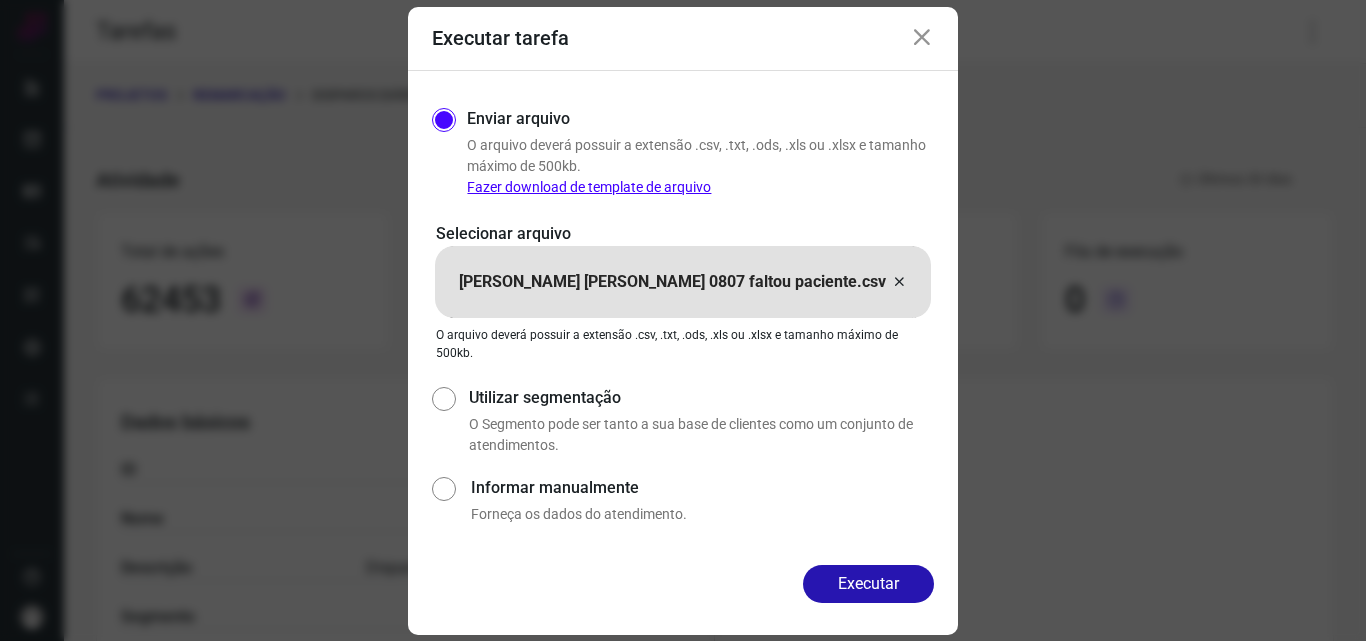 click on "Executar" at bounding box center (868, 584) 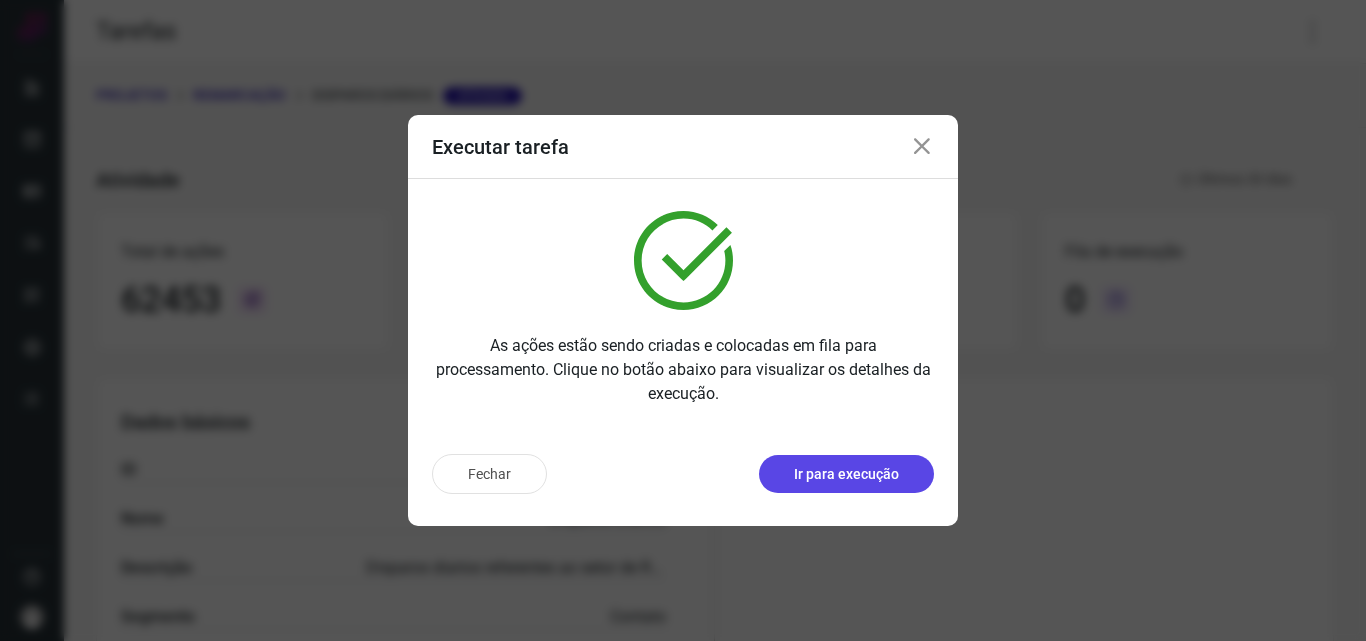 click on "Ir para execução" at bounding box center [846, 474] 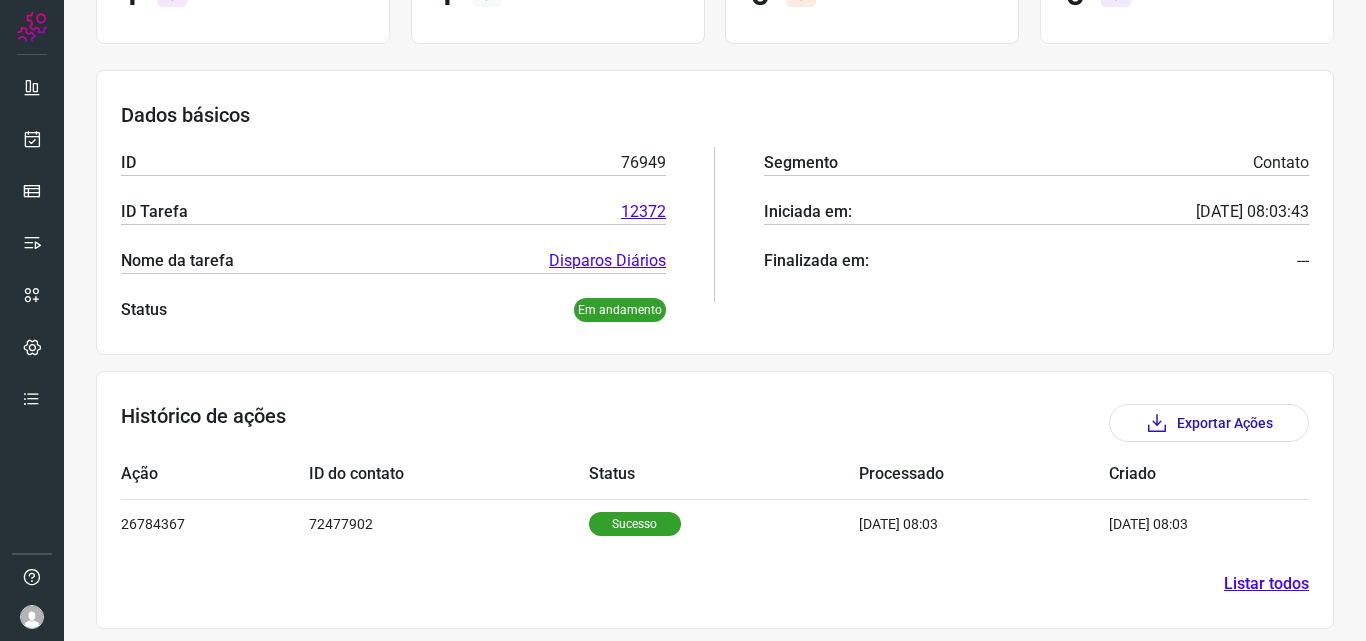 scroll, scrollTop: 233, scrollLeft: 0, axis: vertical 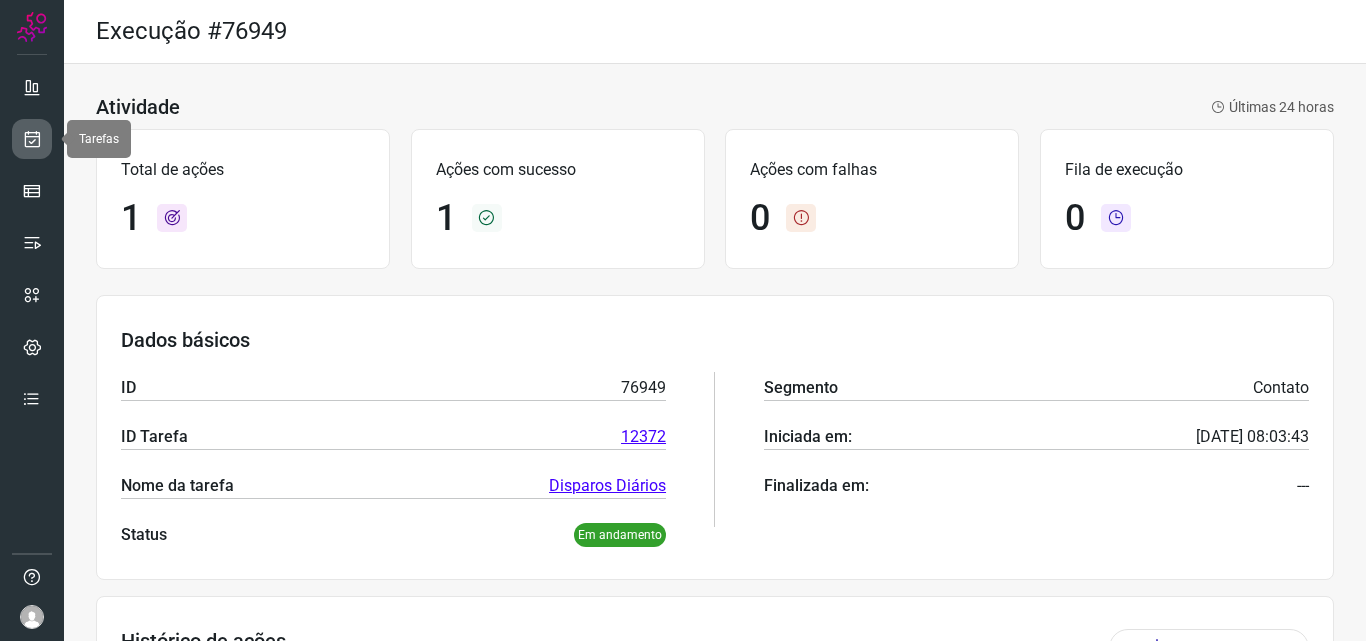 click at bounding box center [32, 139] 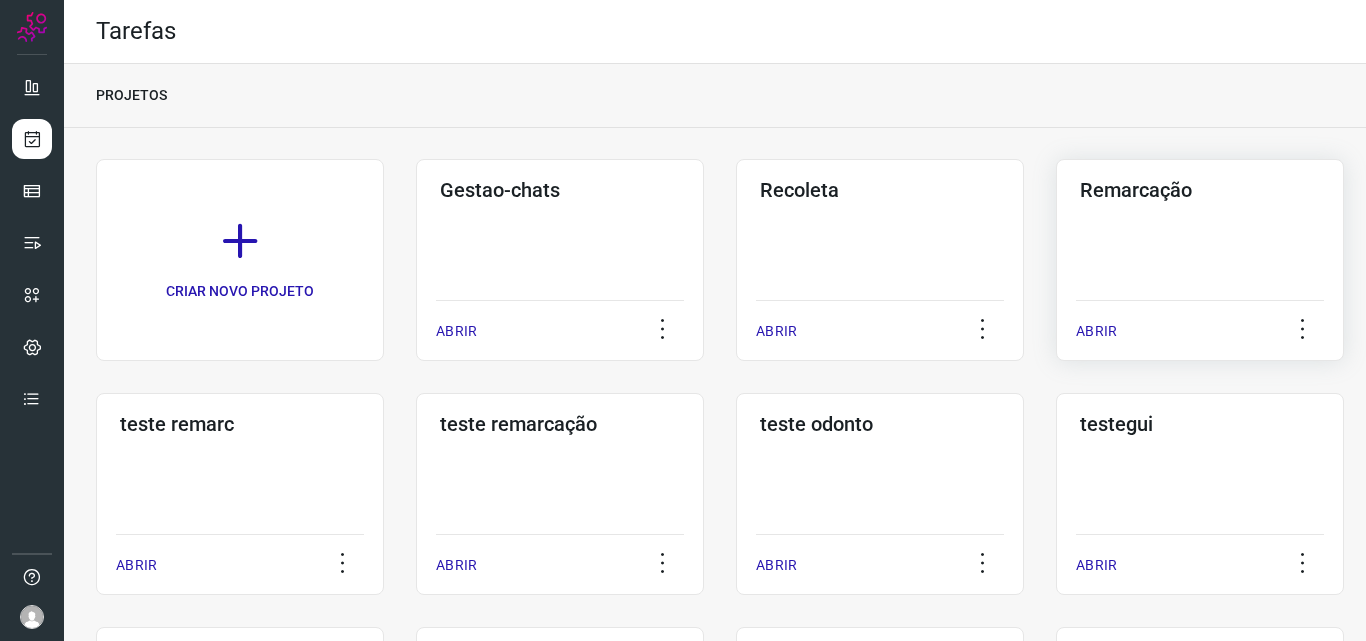 click on "Remarcação  ABRIR" 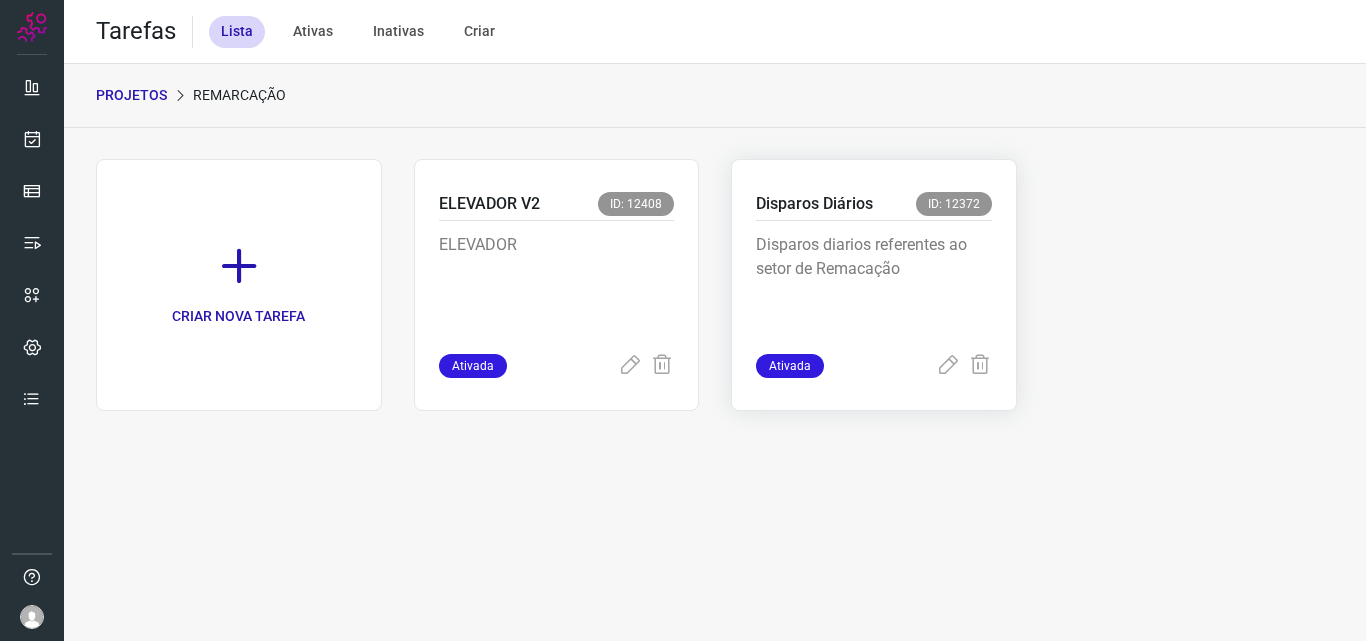 click on "Disparos diarios referentes ao setor de Remacação" at bounding box center [874, 283] 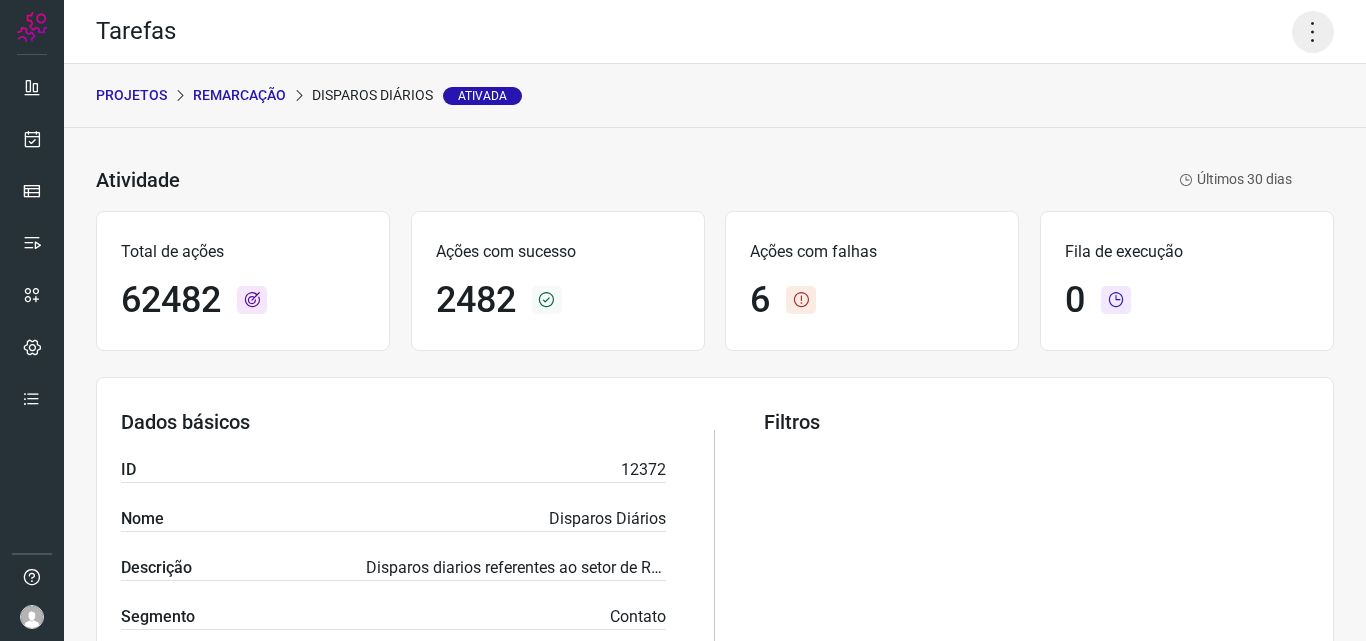 click 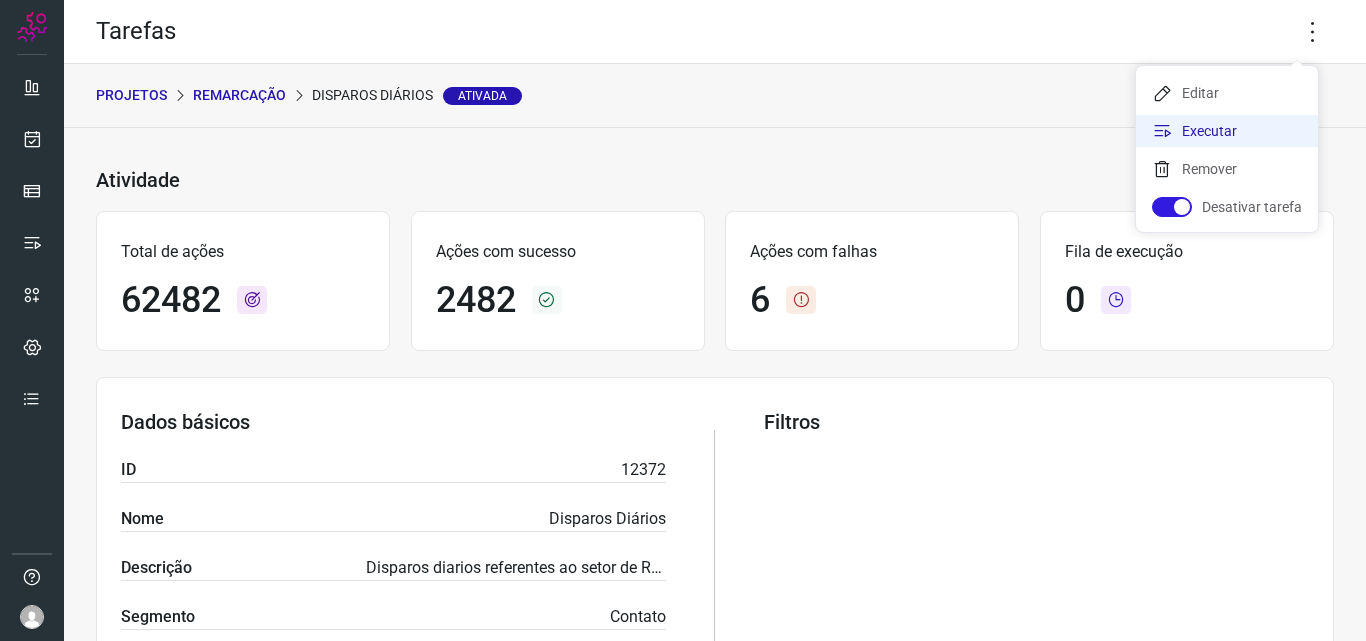 click on "Executar" 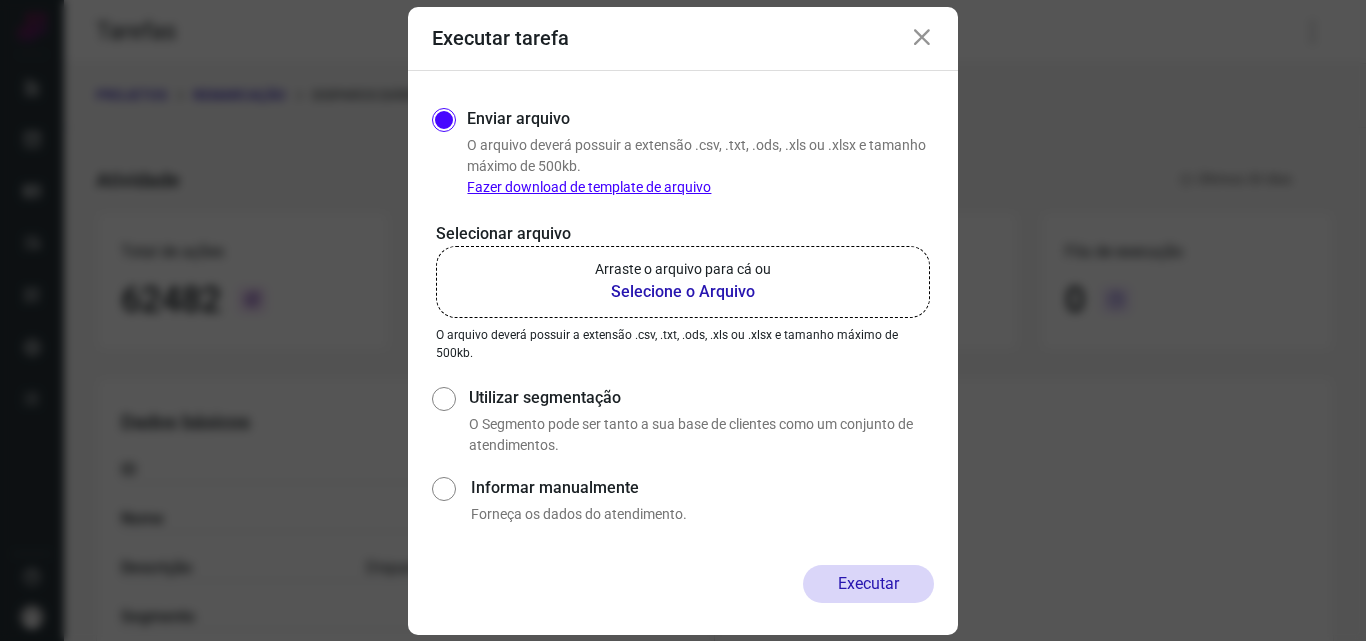 click on "Selecione o Arquivo" at bounding box center (683, 292) 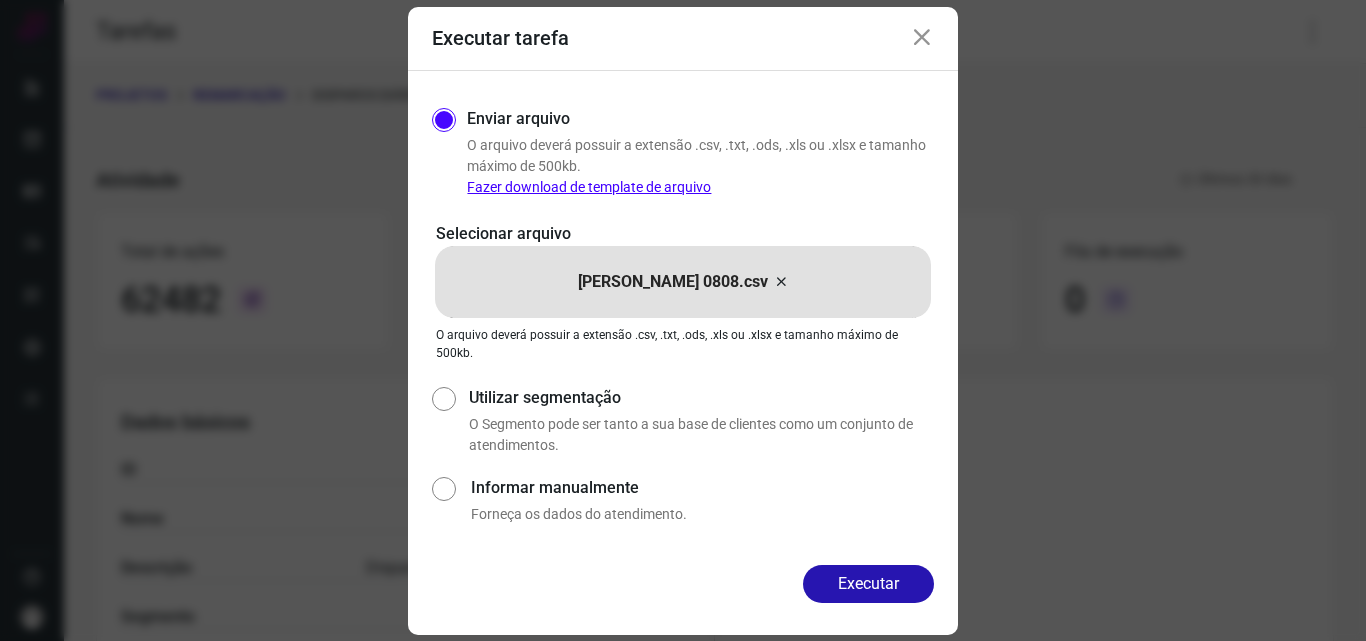drag, startPoint x: 876, startPoint y: 588, endPoint x: 883, endPoint y: 343, distance: 245.09998 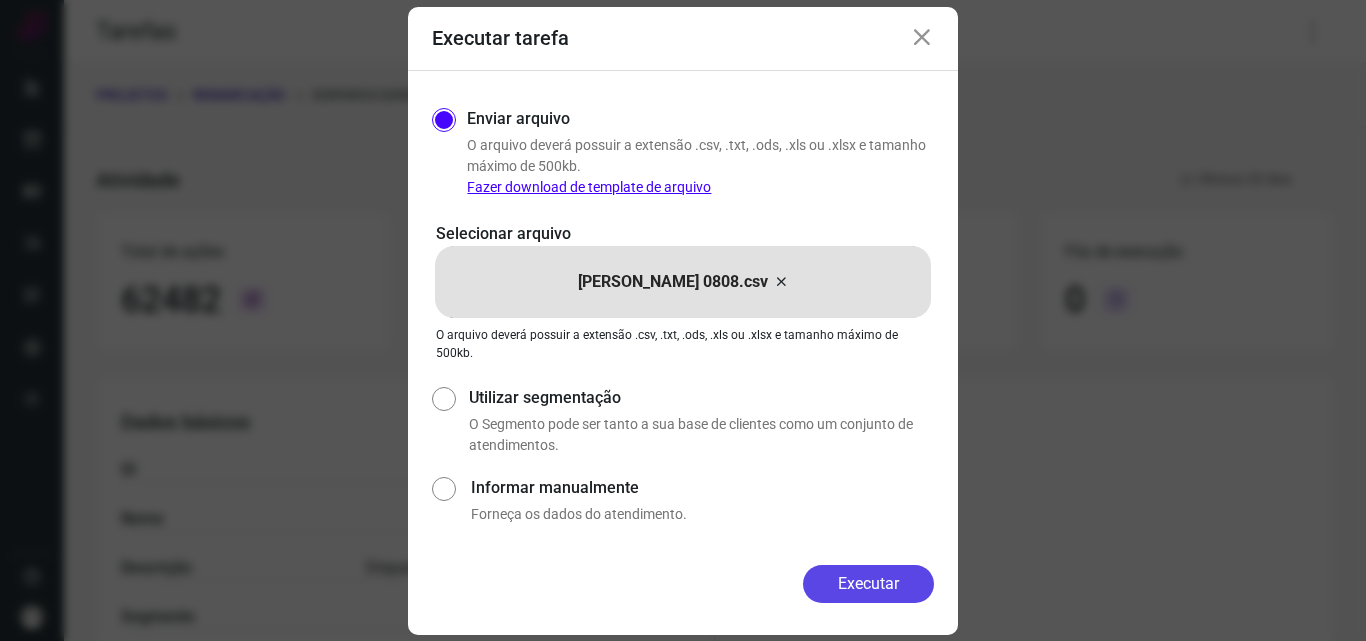 click on "Executar" at bounding box center [868, 584] 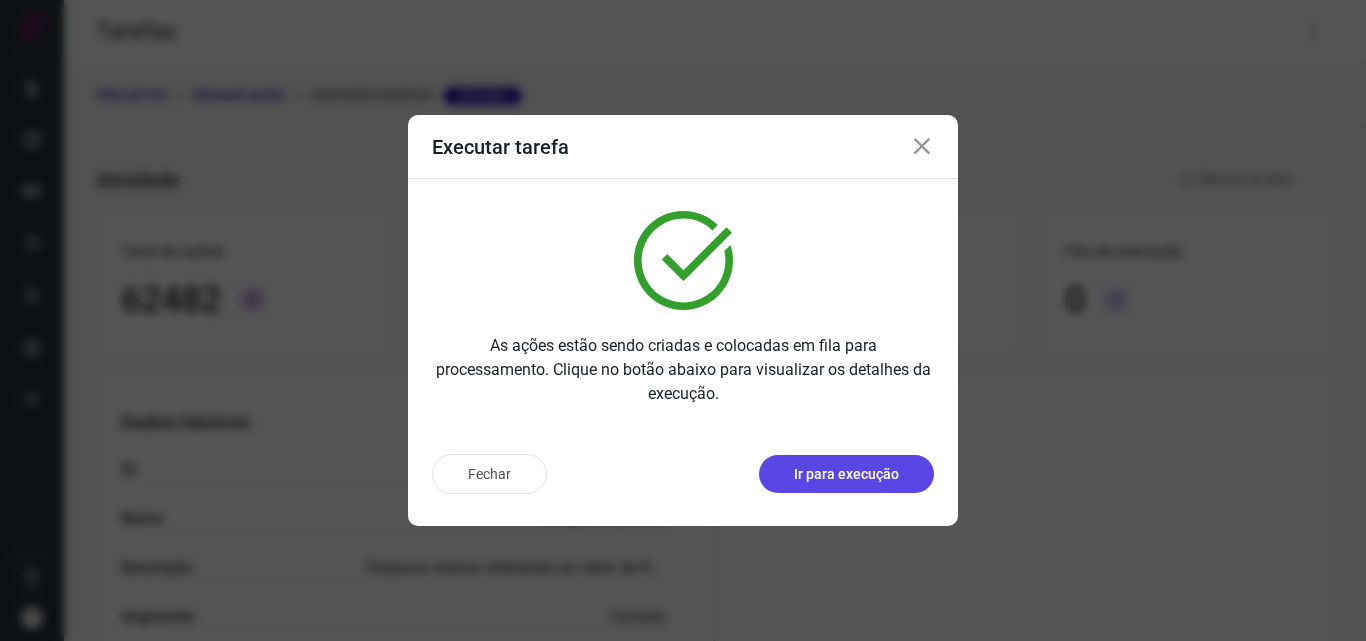click on "Ir para execução" at bounding box center (846, 474) 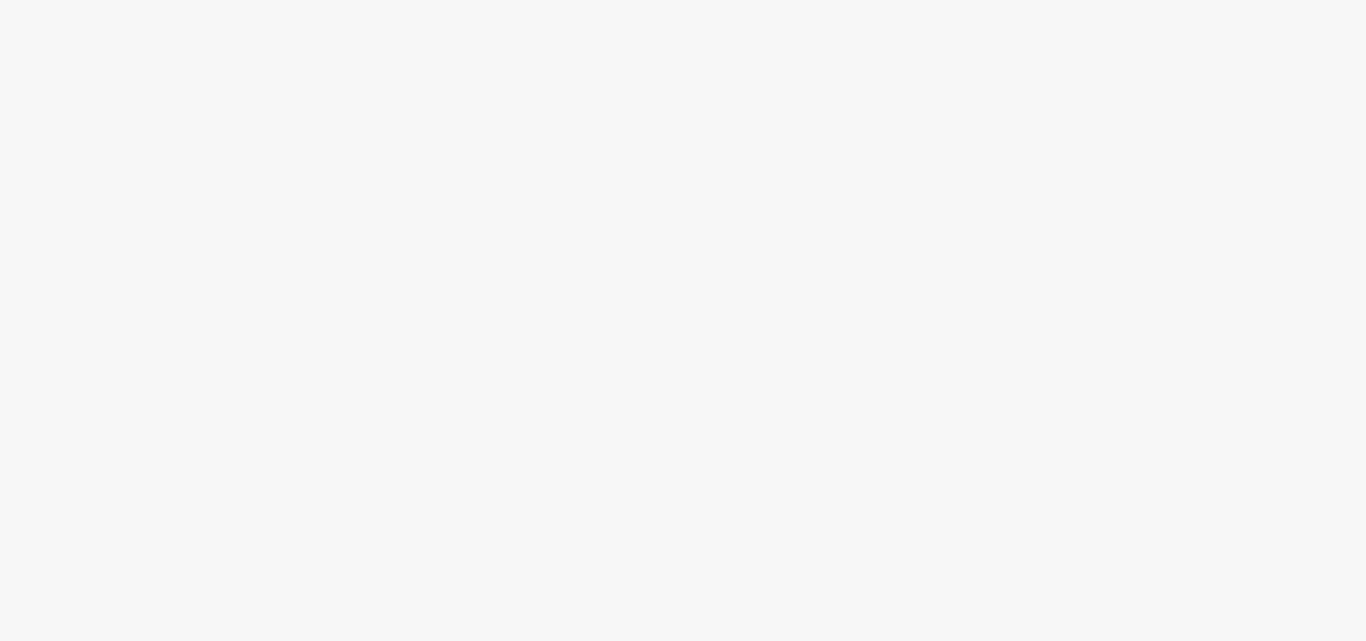 scroll, scrollTop: 0, scrollLeft: 0, axis: both 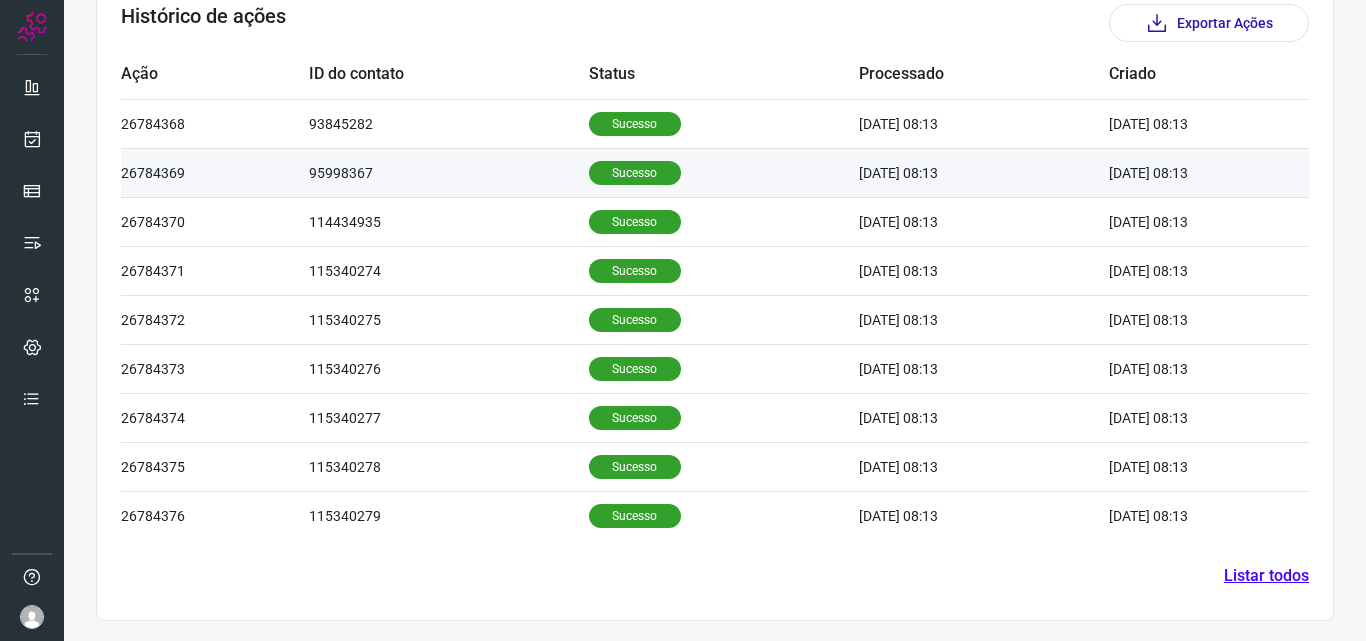 click on "Sucesso" at bounding box center [635, 173] 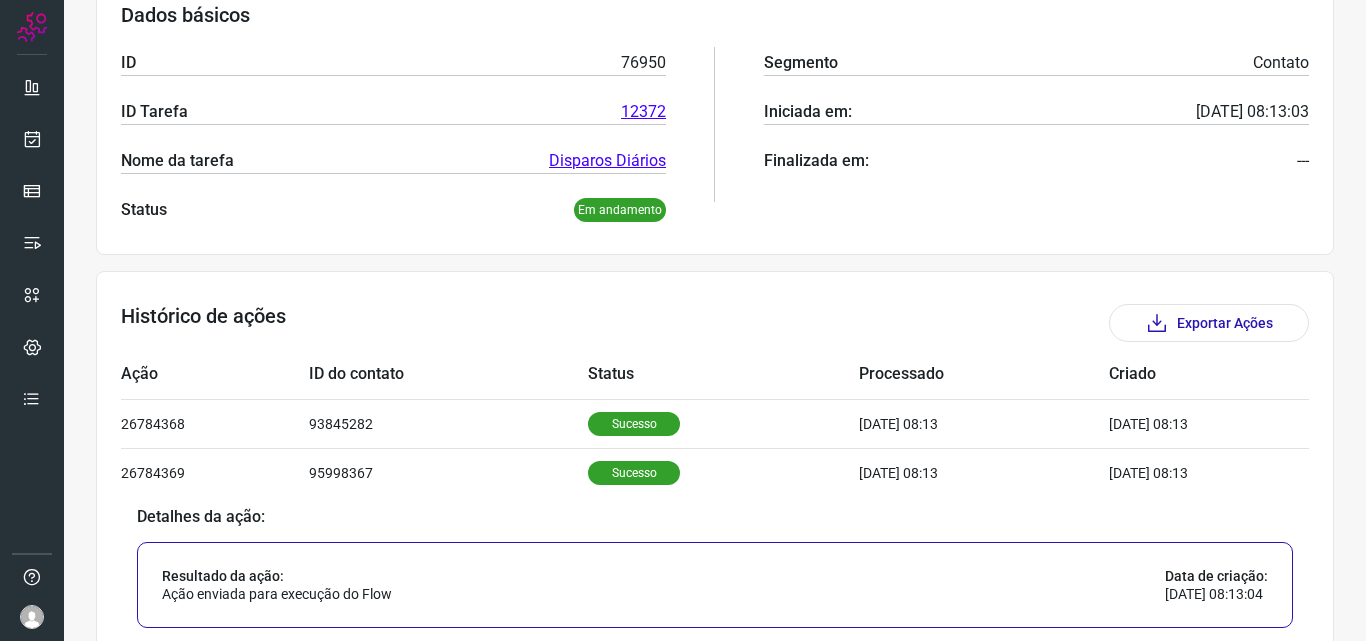 scroll, scrollTop: 525, scrollLeft: 0, axis: vertical 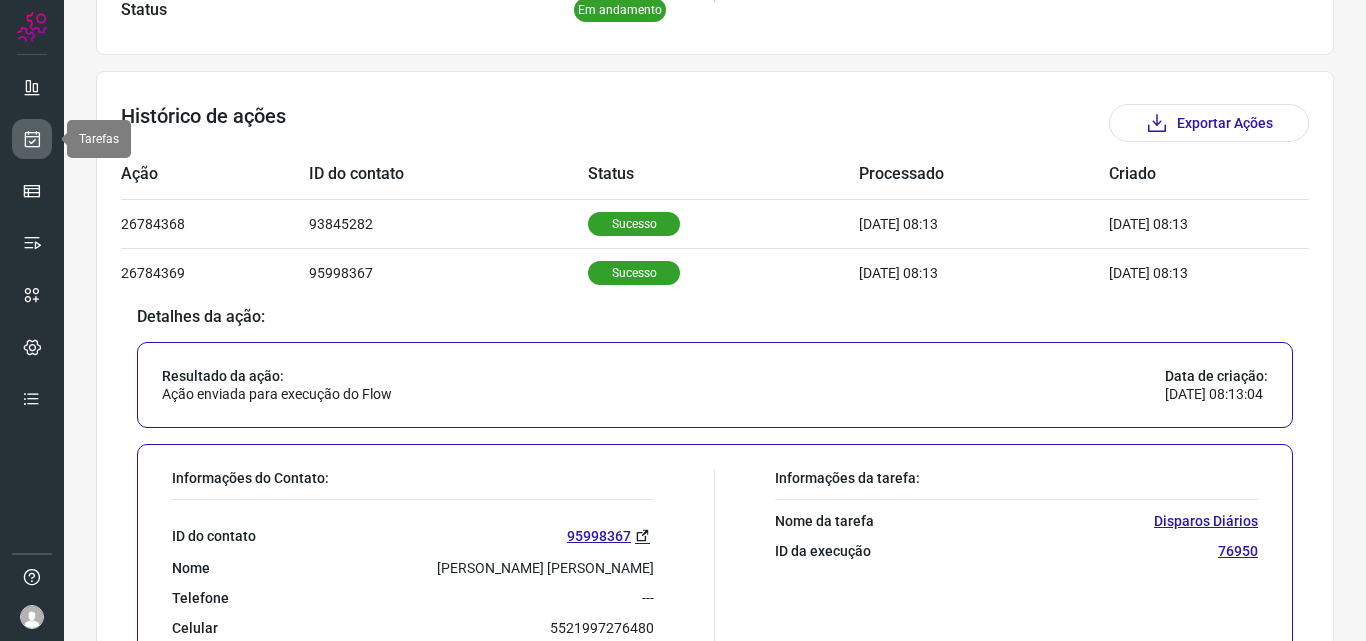 click at bounding box center (32, 139) 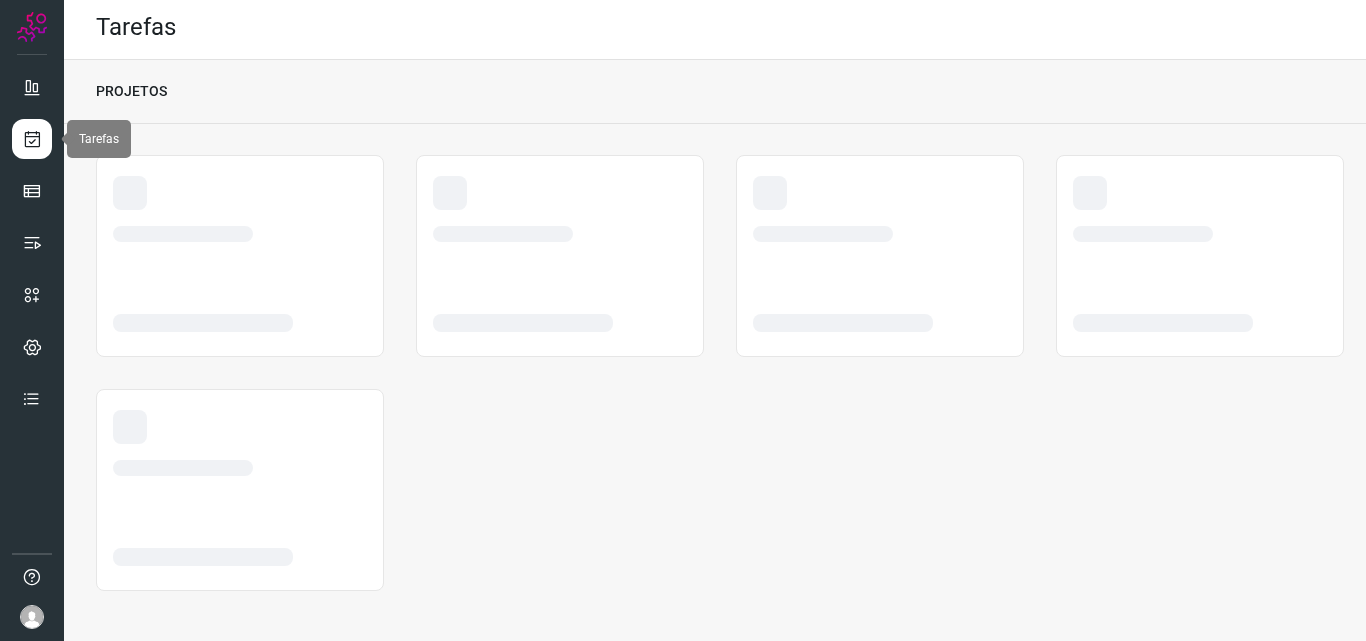 scroll, scrollTop: 4, scrollLeft: 0, axis: vertical 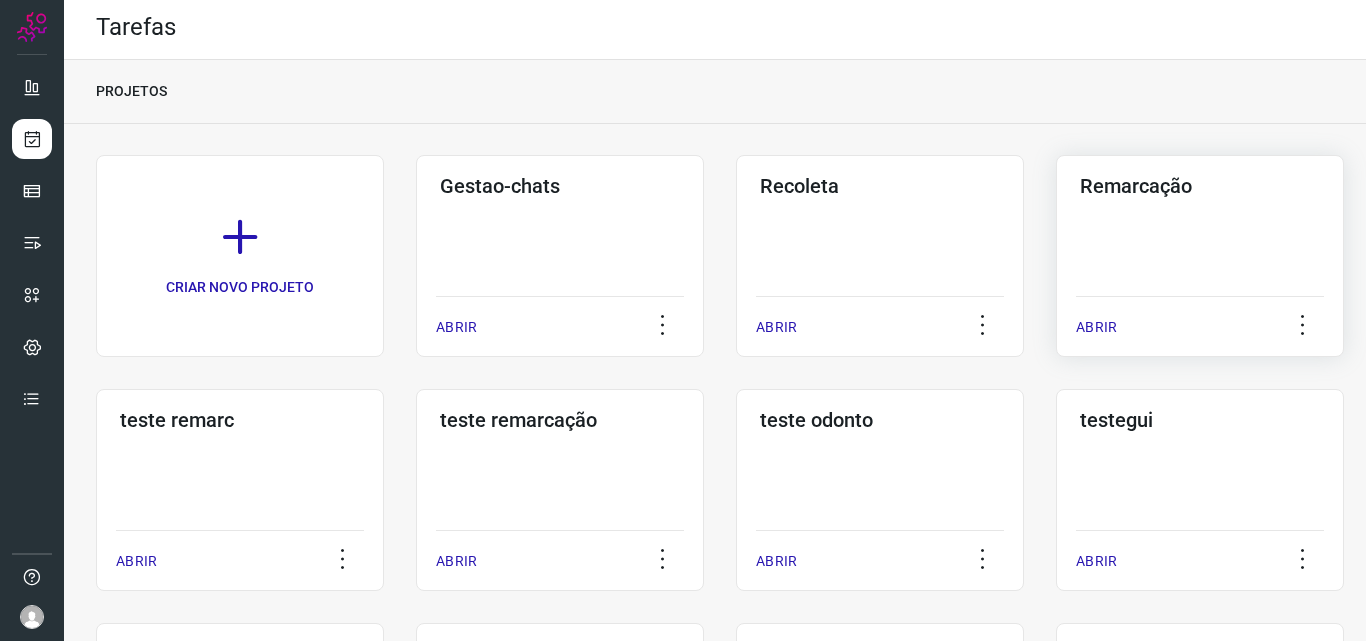 click on "Remarcação  ABRIR" 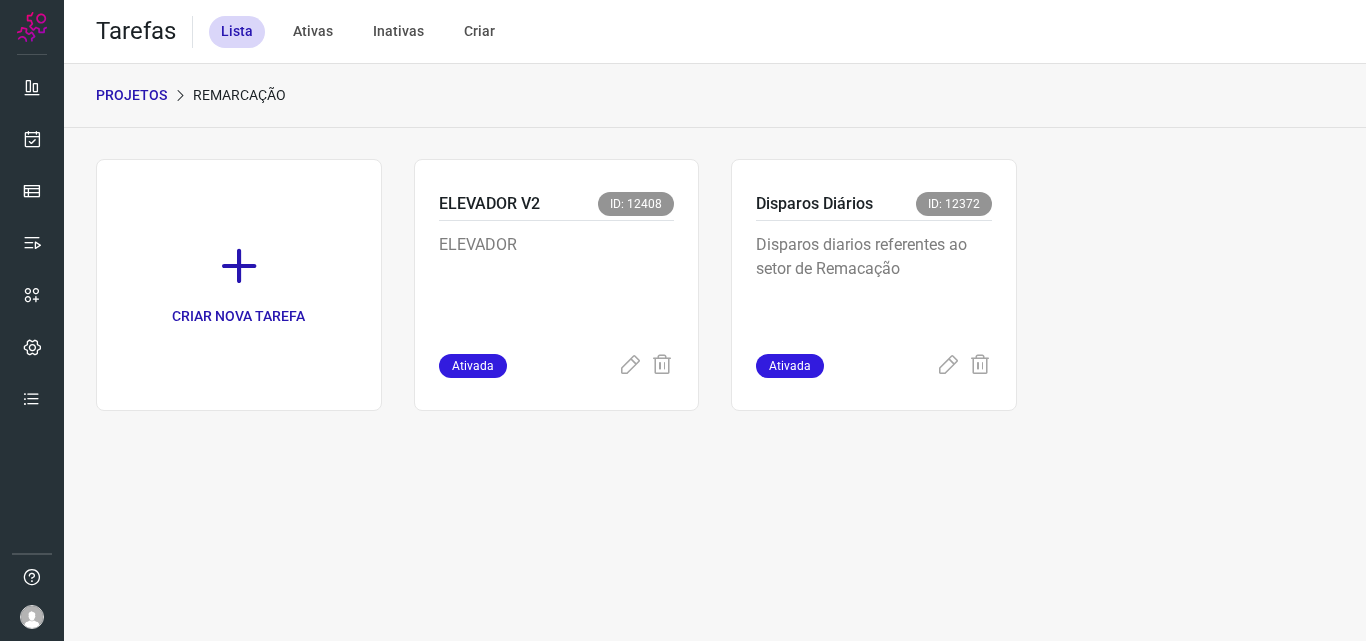 scroll, scrollTop: 0, scrollLeft: 0, axis: both 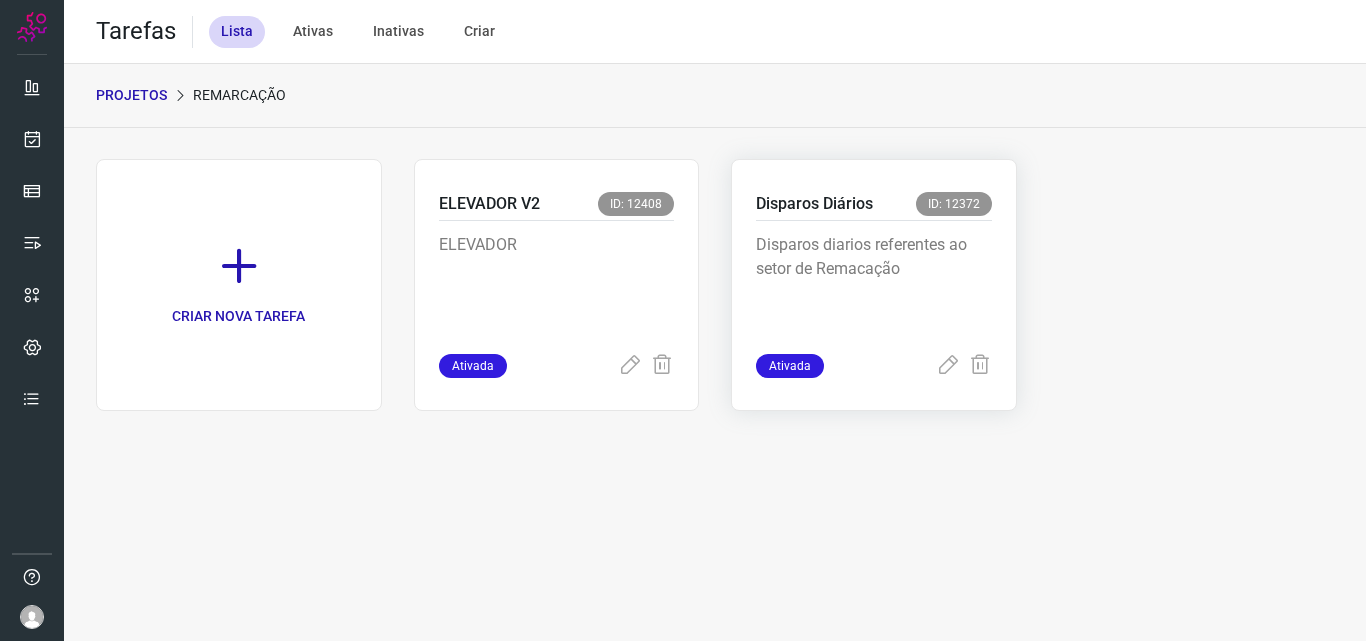 click on "Disparos diarios referentes ao setor de Remacação" at bounding box center [874, 283] 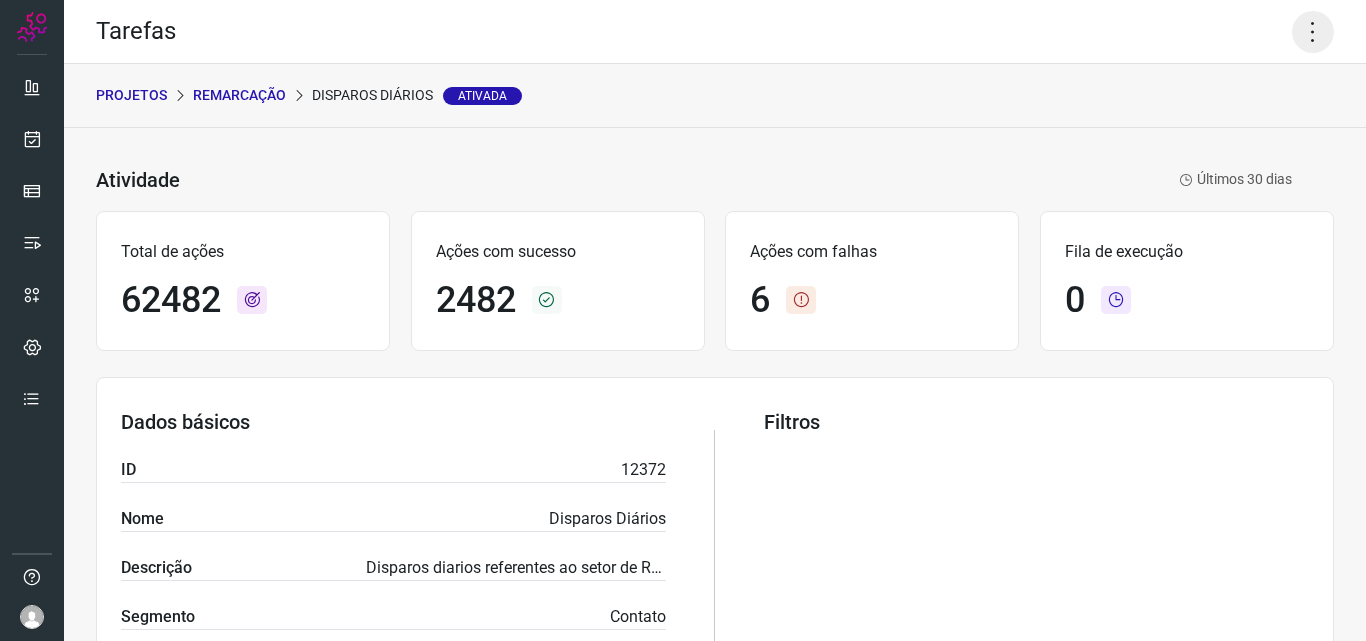 click 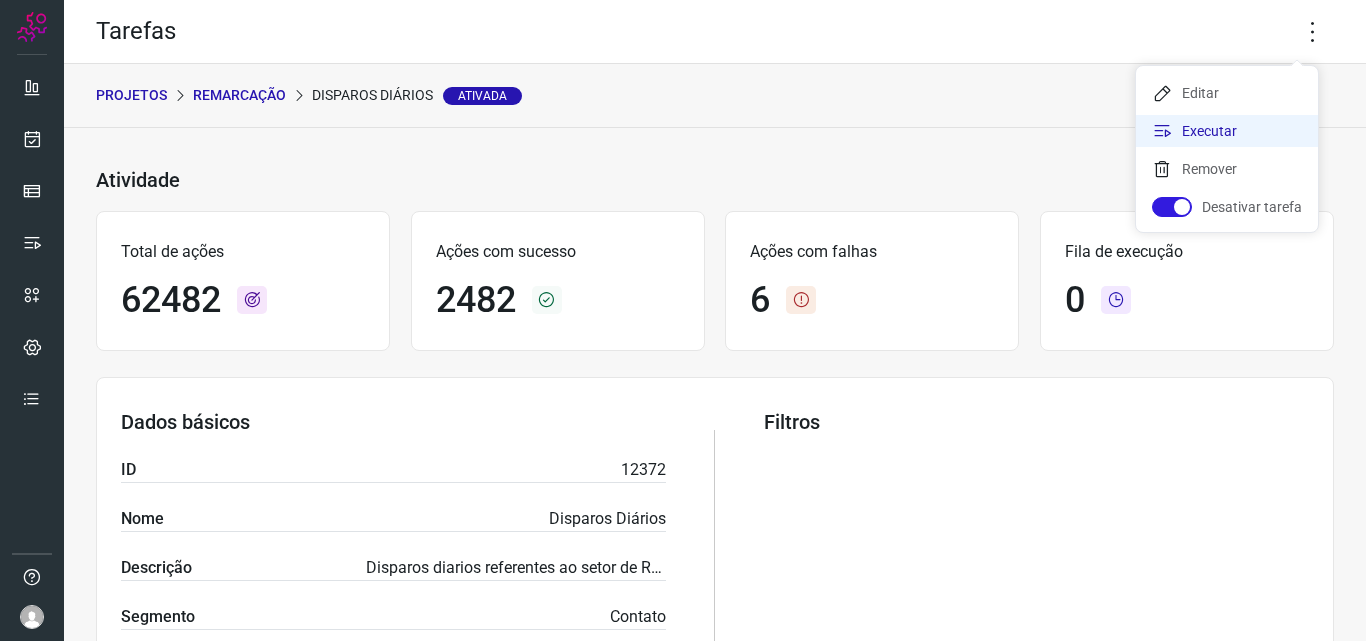 click on "Executar" 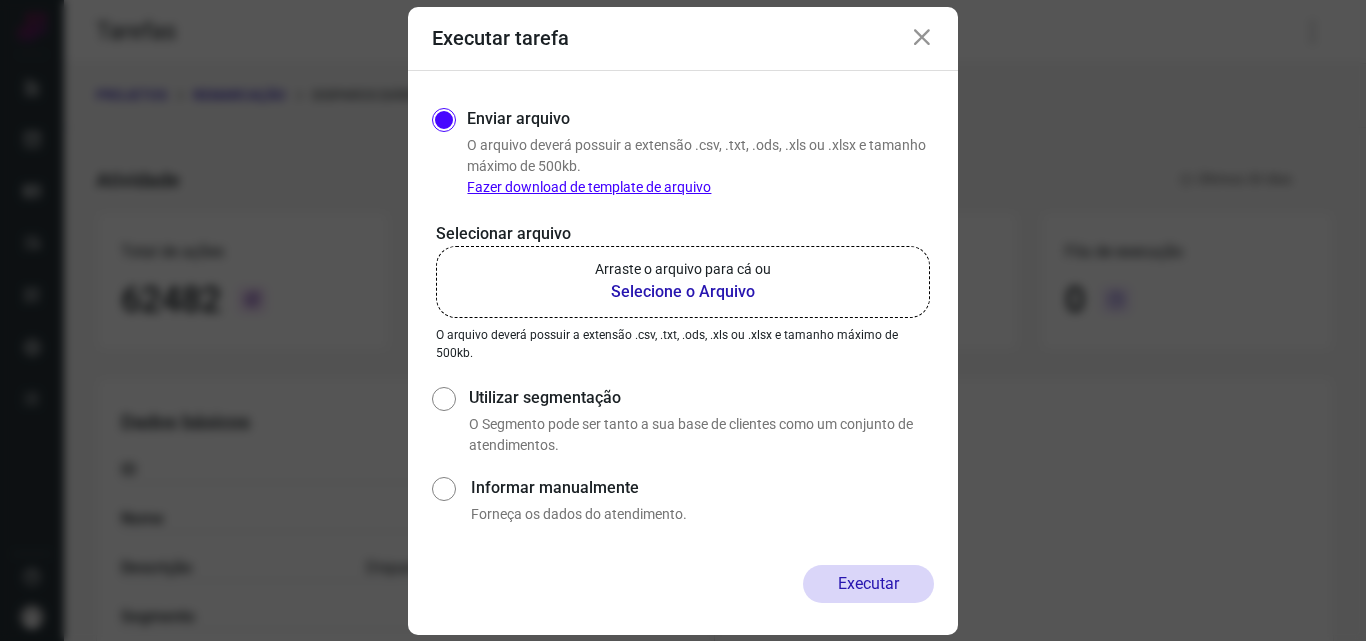 click on "Selecione o Arquivo" at bounding box center [683, 292] 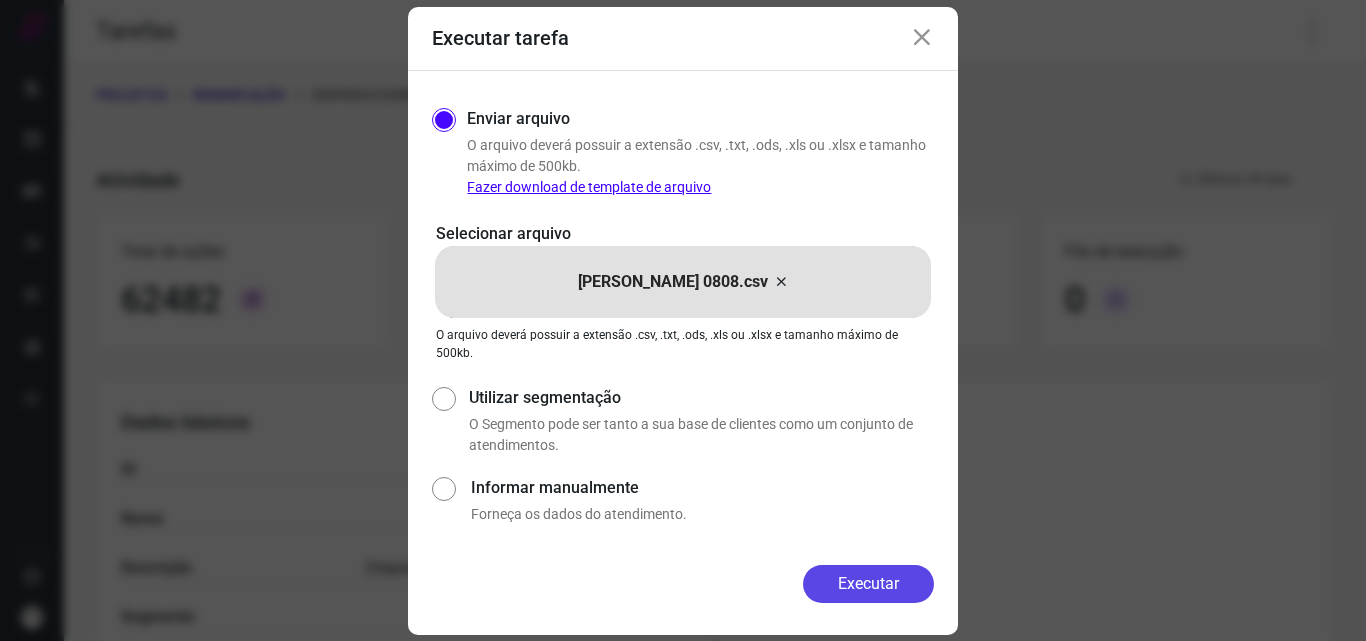 click on "Executar" at bounding box center [868, 584] 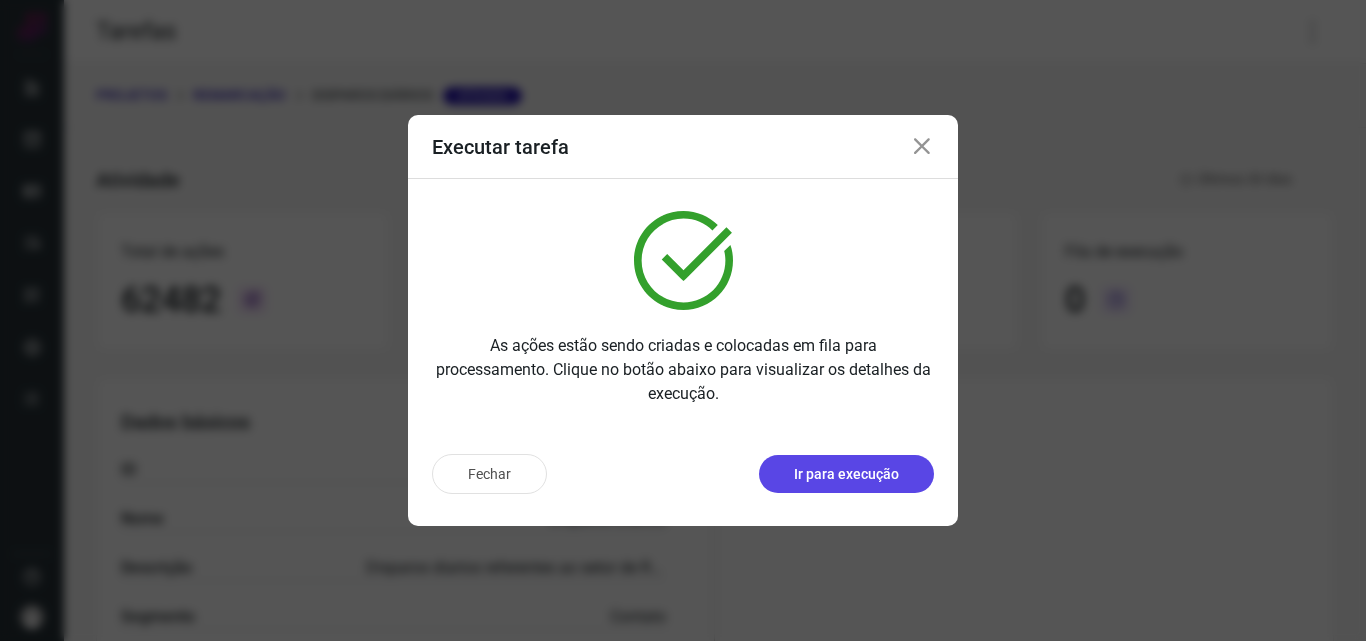 click on "Ir para execução" at bounding box center [846, 474] 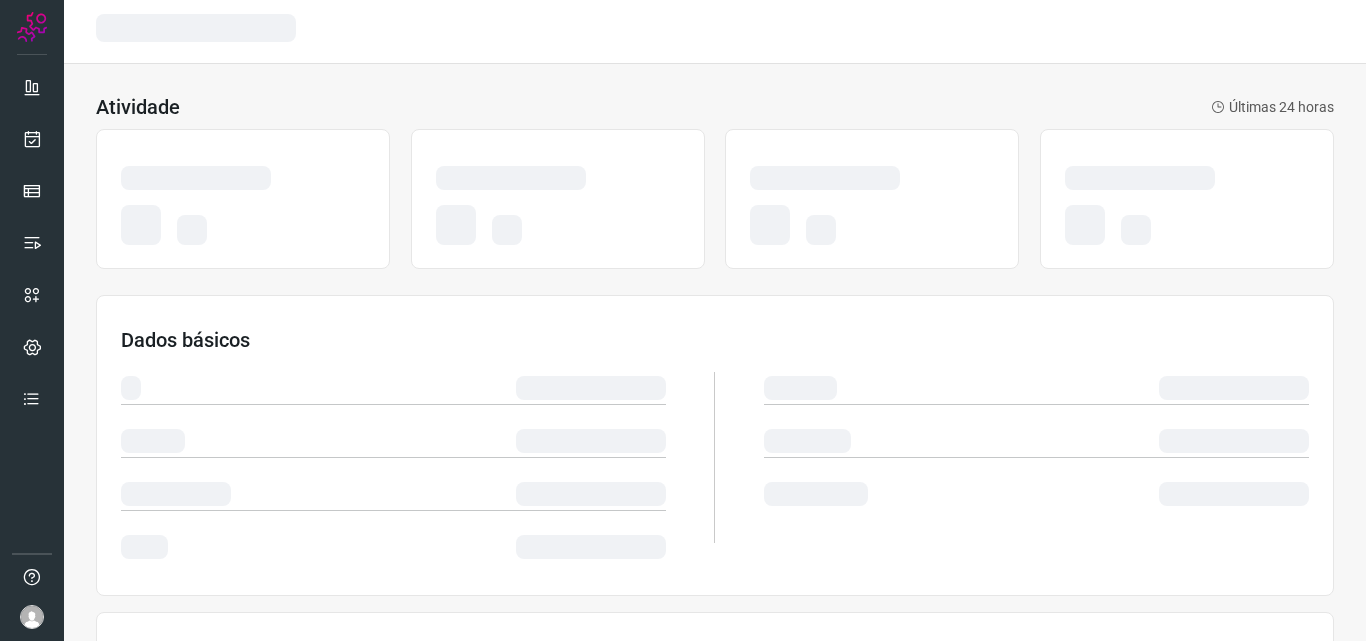 scroll, scrollTop: 0, scrollLeft: 0, axis: both 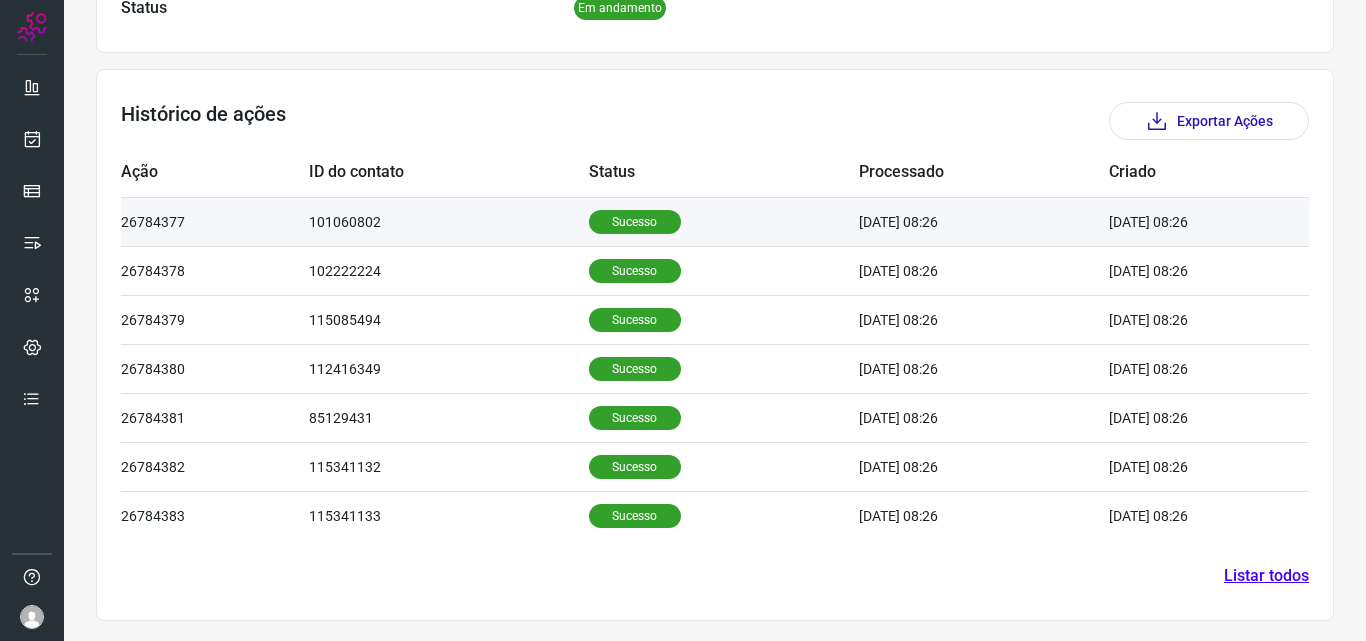 click on "Sucesso" at bounding box center [724, 221] 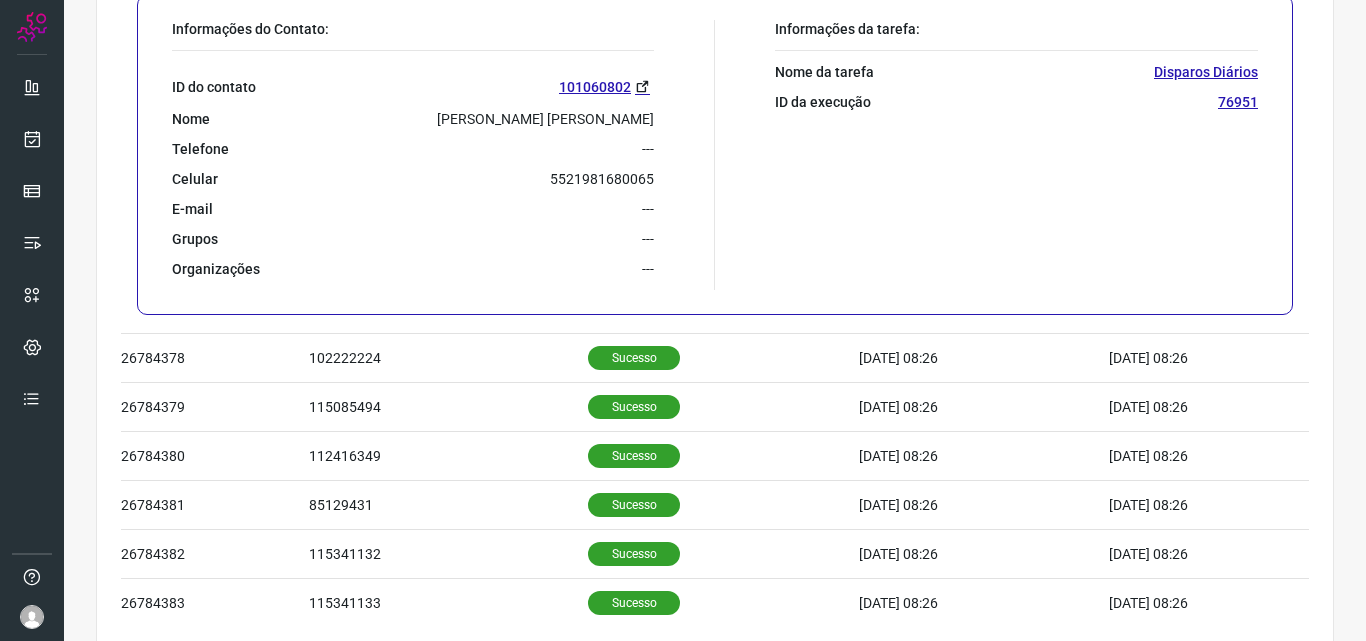 scroll, scrollTop: 927, scrollLeft: 0, axis: vertical 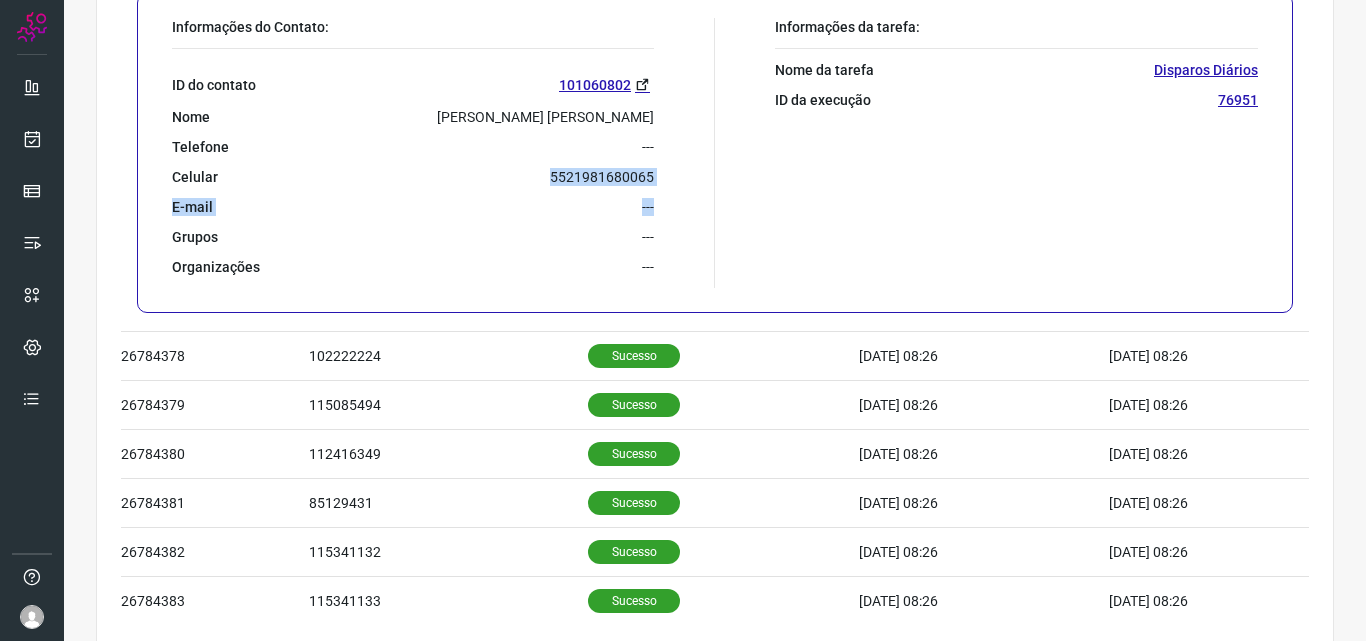 drag, startPoint x: 544, startPoint y: 177, endPoint x: 678, endPoint y: 187, distance: 134.37262 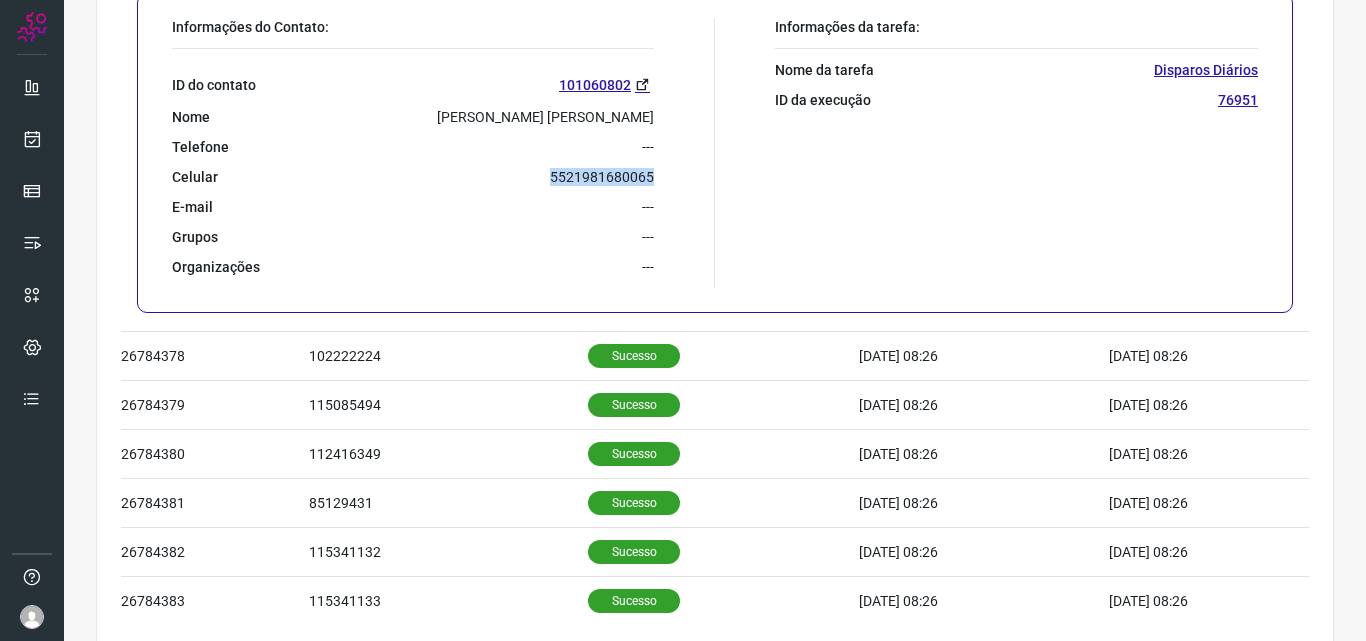 drag, startPoint x: 666, startPoint y: 179, endPoint x: 540, endPoint y: 170, distance: 126.32102 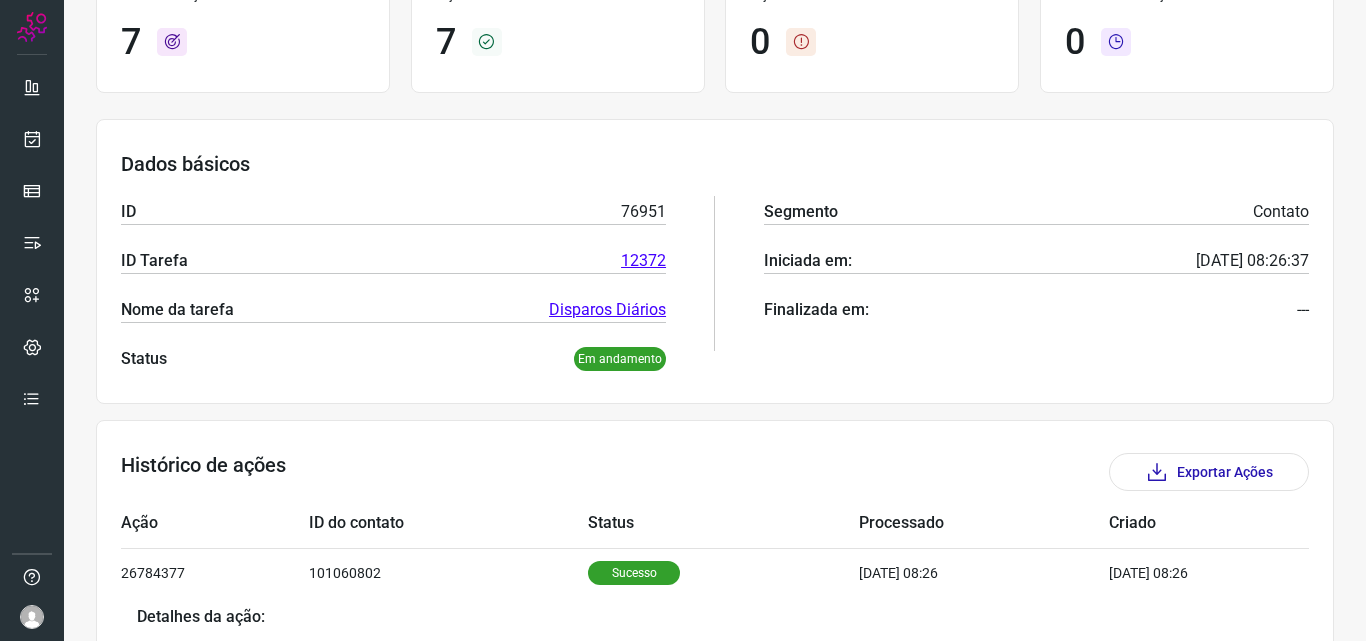 scroll, scrollTop: 0, scrollLeft: 0, axis: both 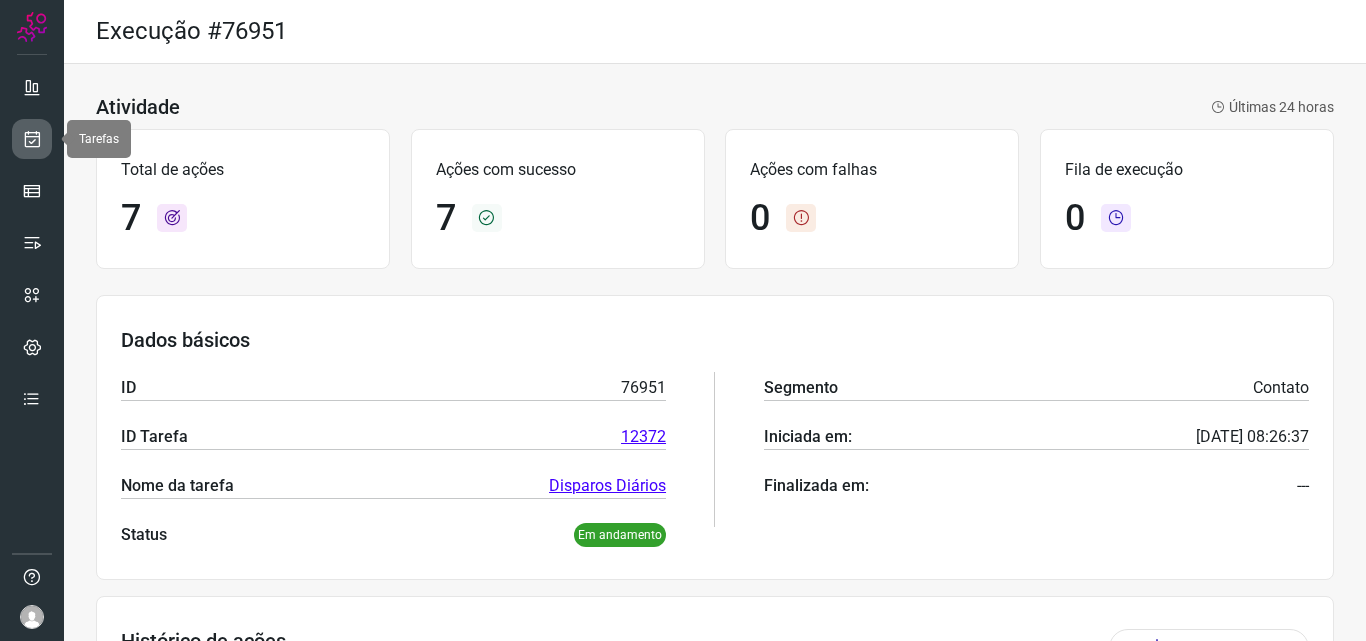 click at bounding box center [32, 139] 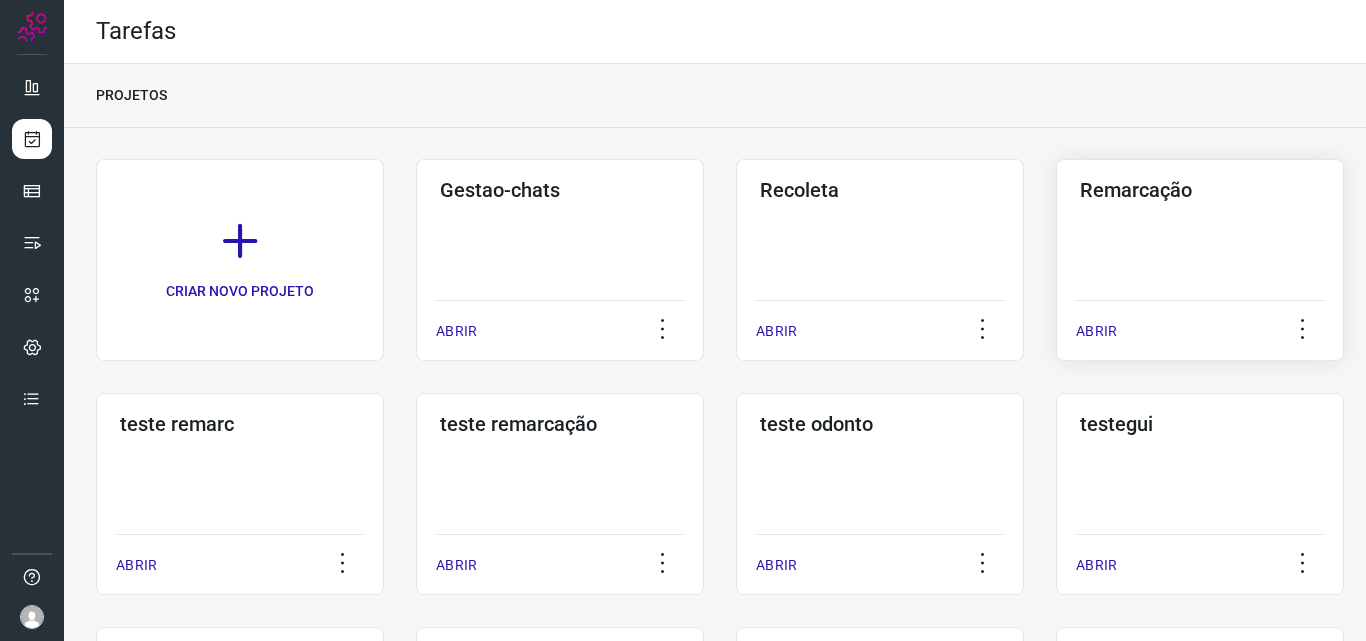 click on "Remarcação  ABRIR" 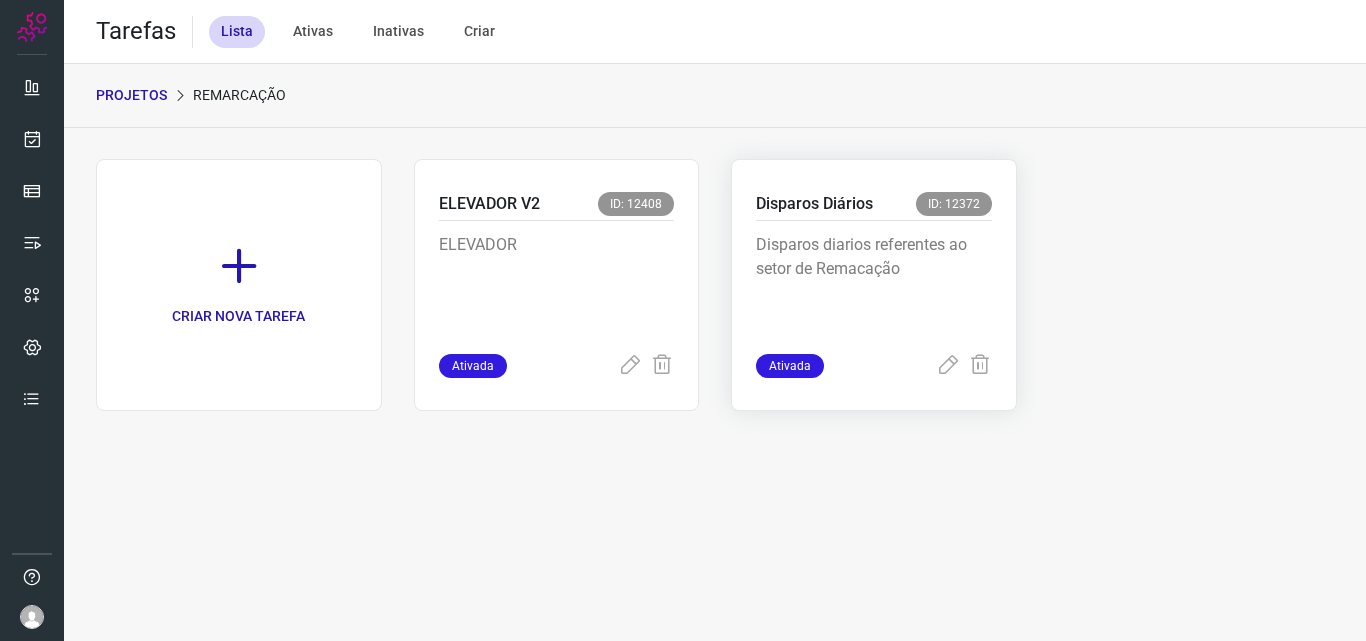 click on "Disparos diarios referentes ao setor de Remacação" at bounding box center (874, 287) 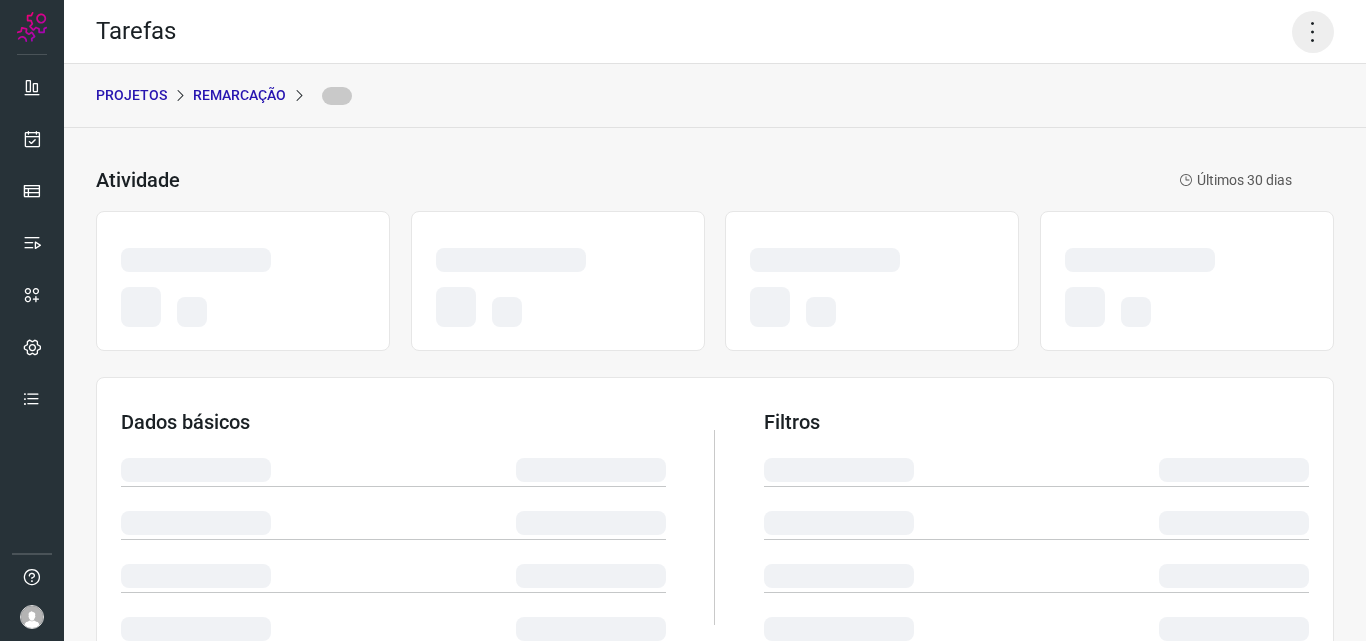 click 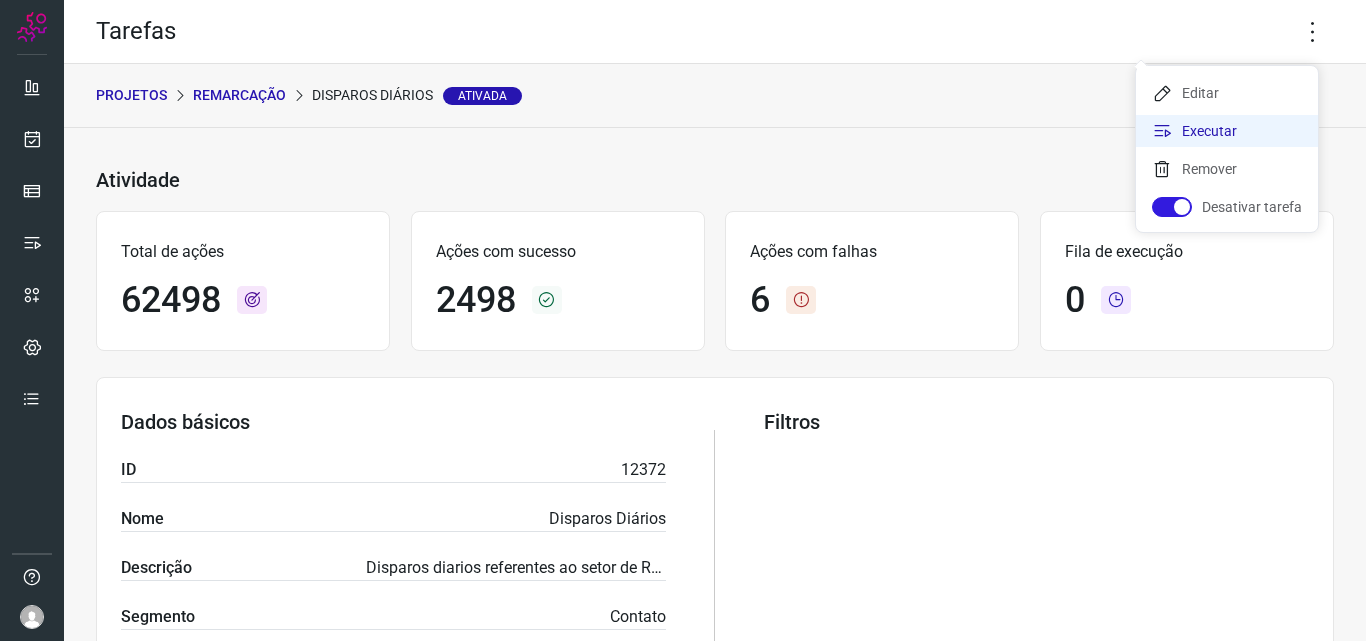 click on "Executar" 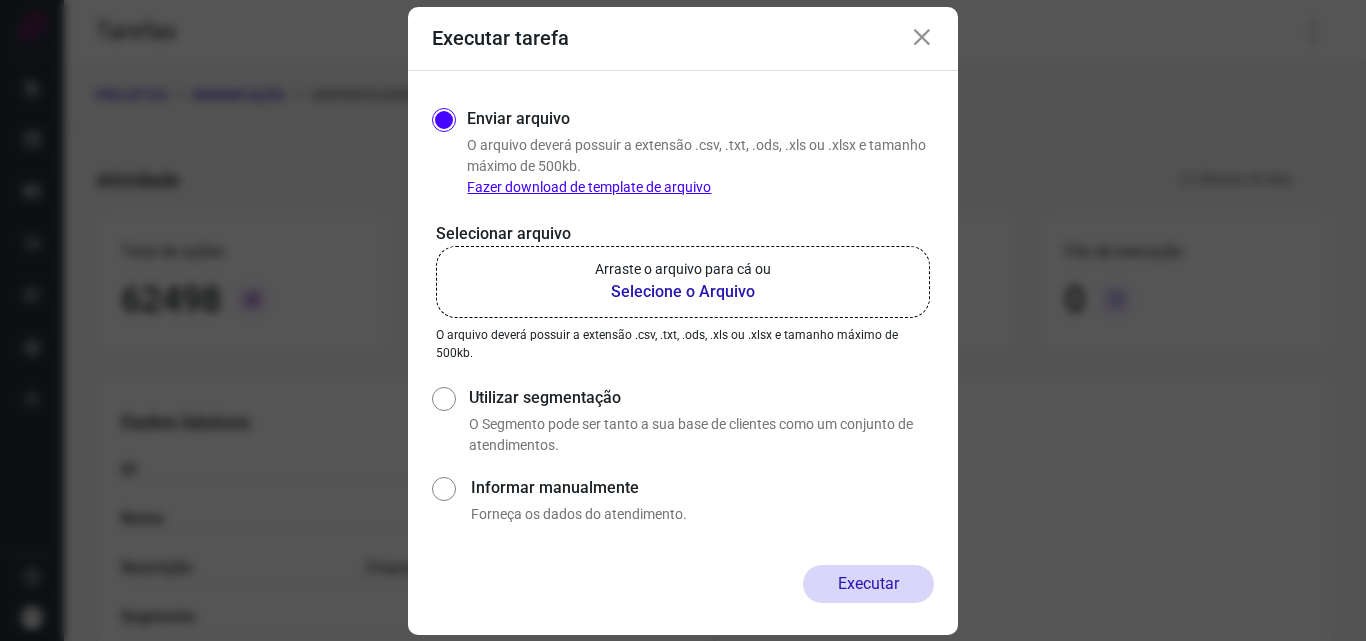 click on "Selecione o Arquivo" at bounding box center [683, 292] 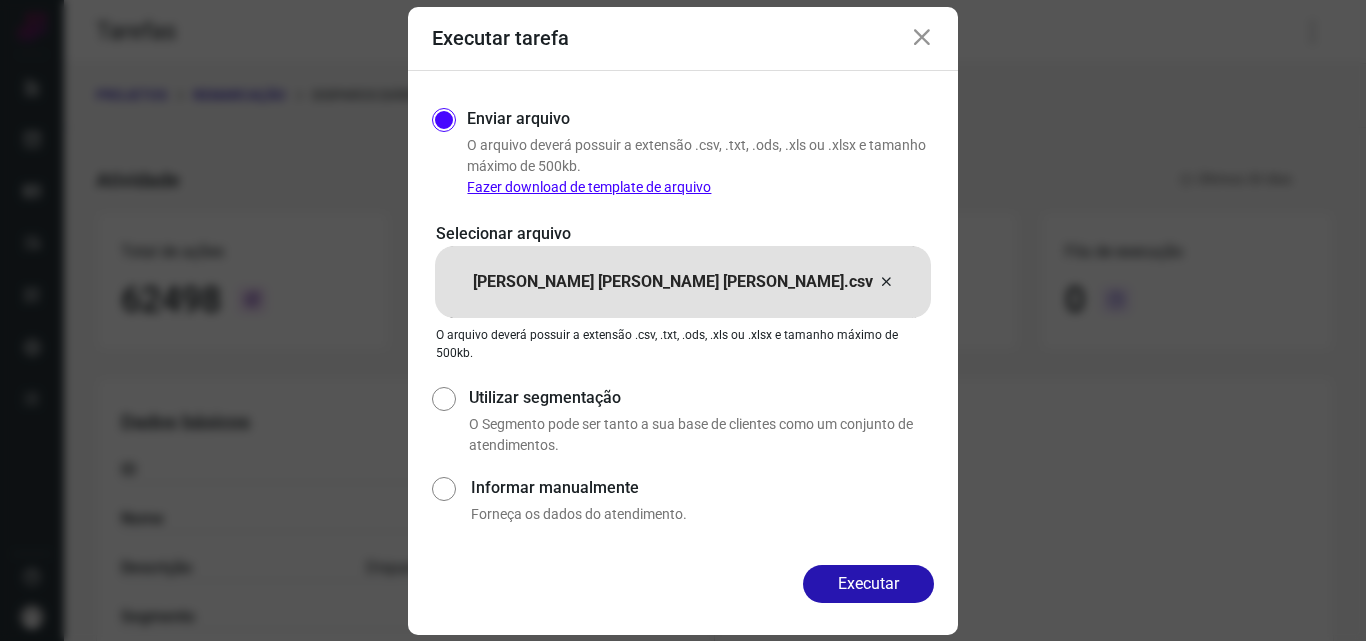 click on "Executar" at bounding box center [868, 584] 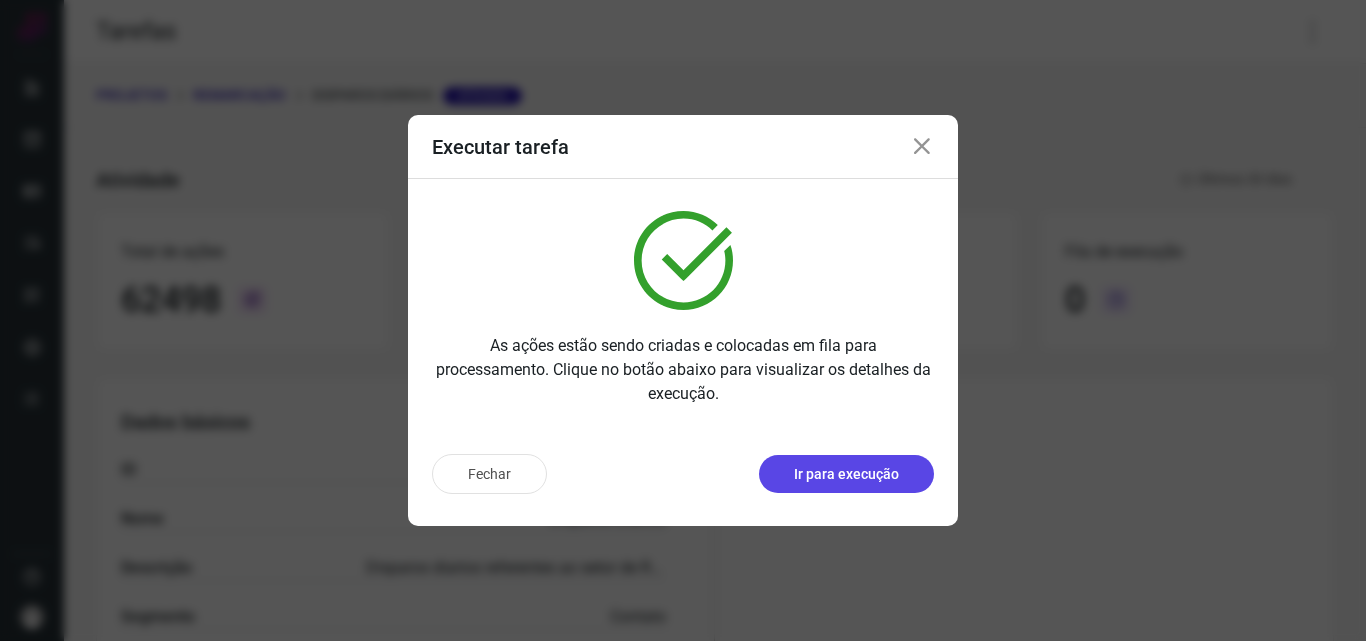 click on "Ir para execução" at bounding box center [846, 474] 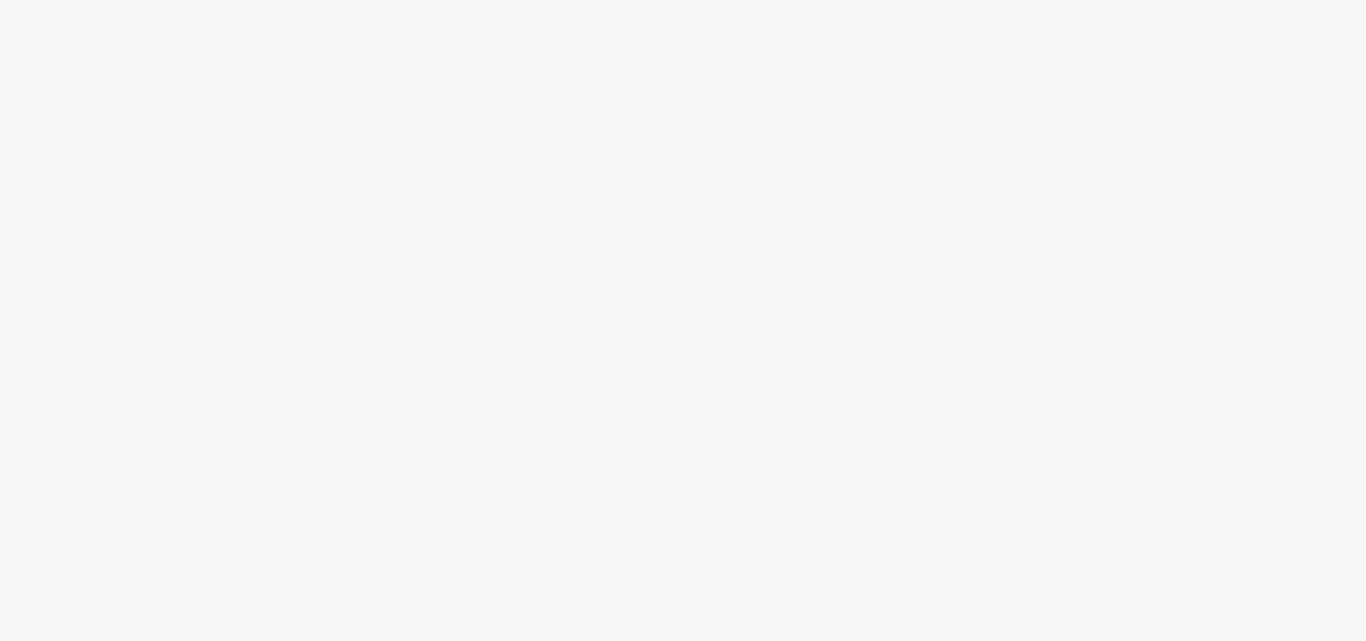 scroll, scrollTop: 0, scrollLeft: 0, axis: both 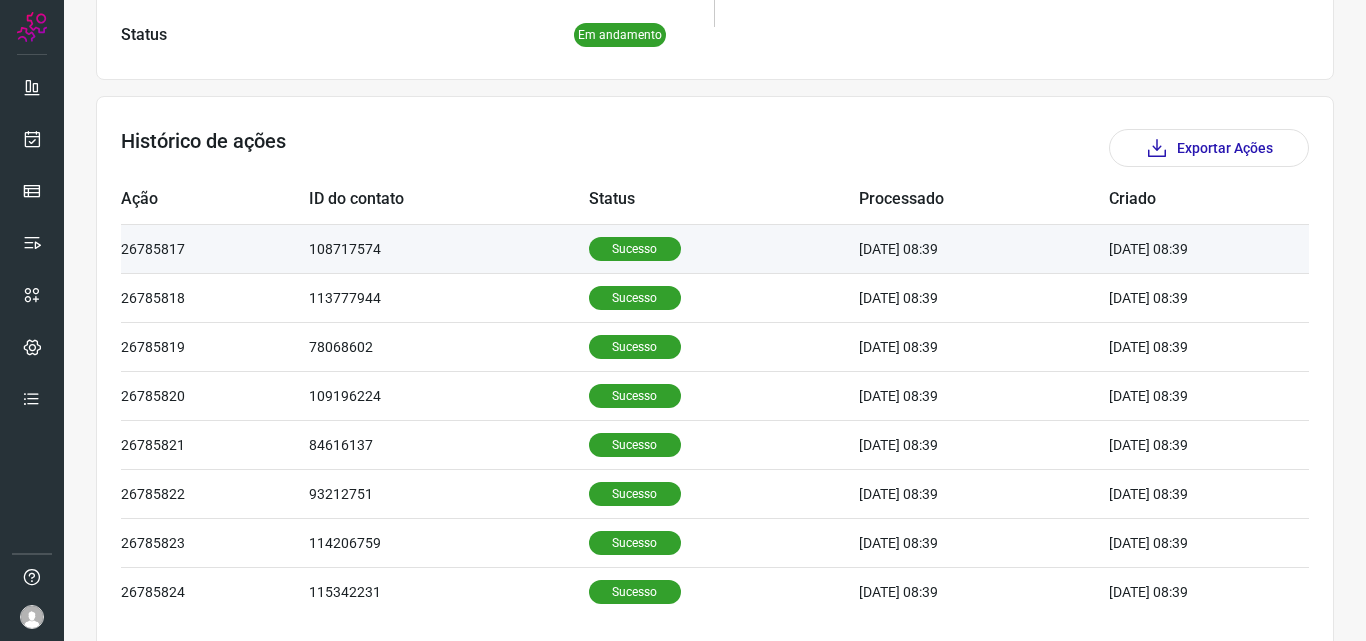 click on "Sucesso" at bounding box center [635, 249] 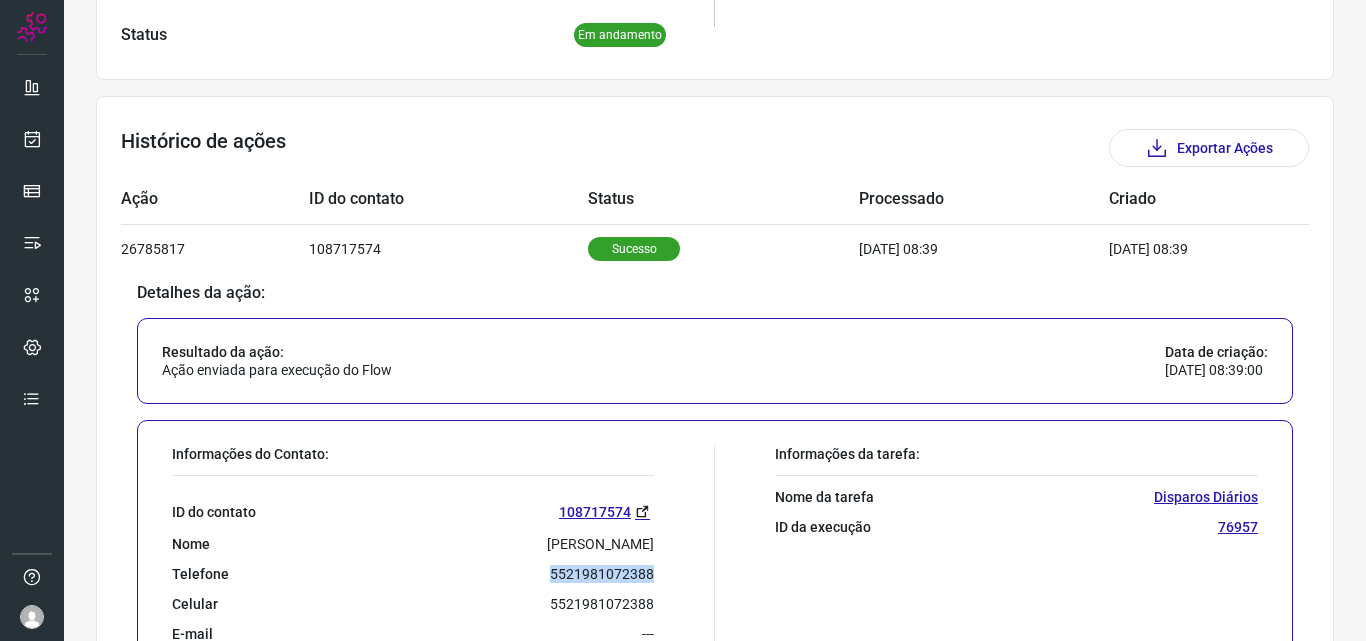 drag, startPoint x: 554, startPoint y: 569, endPoint x: 664, endPoint y: 568, distance: 110.00455 